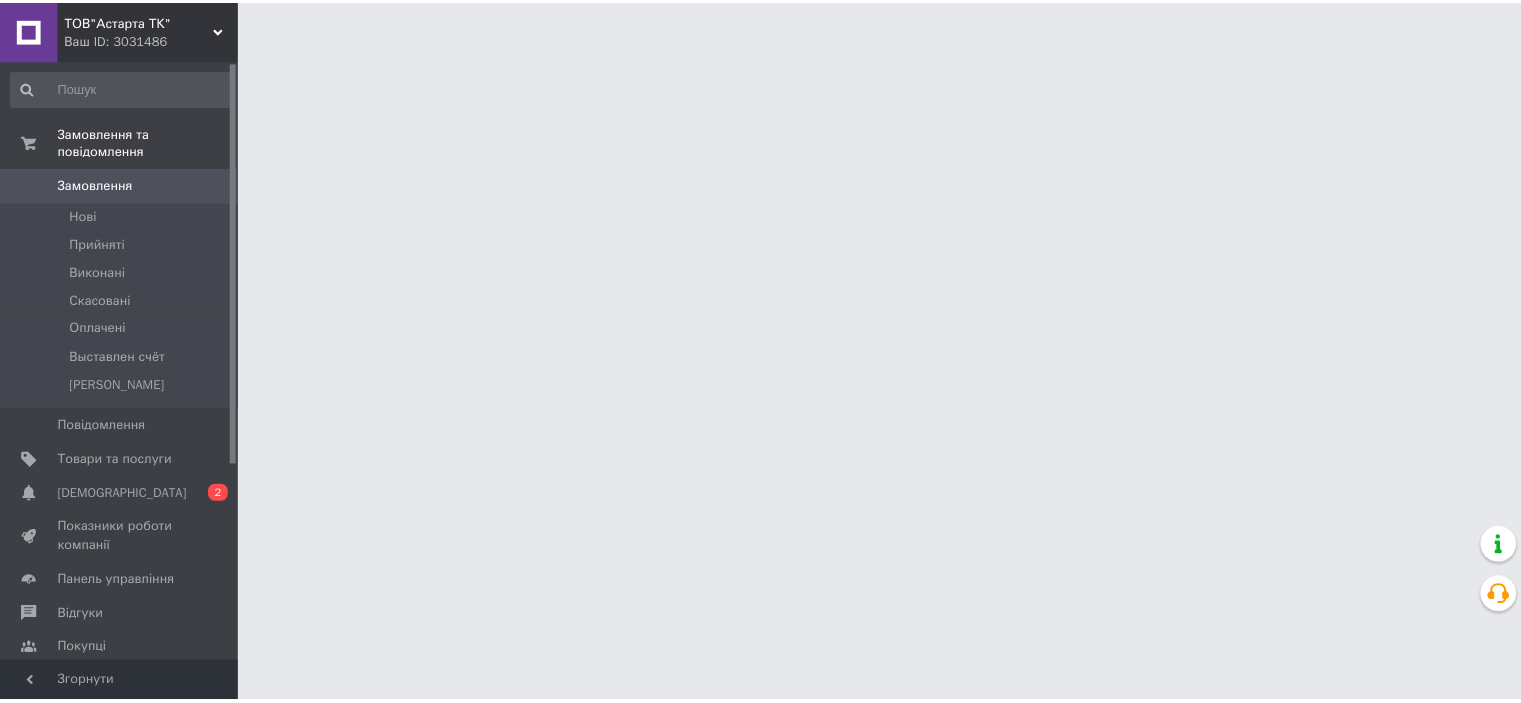 scroll, scrollTop: 0, scrollLeft: 0, axis: both 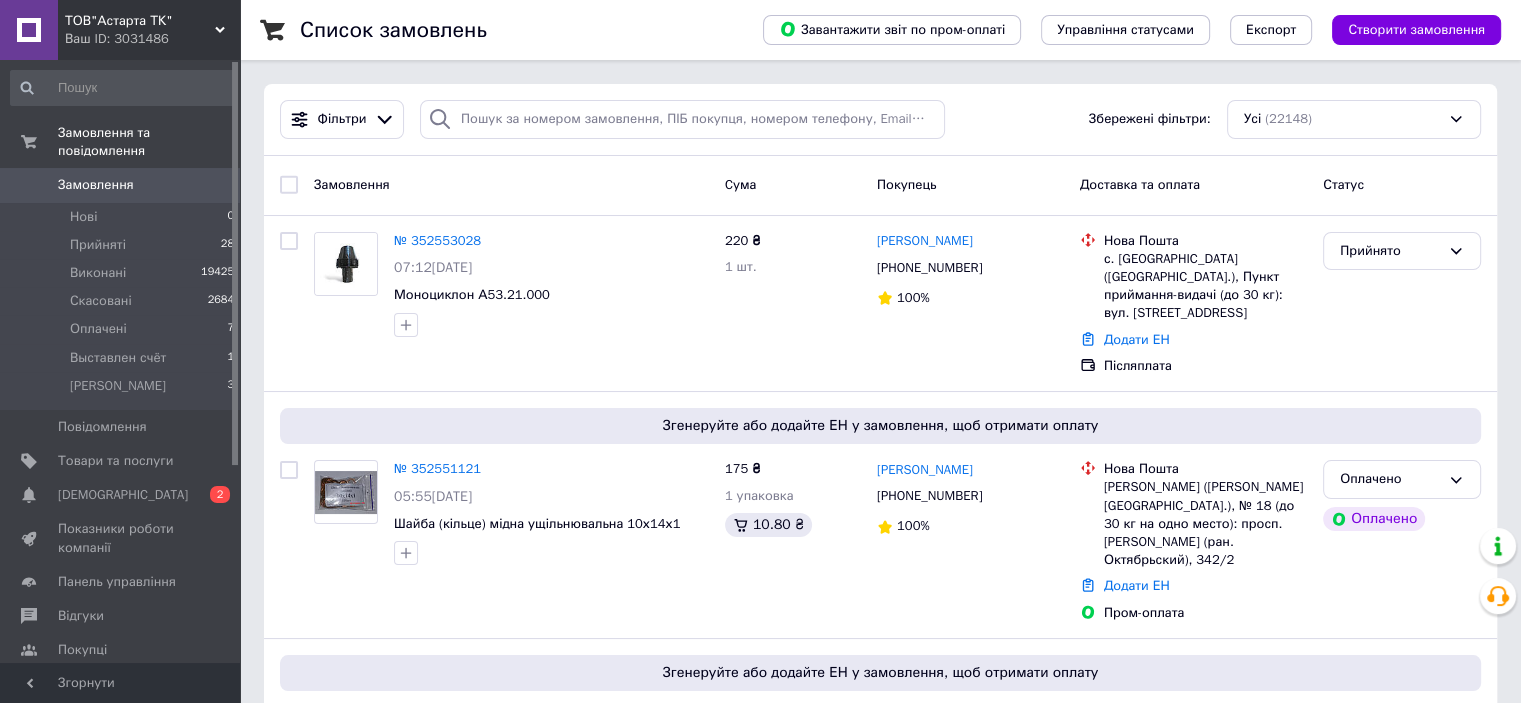 click on "[DEMOGRAPHIC_DATA]" at bounding box center (123, 495) 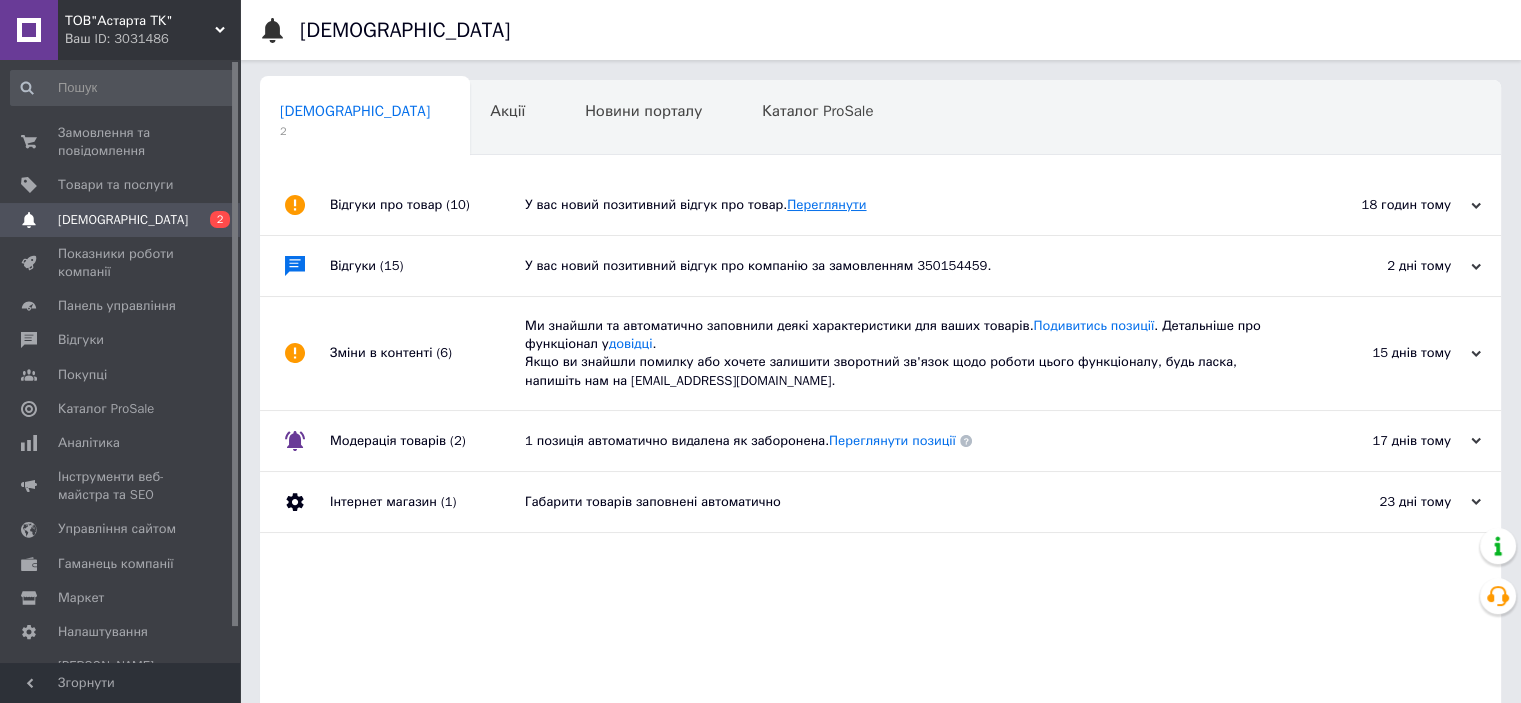 click on "Переглянути" at bounding box center [826, 204] 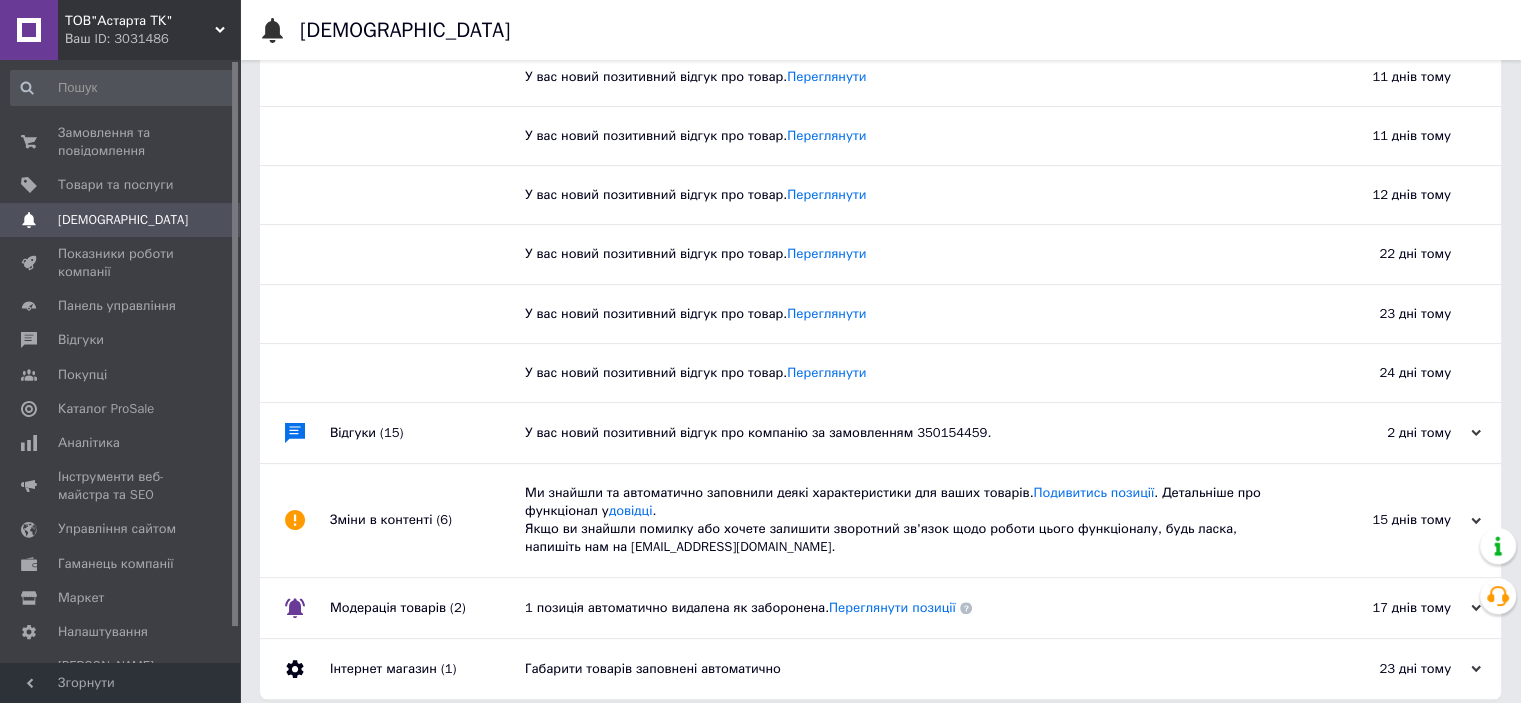 scroll, scrollTop: 442, scrollLeft: 0, axis: vertical 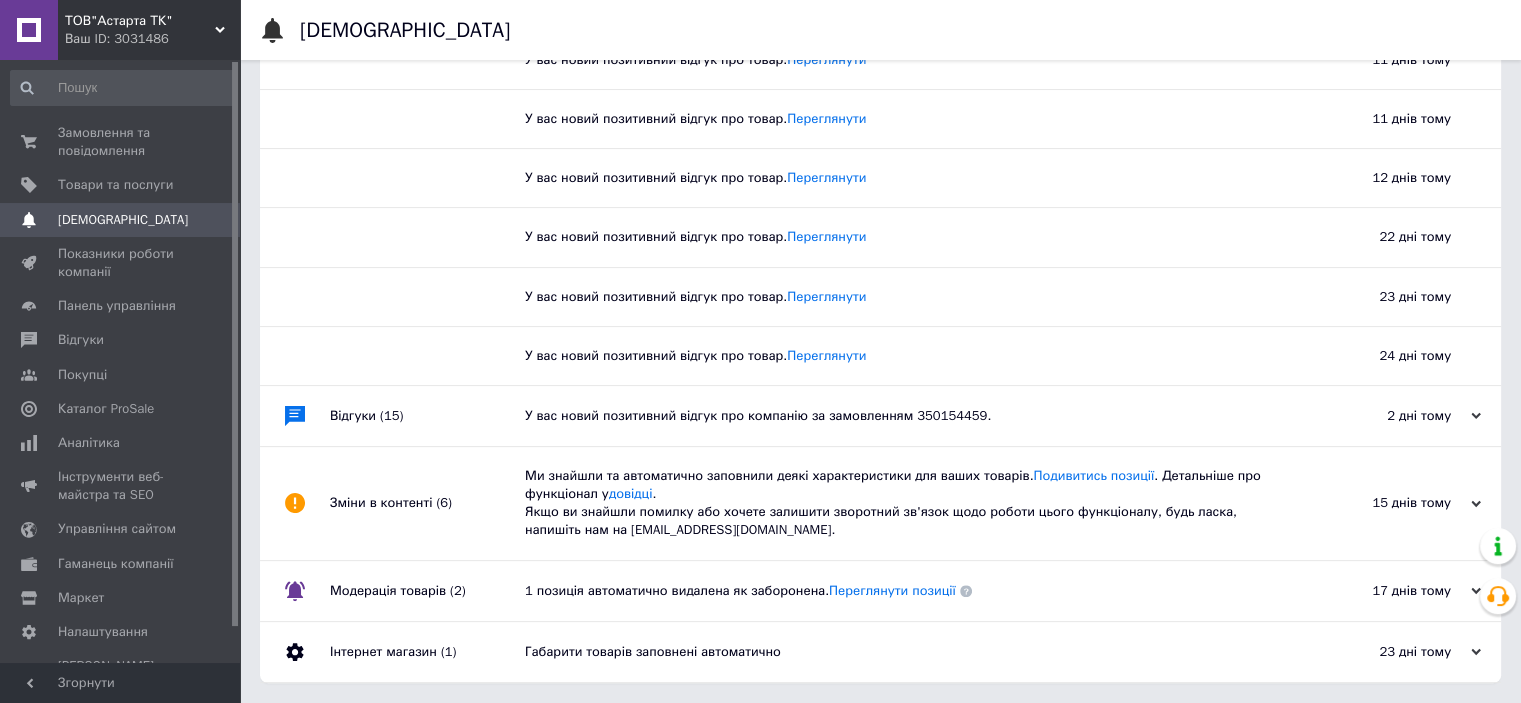 click on "У вас новий позитивний відгук про компанію за замовленням 350154459." at bounding box center [903, 416] 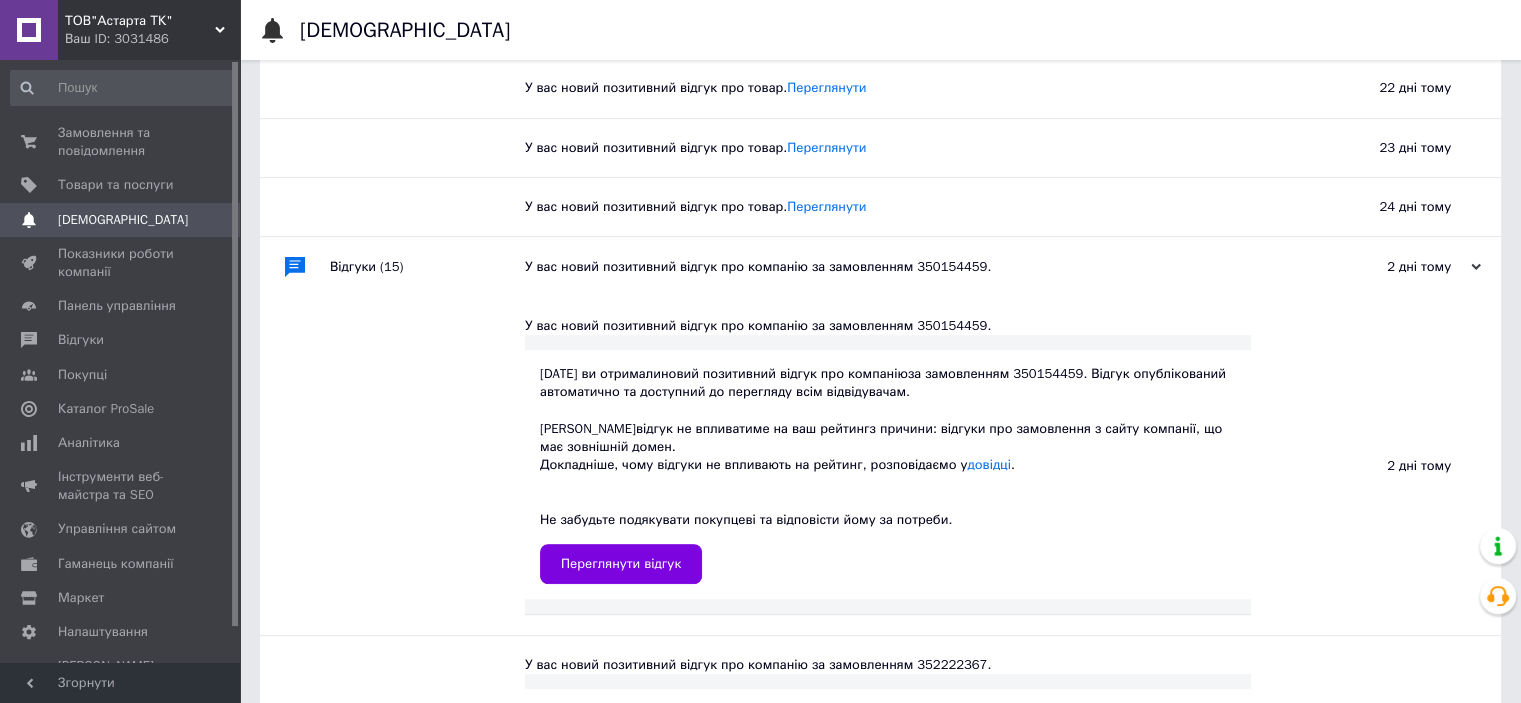 scroll, scrollTop: 608, scrollLeft: 0, axis: vertical 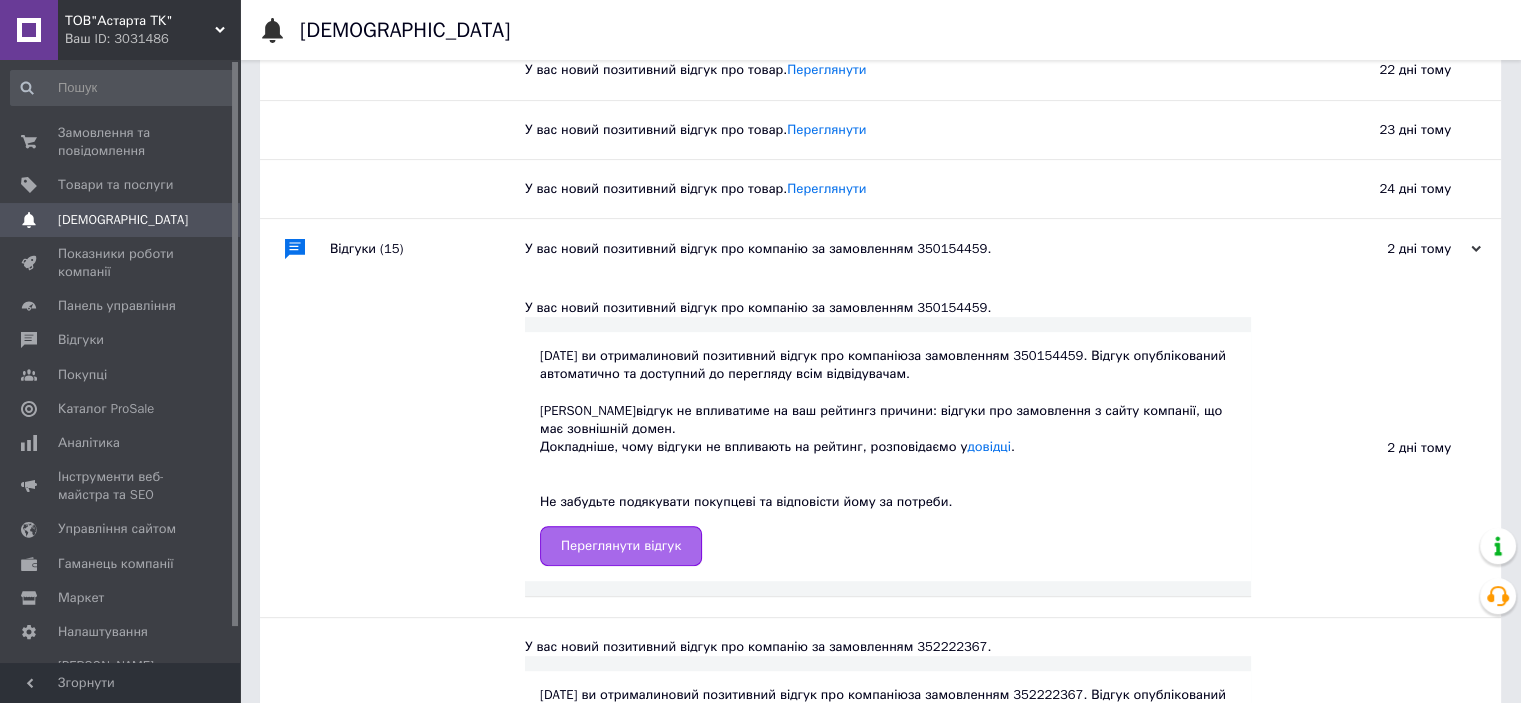 click on "Переглянути відгук" at bounding box center (621, 546) 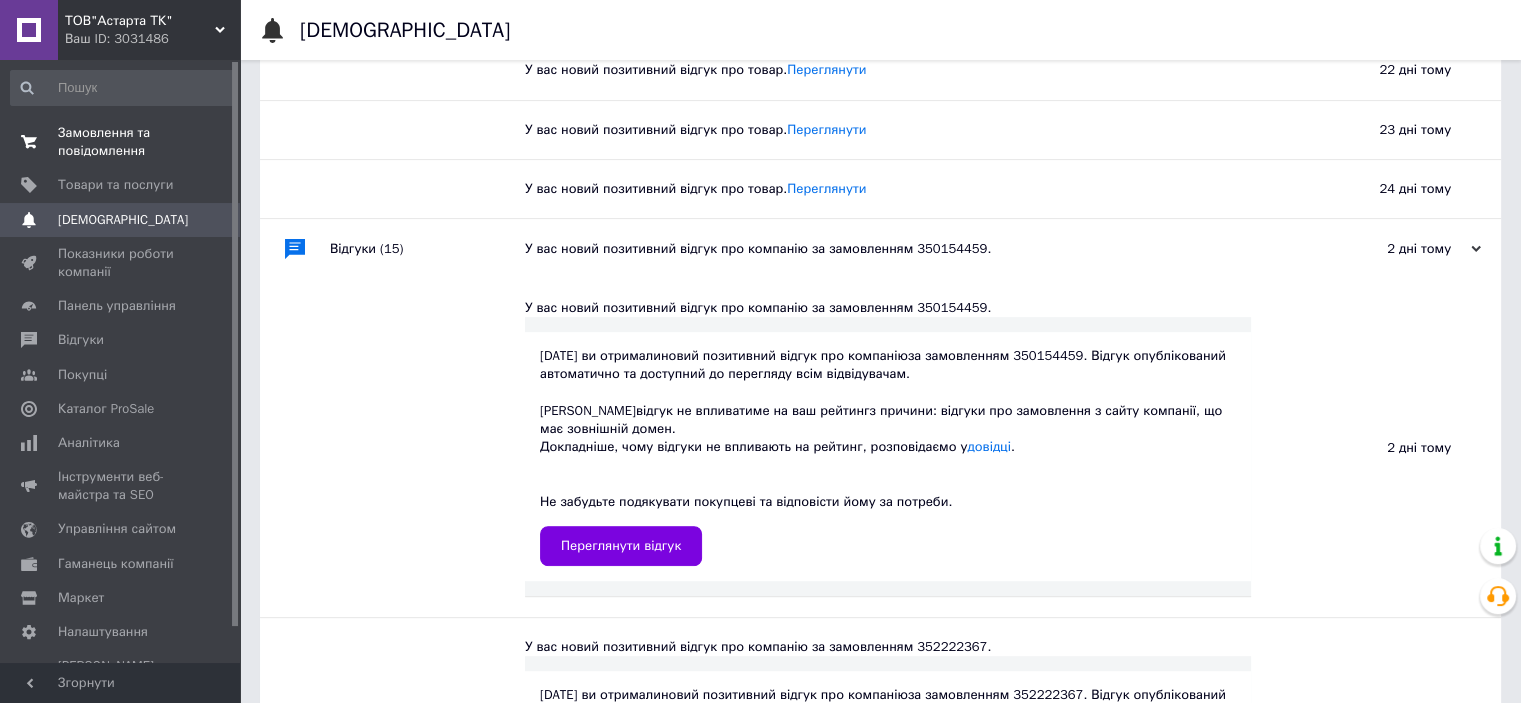 click on "Замовлення та повідомлення" at bounding box center (121, 142) 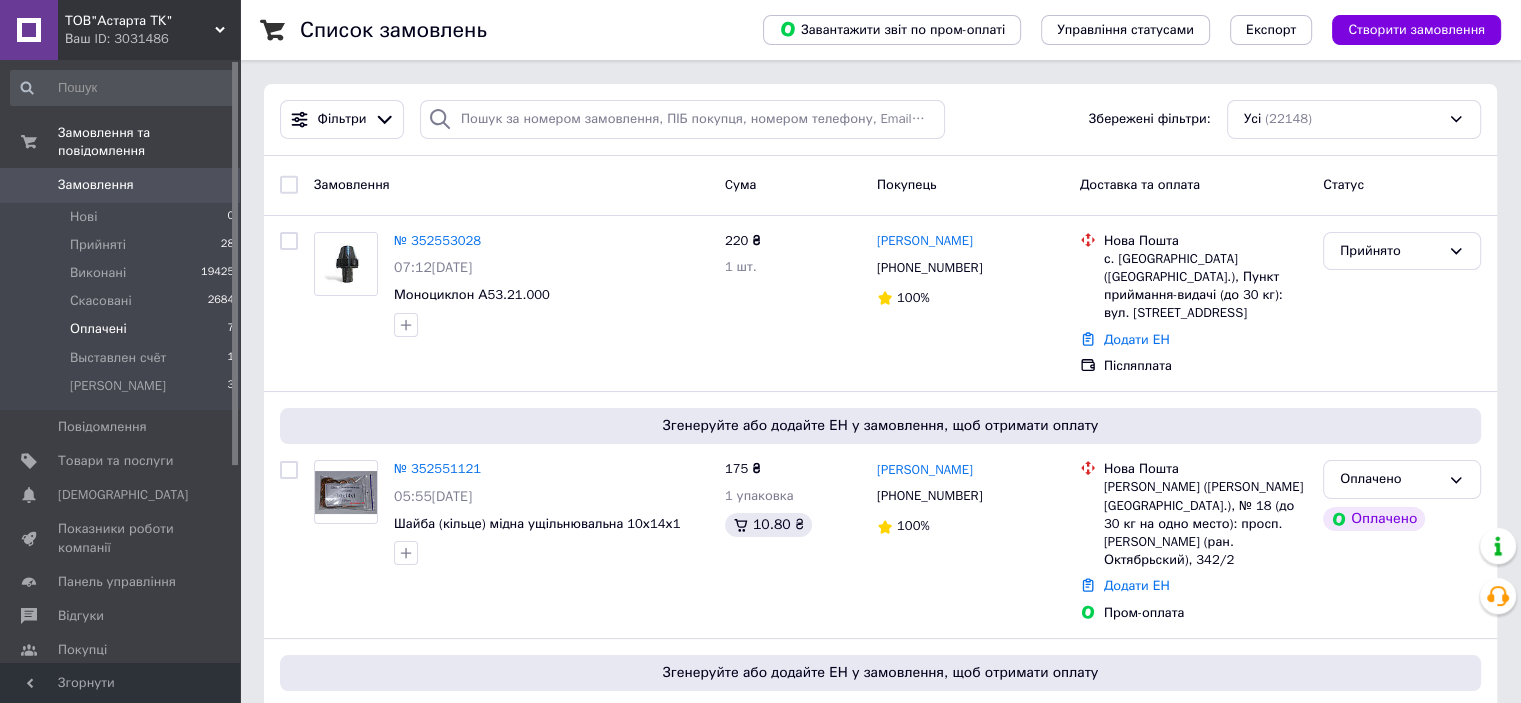 click on "Оплачені" at bounding box center (98, 329) 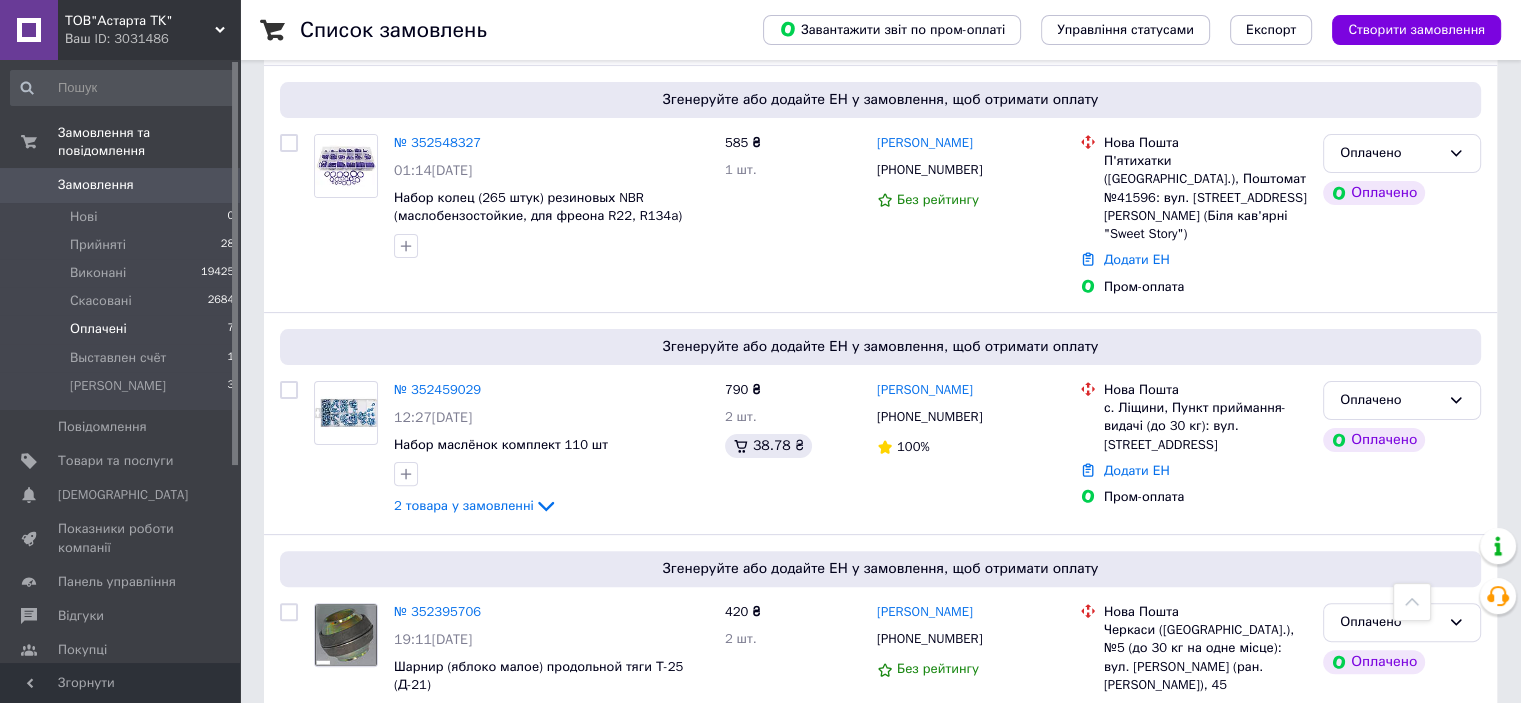 scroll, scrollTop: 566, scrollLeft: 0, axis: vertical 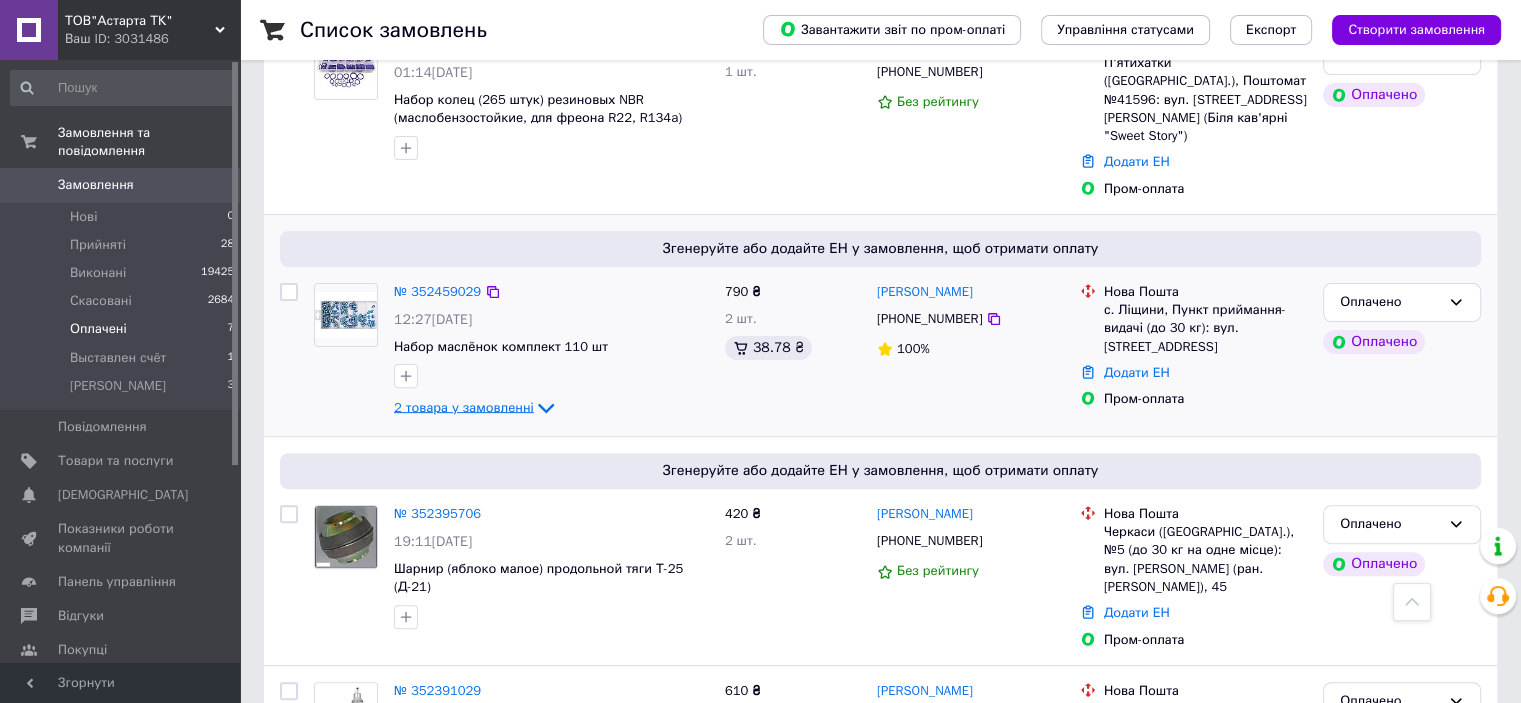 click on "2 товара у замовленні" at bounding box center (464, 407) 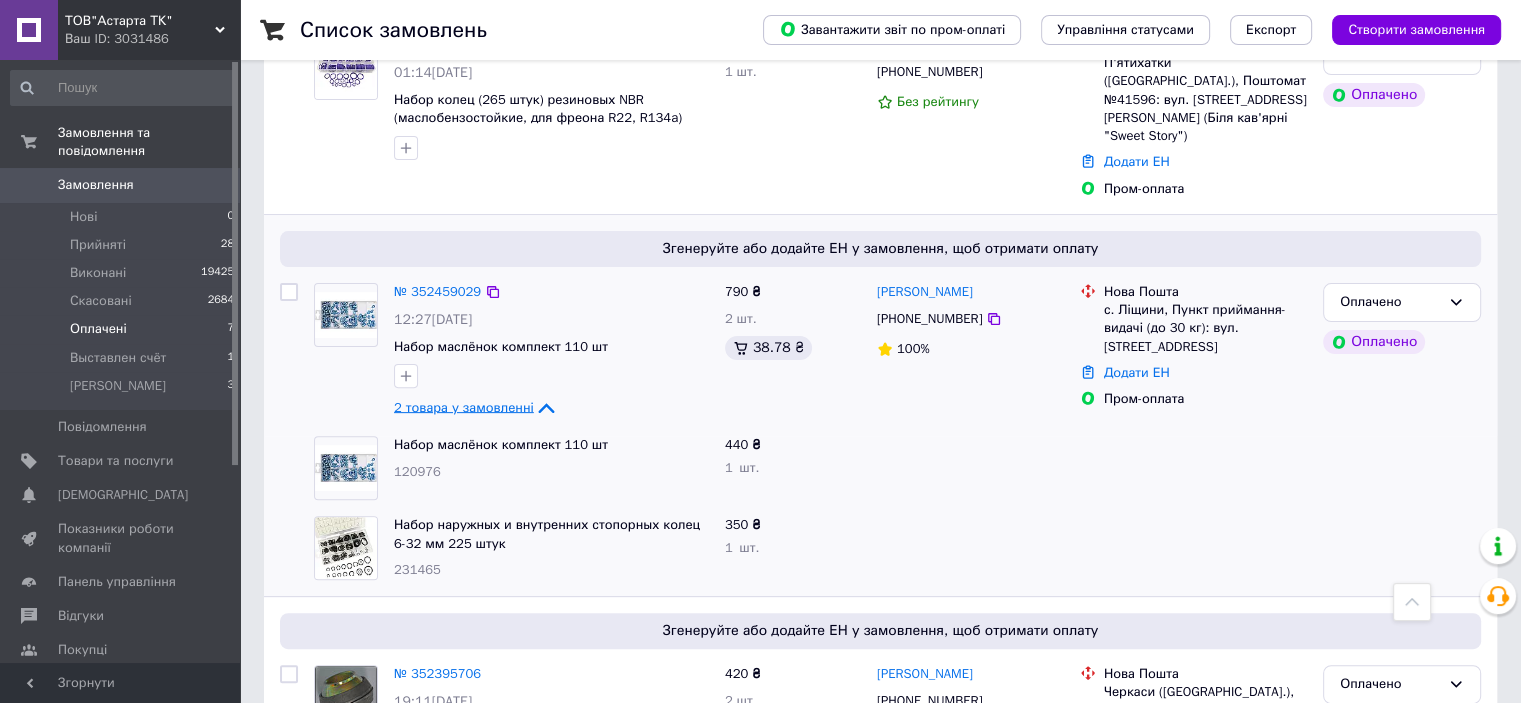 click on "2 товара у замовленні" at bounding box center (464, 407) 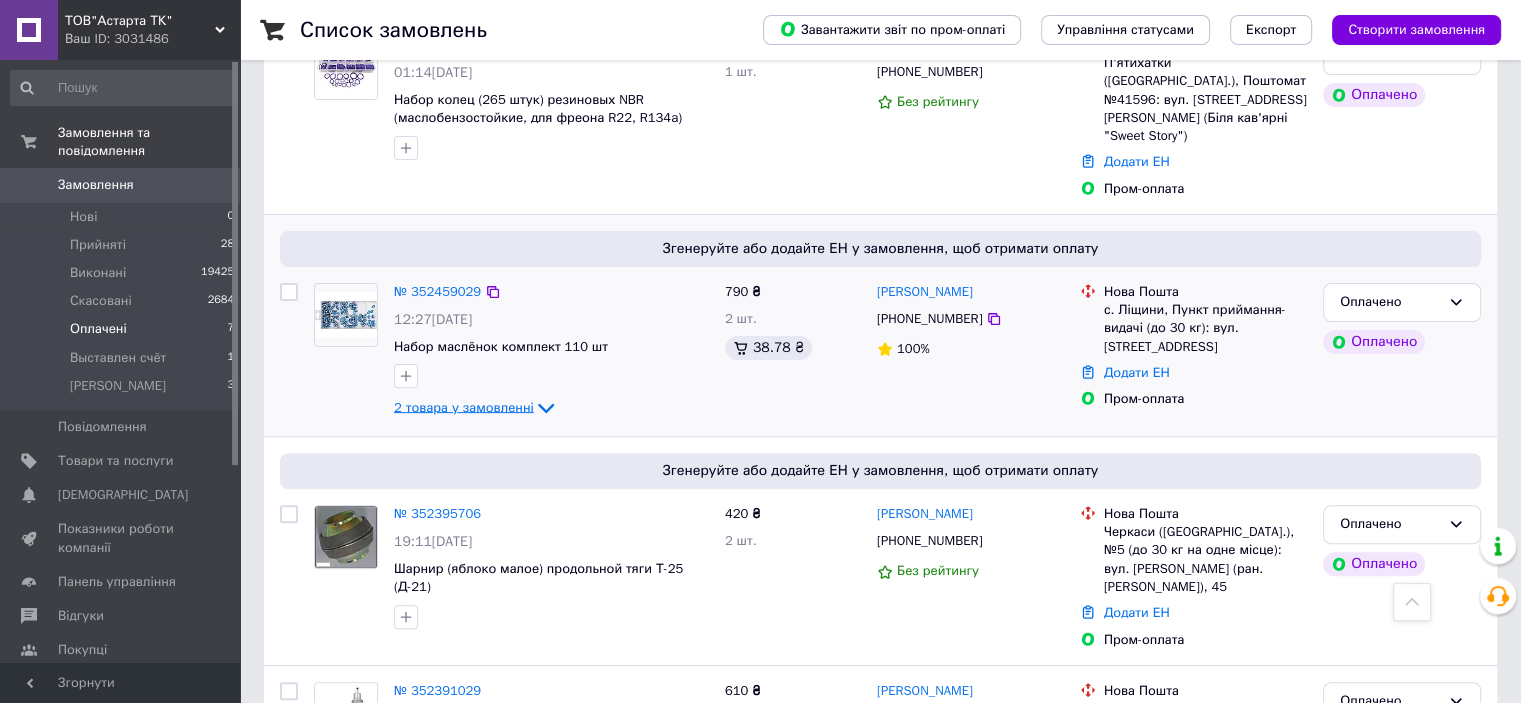 click on "2 товара у замовленні" at bounding box center (464, 407) 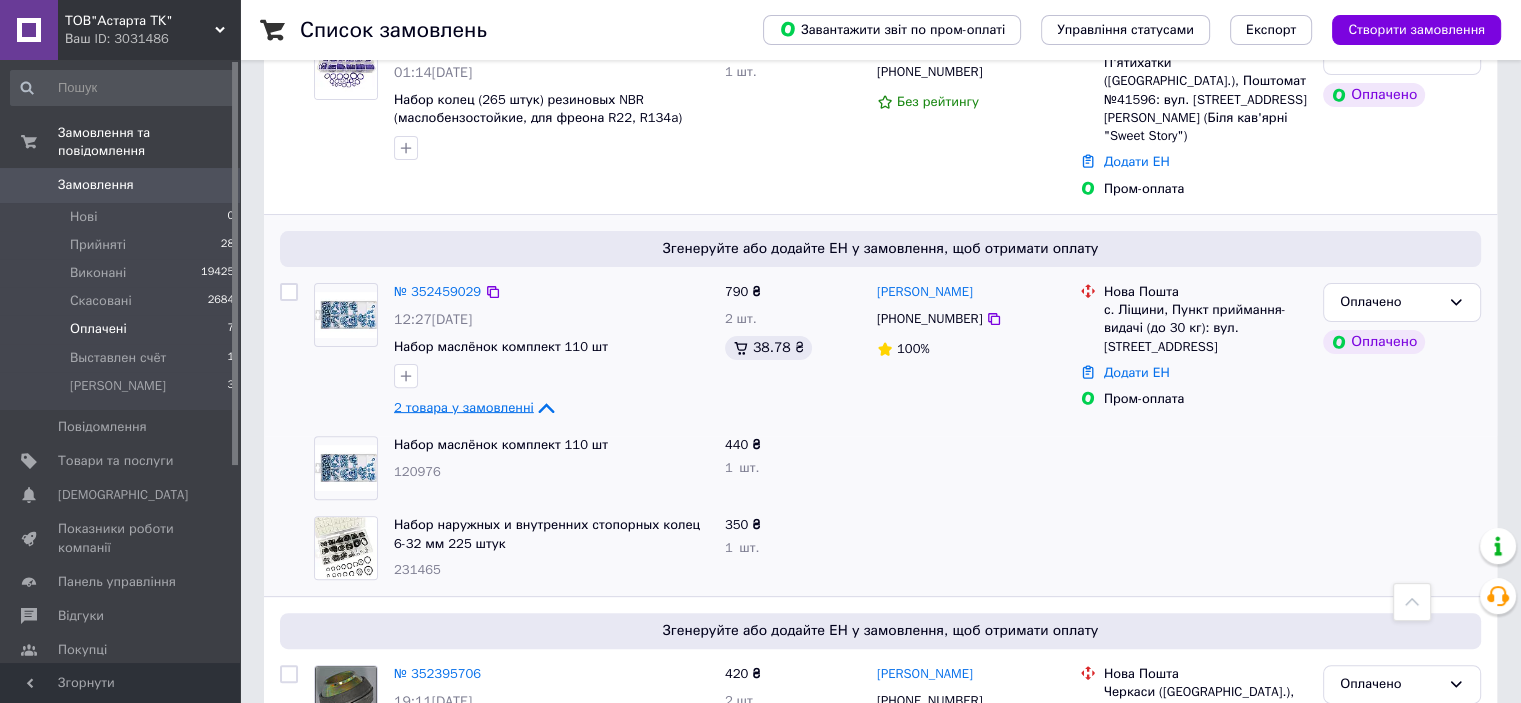 click on "2 товара у замовленні" at bounding box center (464, 407) 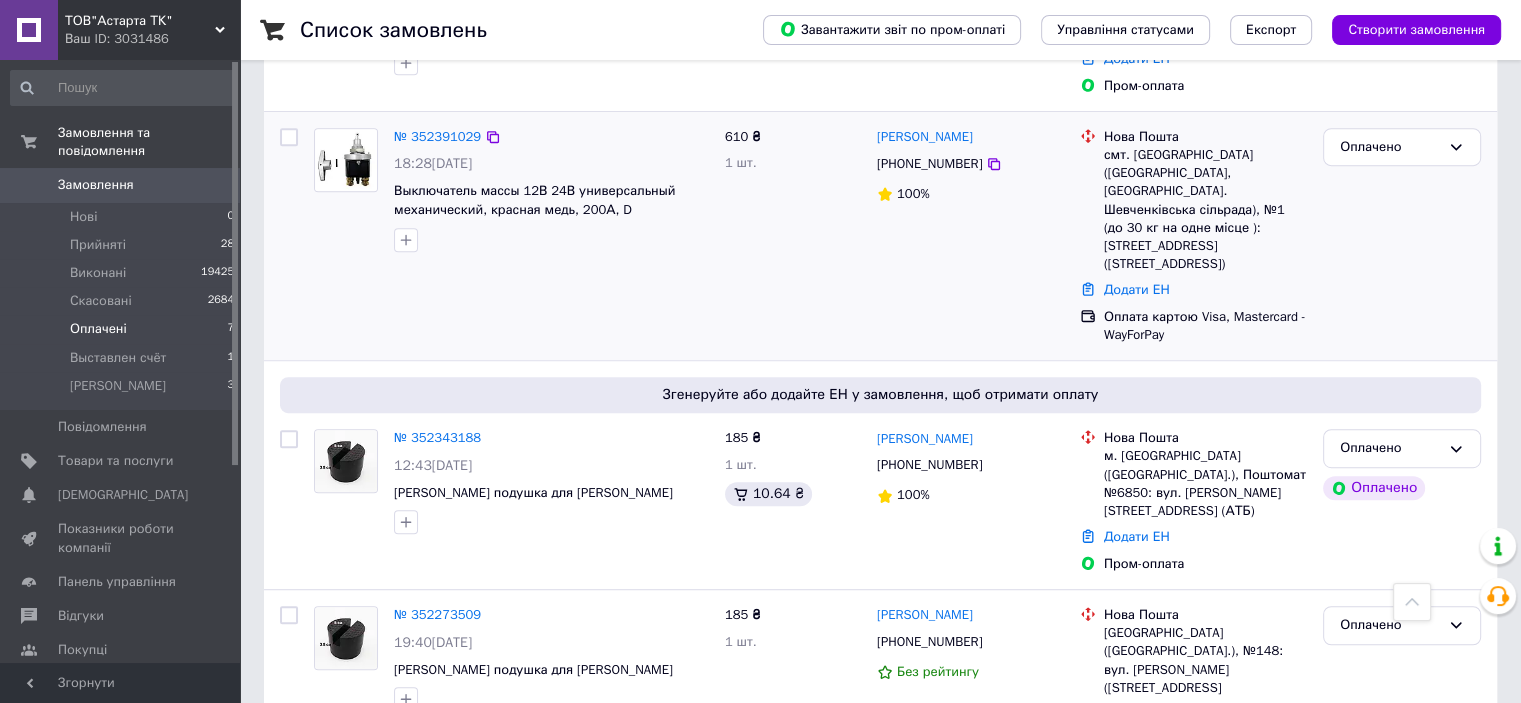 scroll, scrollTop: 1132, scrollLeft: 0, axis: vertical 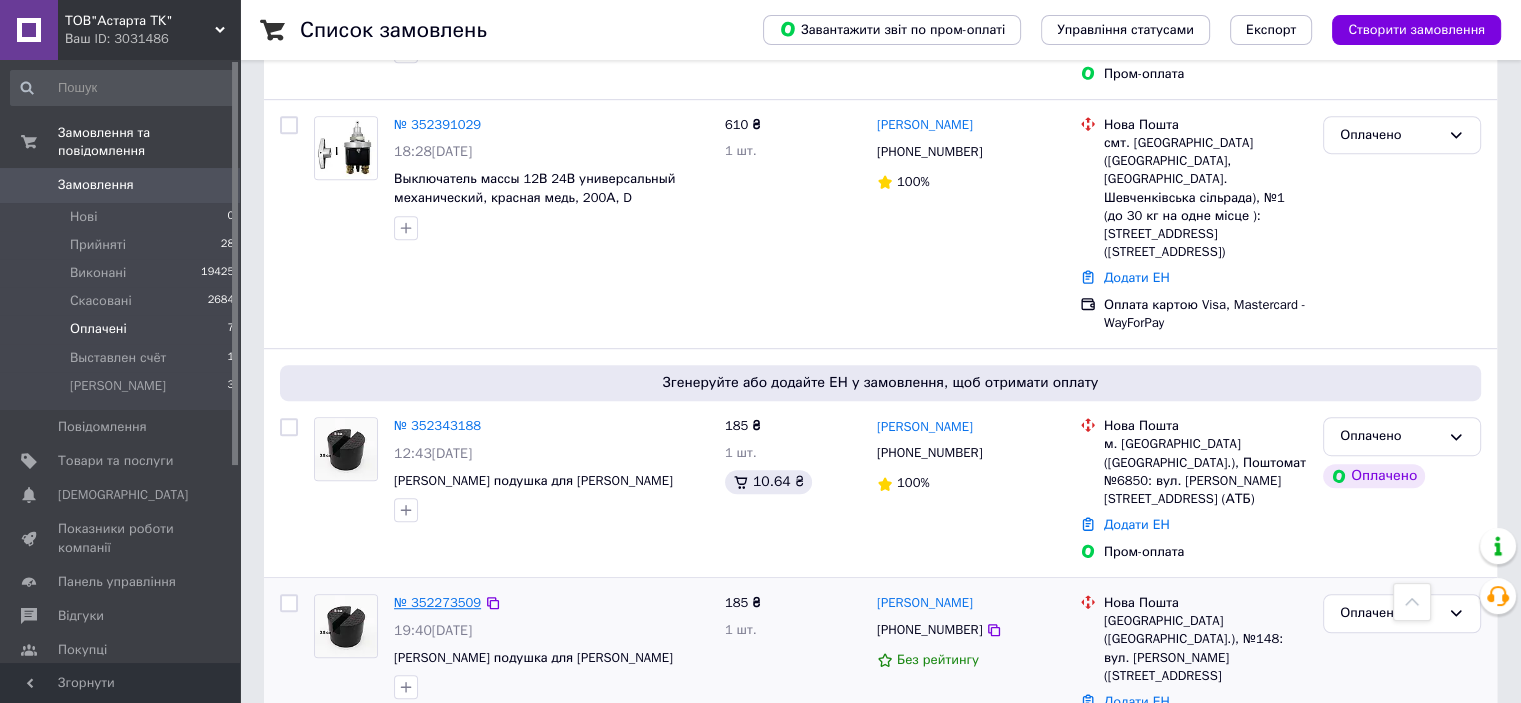 click on "№ 352273509" at bounding box center [437, 602] 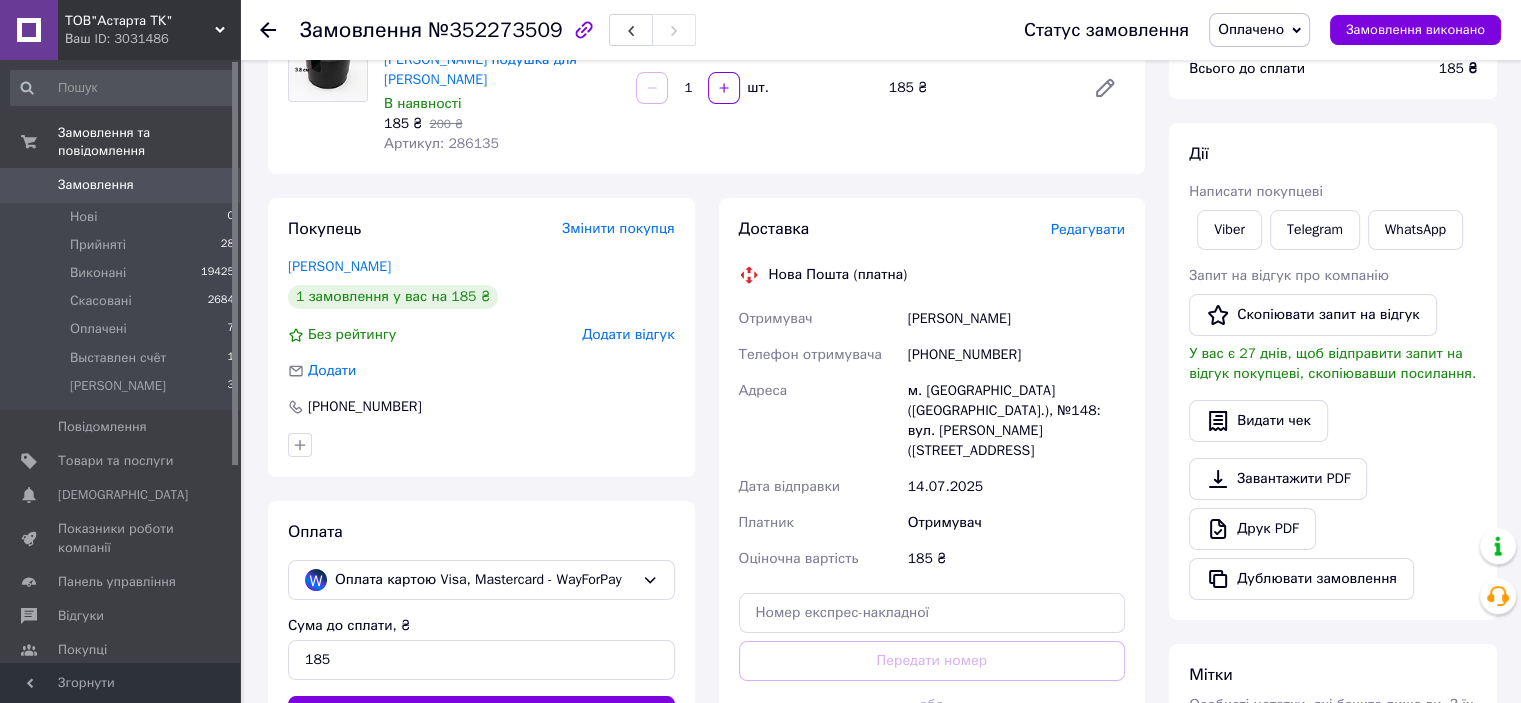 scroll, scrollTop: 233, scrollLeft: 0, axis: vertical 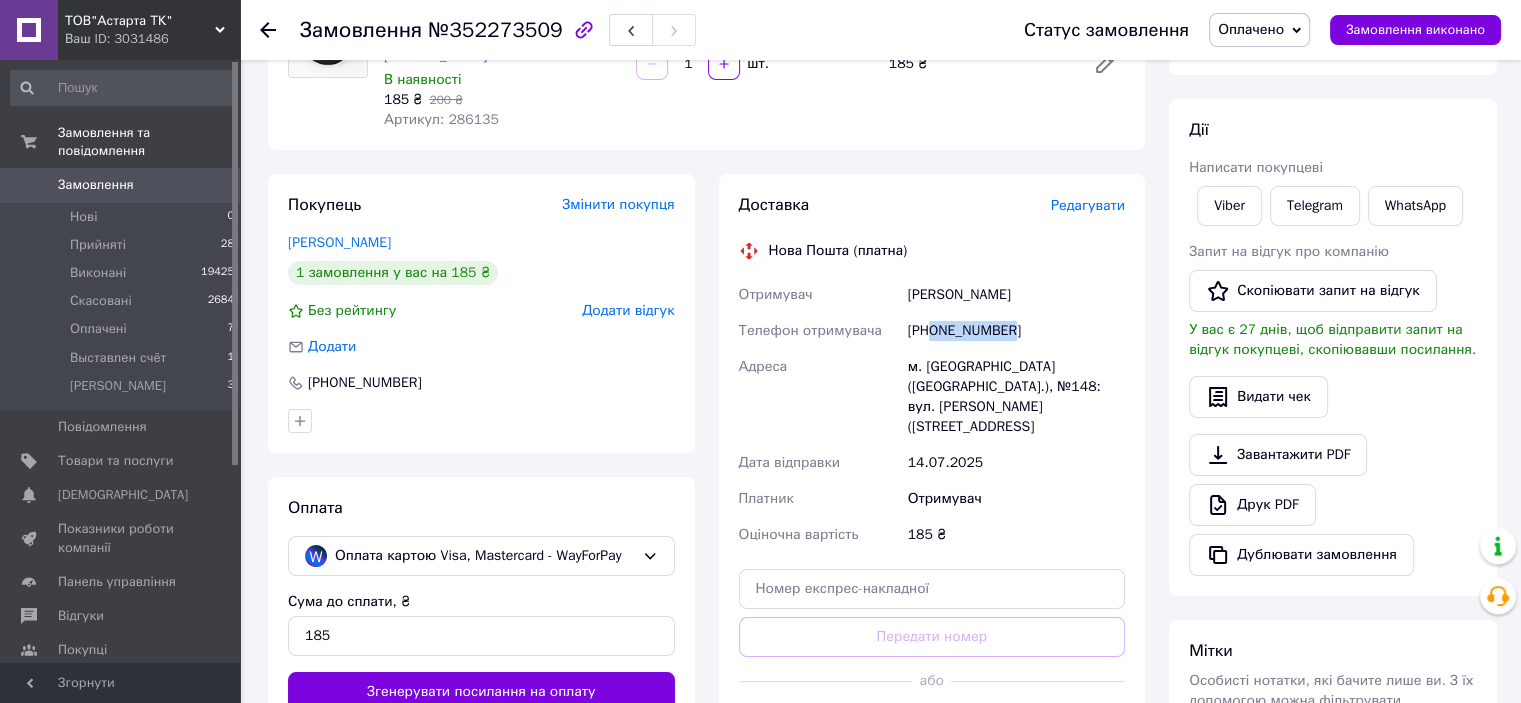 drag, startPoint x: 1018, startPoint y: 306, endPoint x: 933, endPoint y: 317, distance: 85.70881 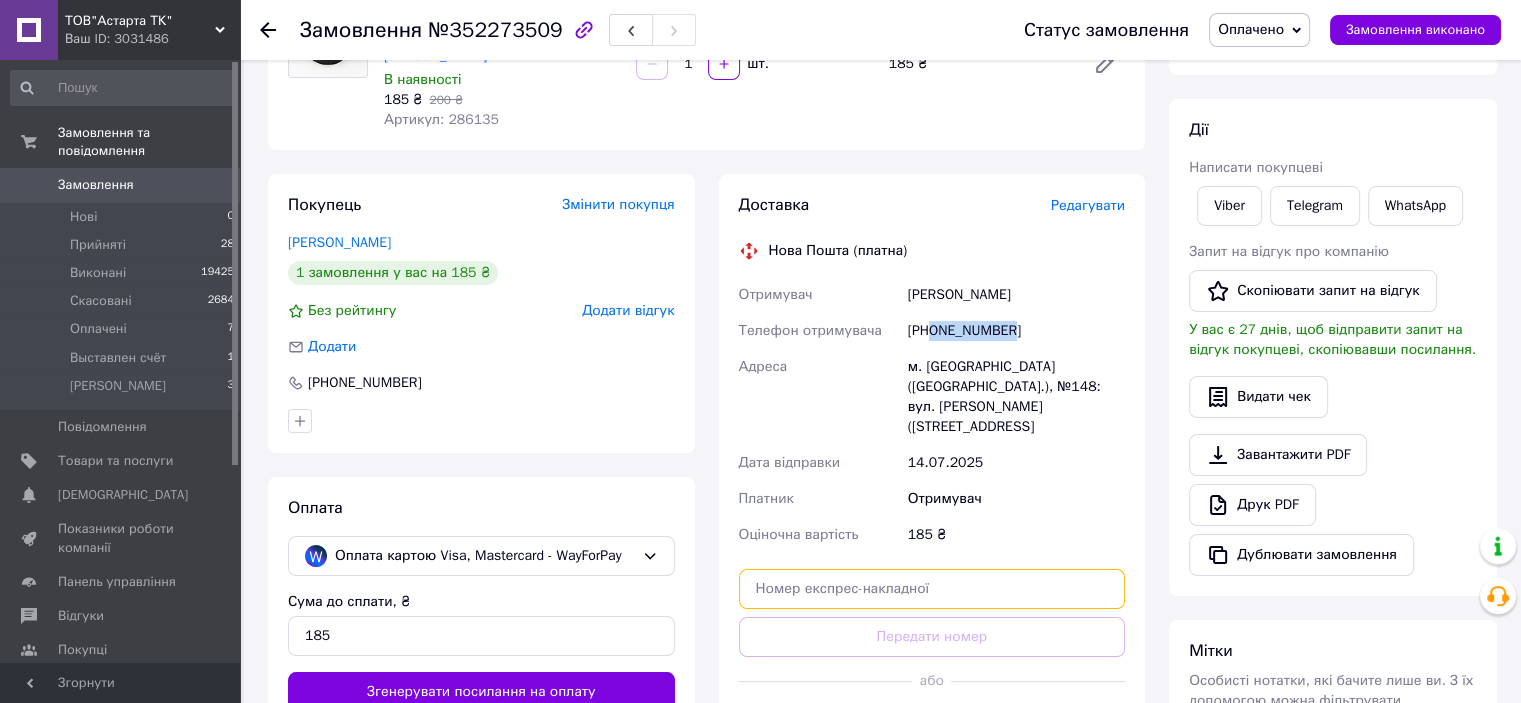 click at bounding box center [932, 589] 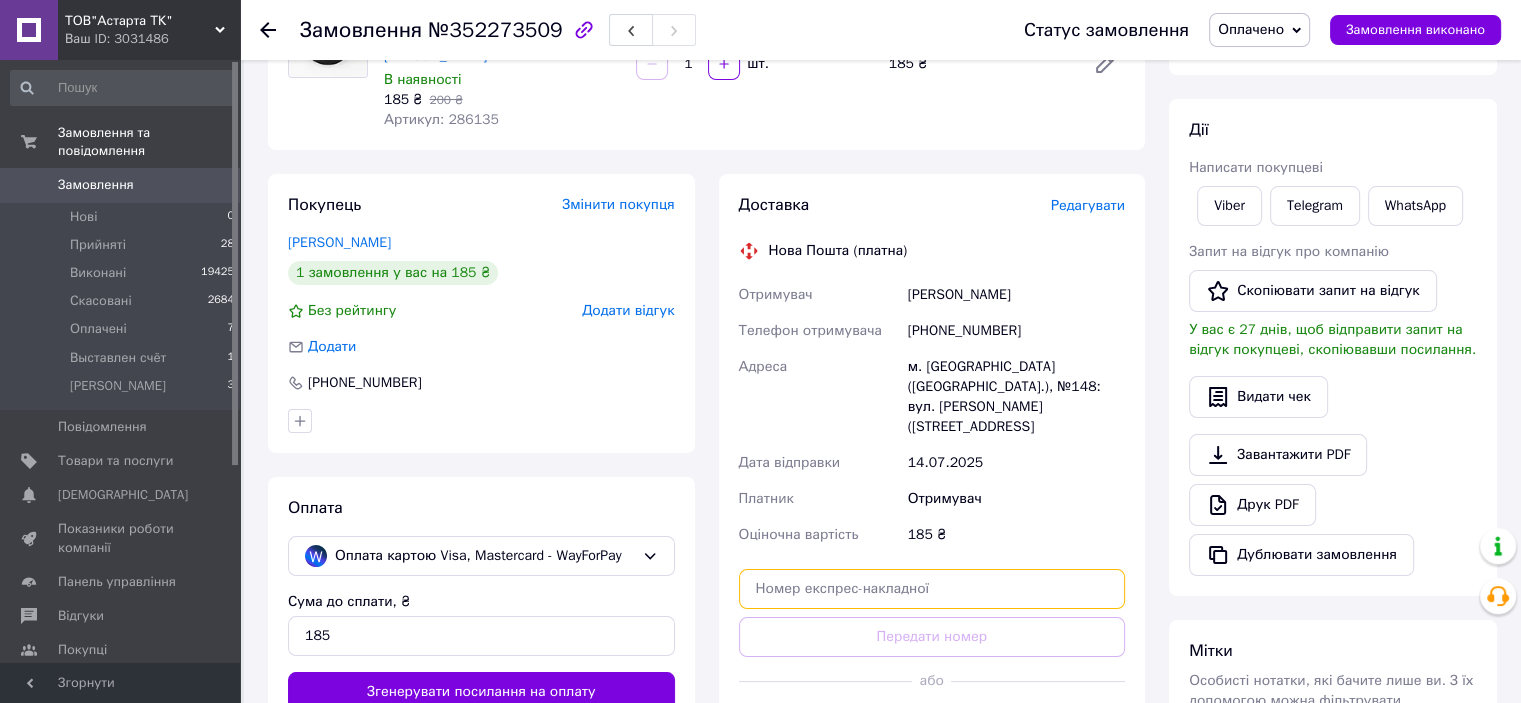 paste on "20451204986077" 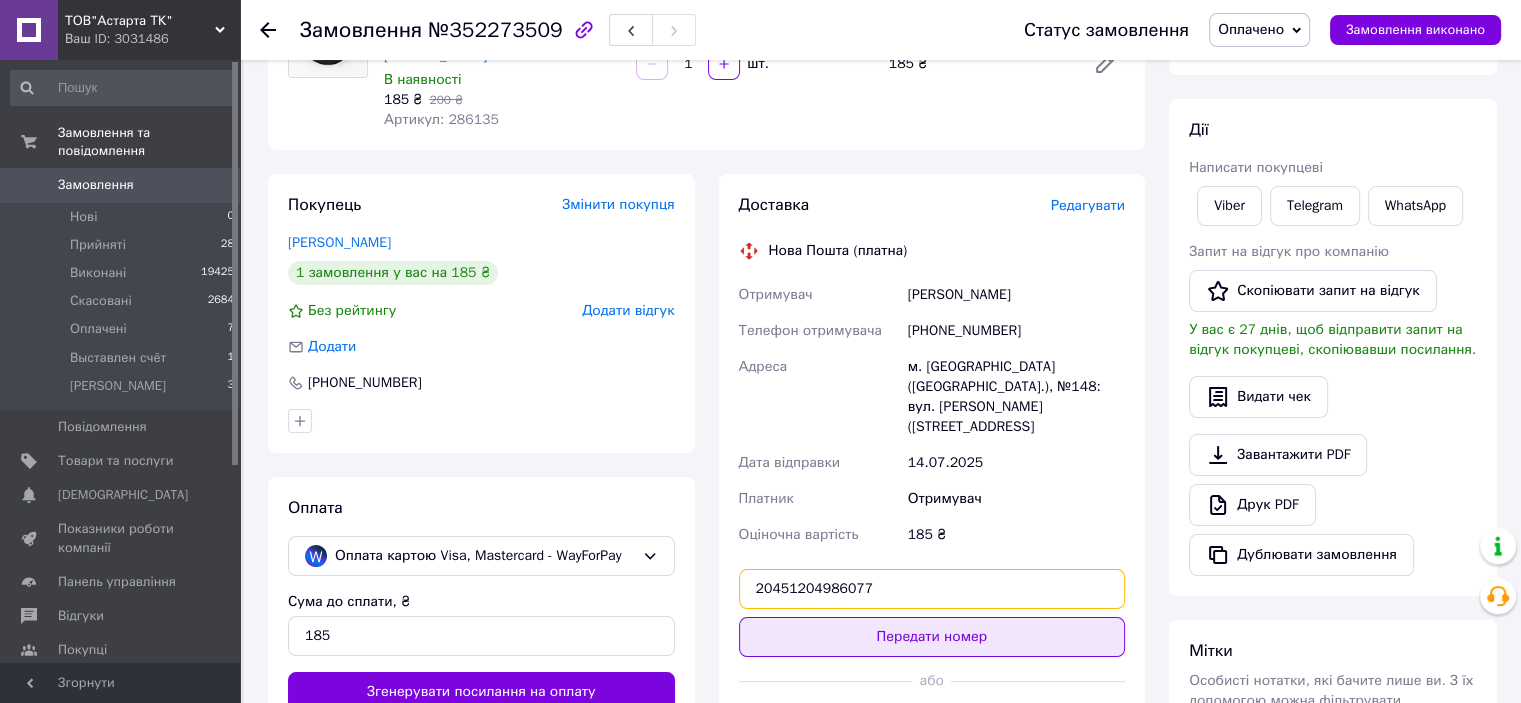 type on "20451204986077" 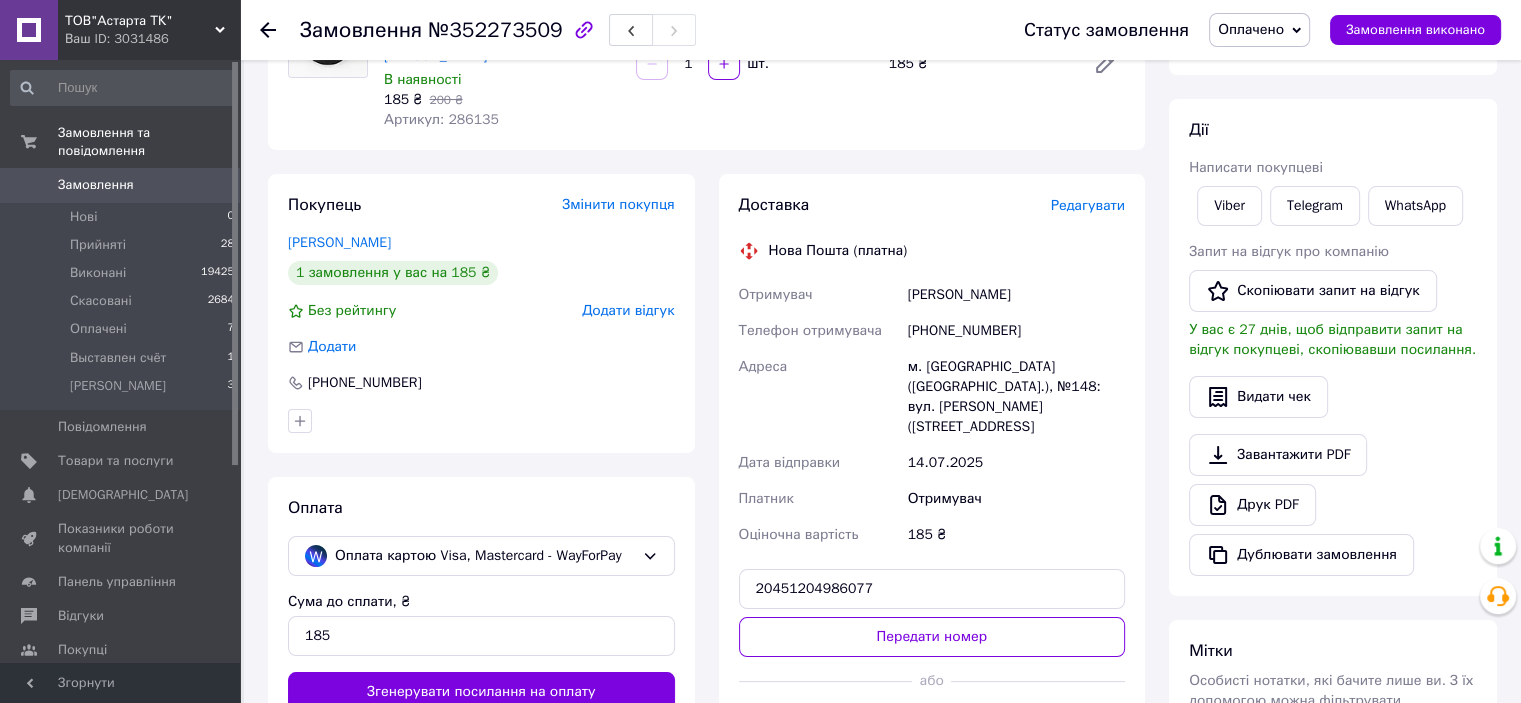 click on "Передати номер" at bounding box center (932, 637) 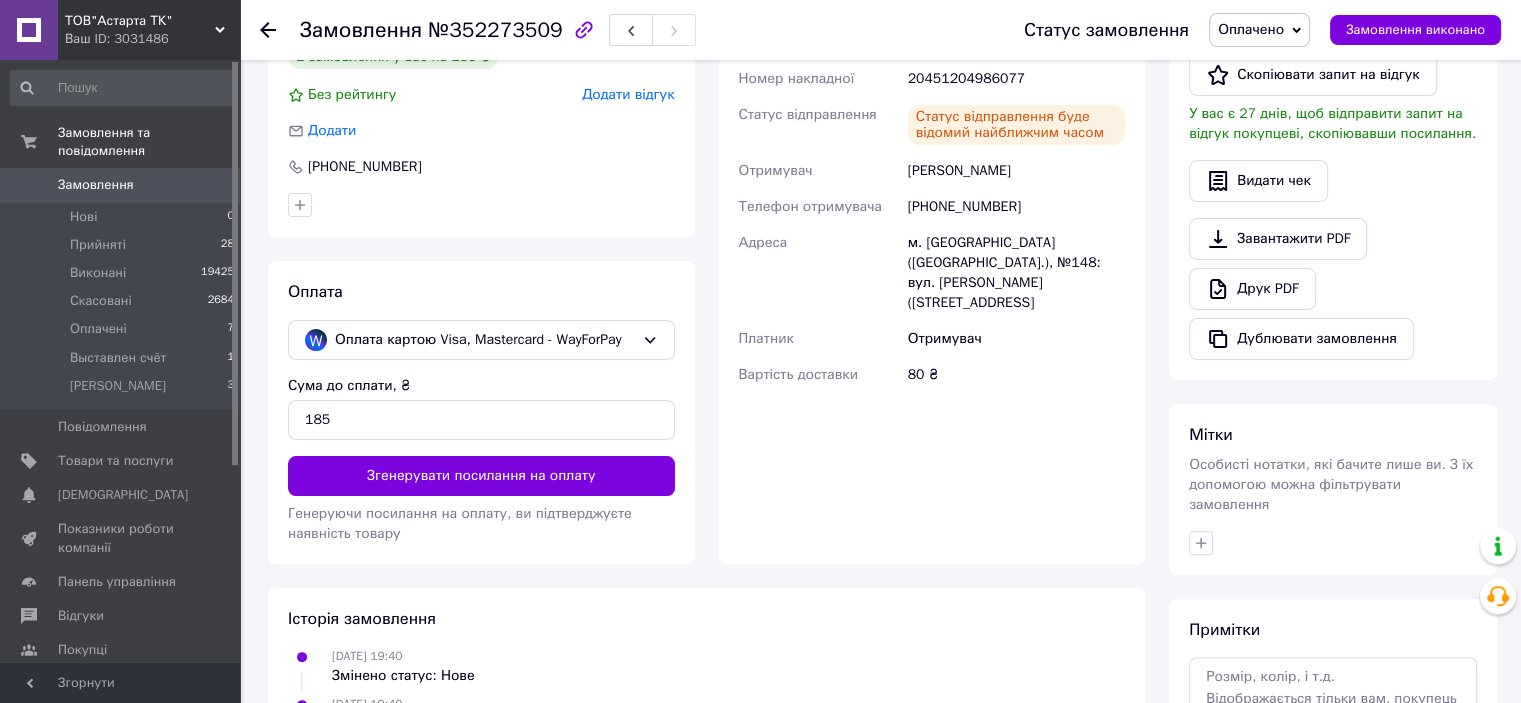 scroll, scrollTop: 500, scrollLeft: 0, axis: vertical 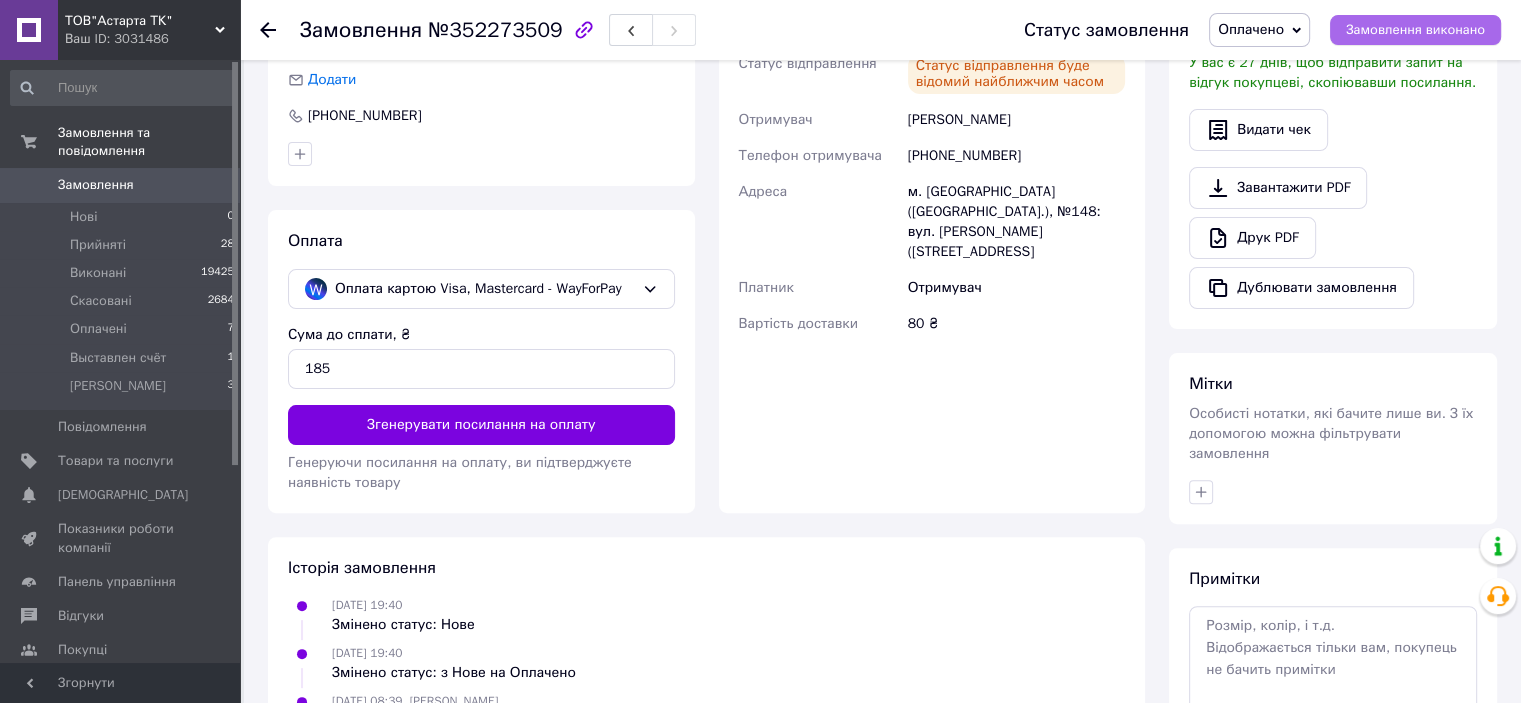 click on "Замовлення виконано" at bounding box center (1415, 30) 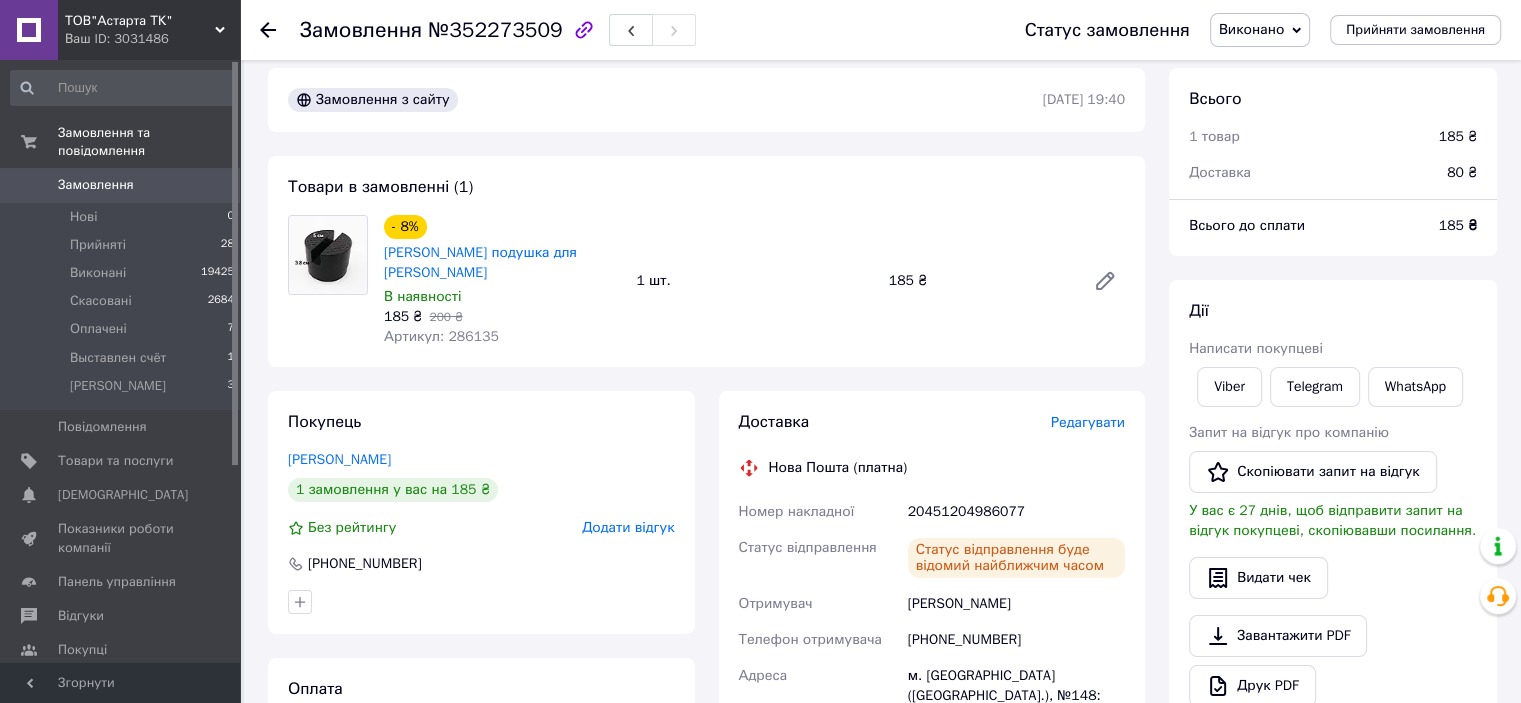 scroll, scrollTop: 0, scrollLeft: 0, axis: both 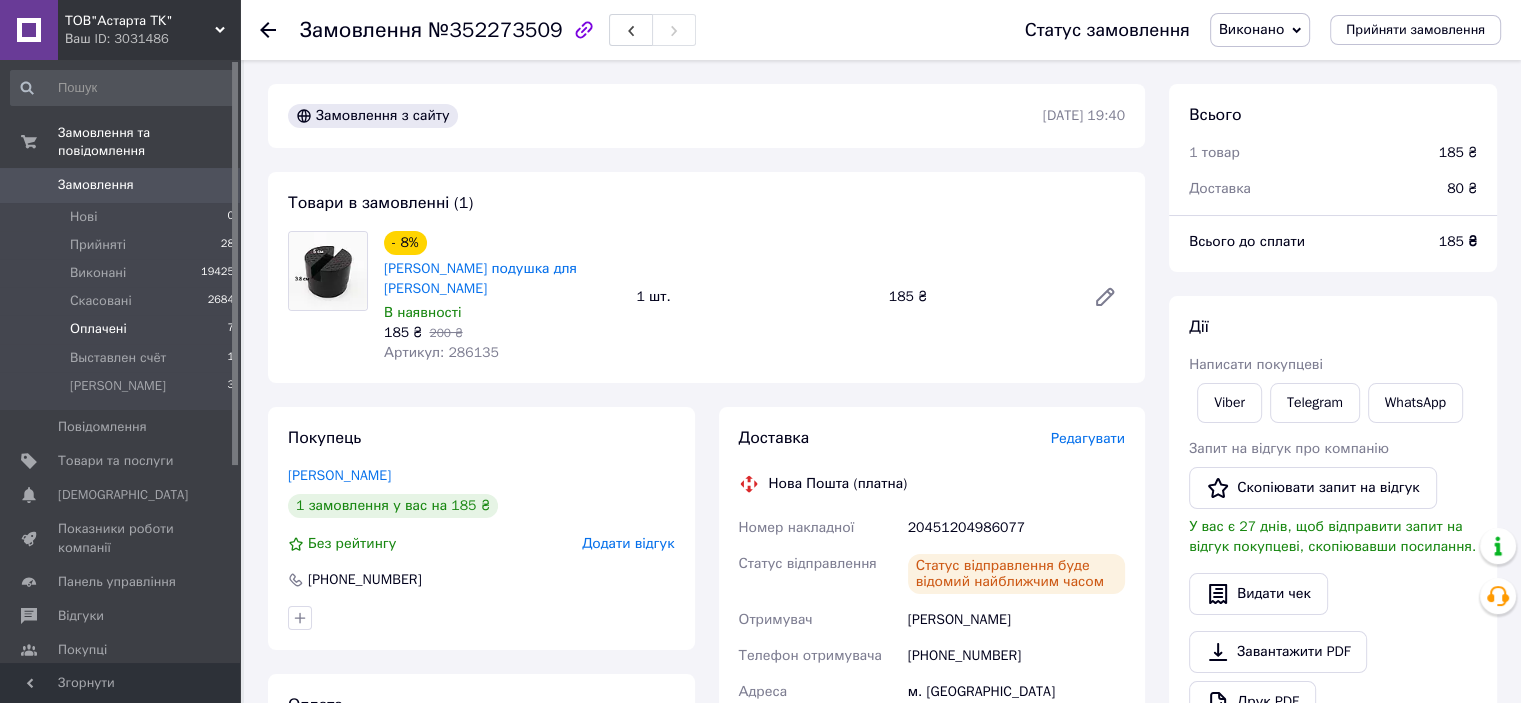 click on "Оплачені" at bounding box center [98, 329] 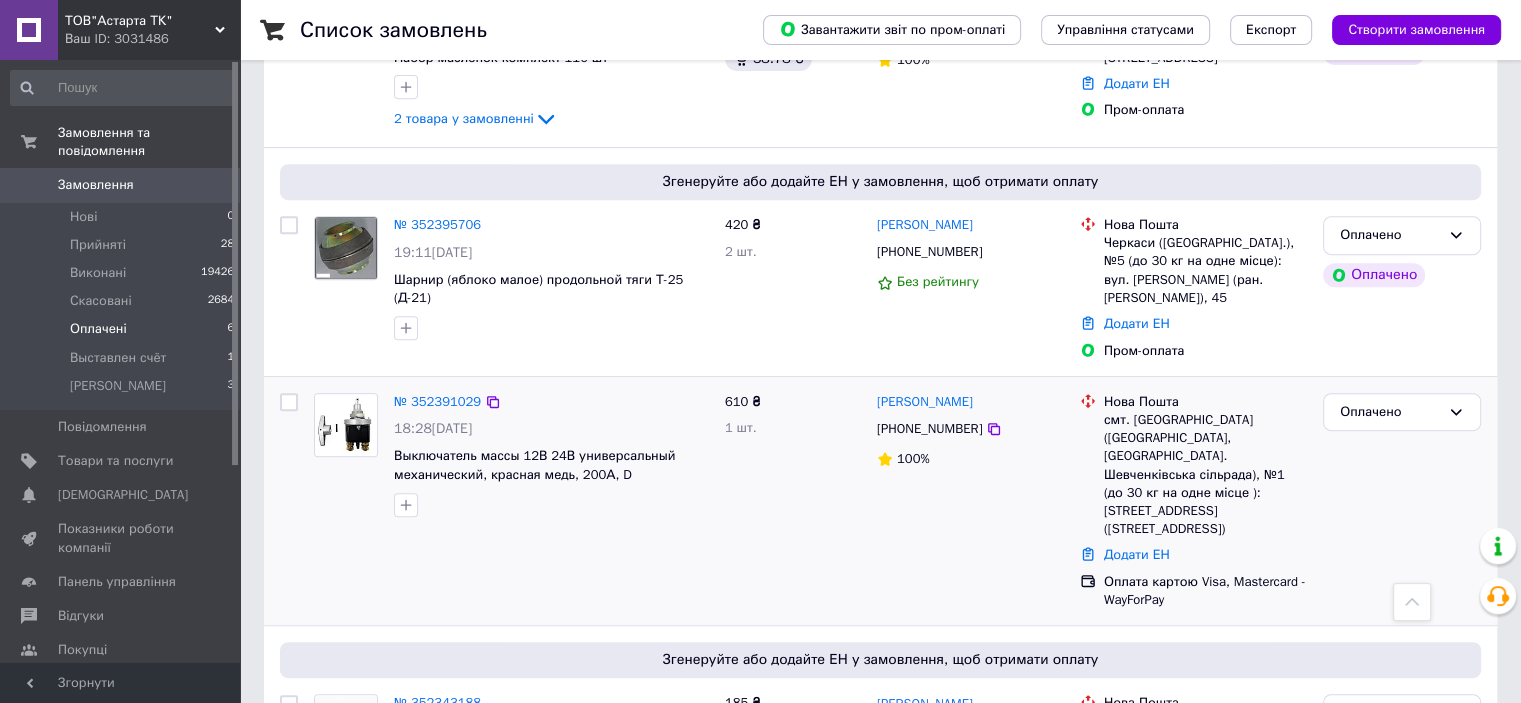 scroll, scrollTop: 936, scrollLeft: 0, axis: vertical 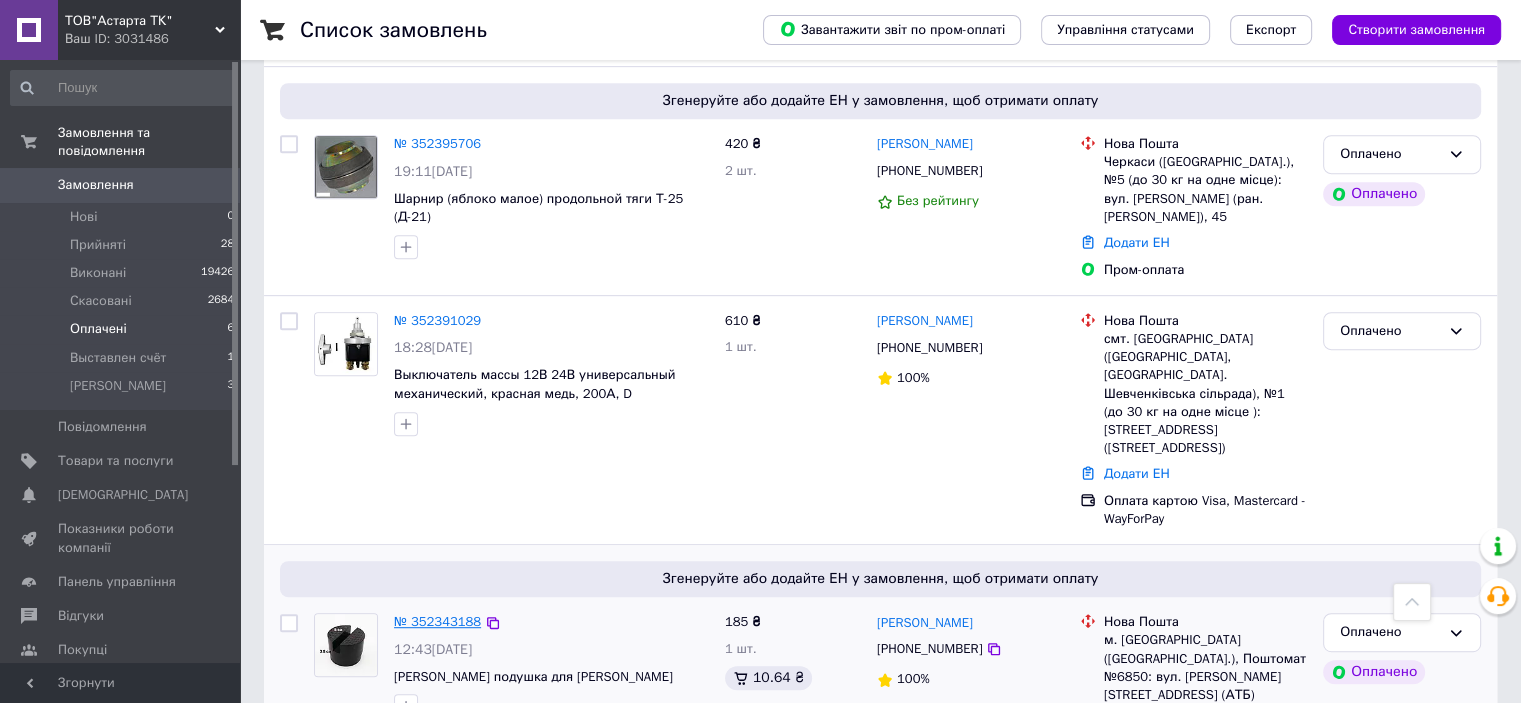 click on "№ 352343188" at bounding box center (437, 621) 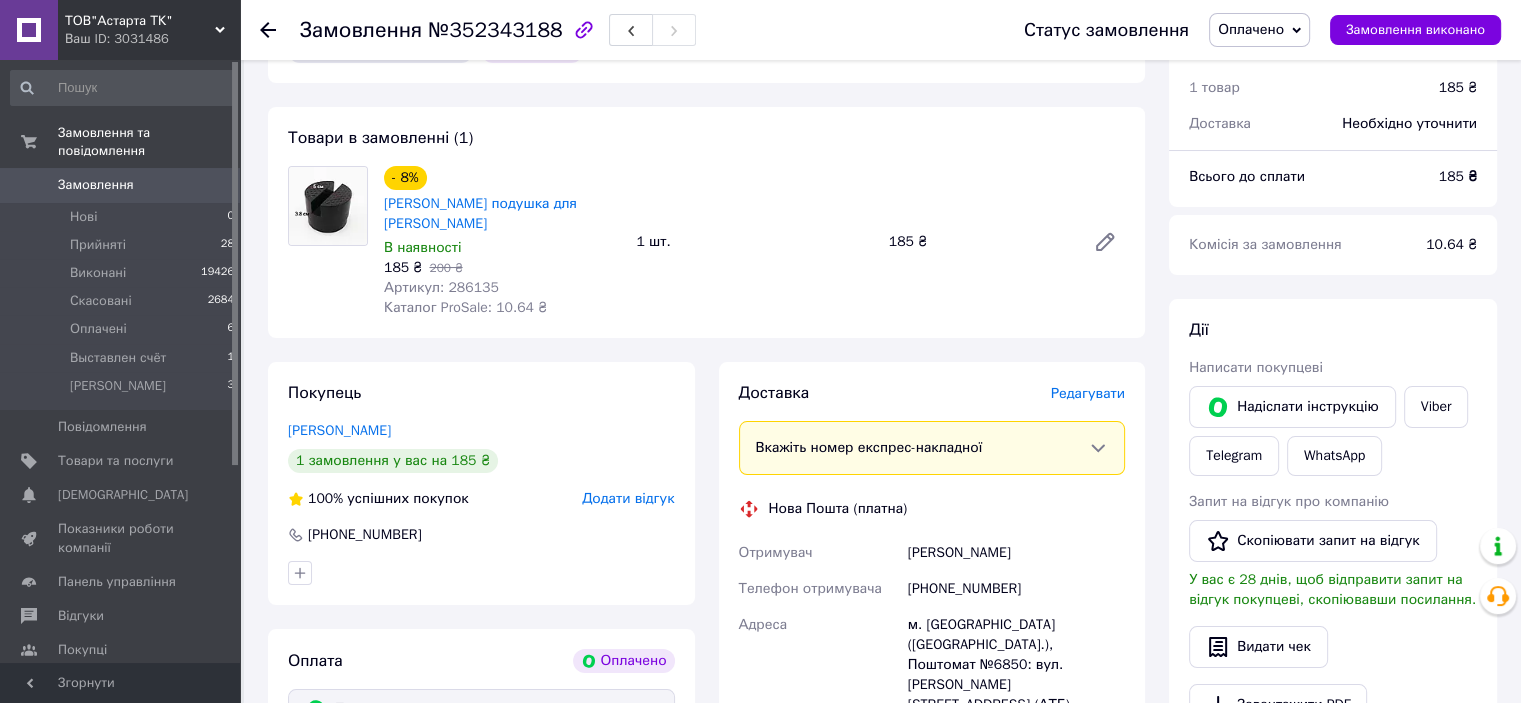 scroll, scrollTop: 133, scrollLeft: 0, axis: vertical 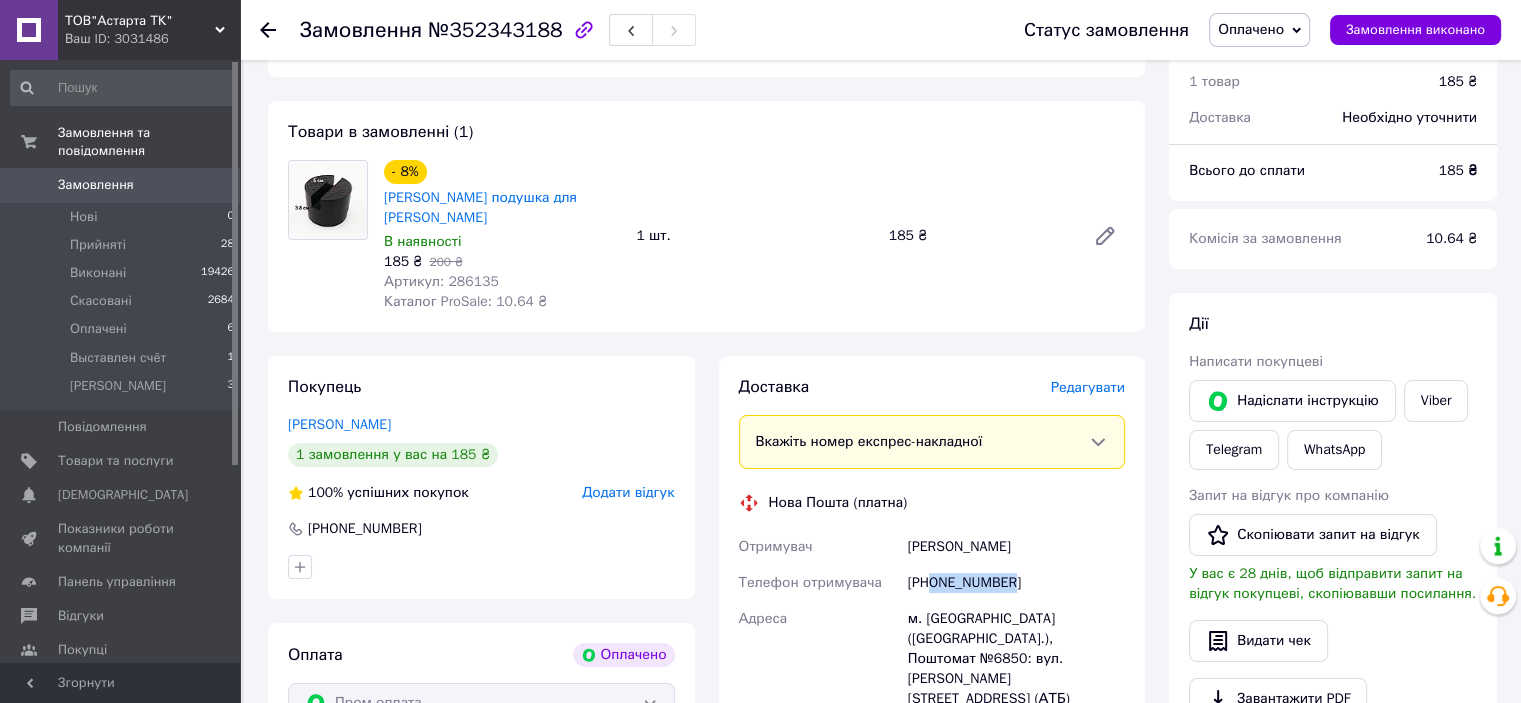 drag, startPoint x: 1027, startPoint y: 569, endPoint x: 934, endPoint y: 567, distance: 93.0215 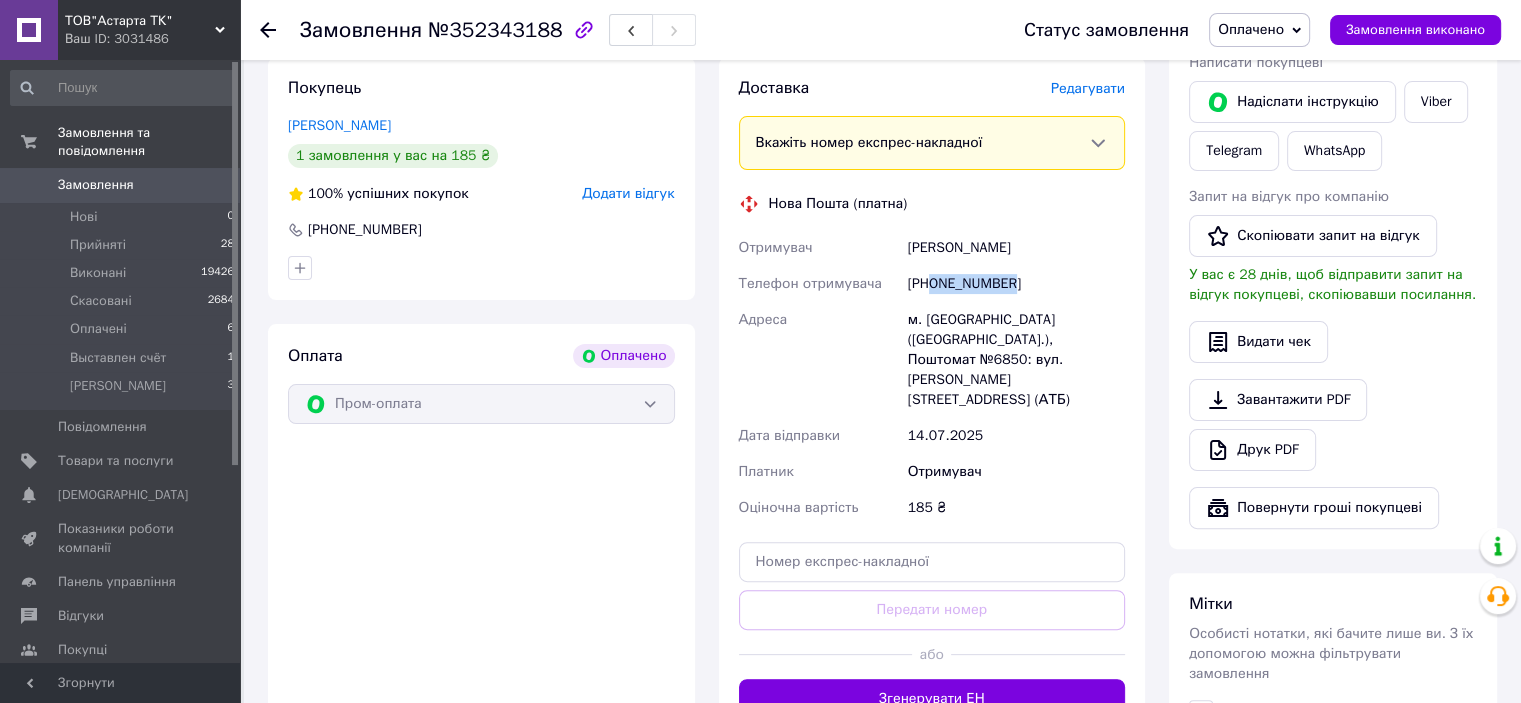 scroll, scrollTop: 433, scrollLeft: 0, axis: vertical 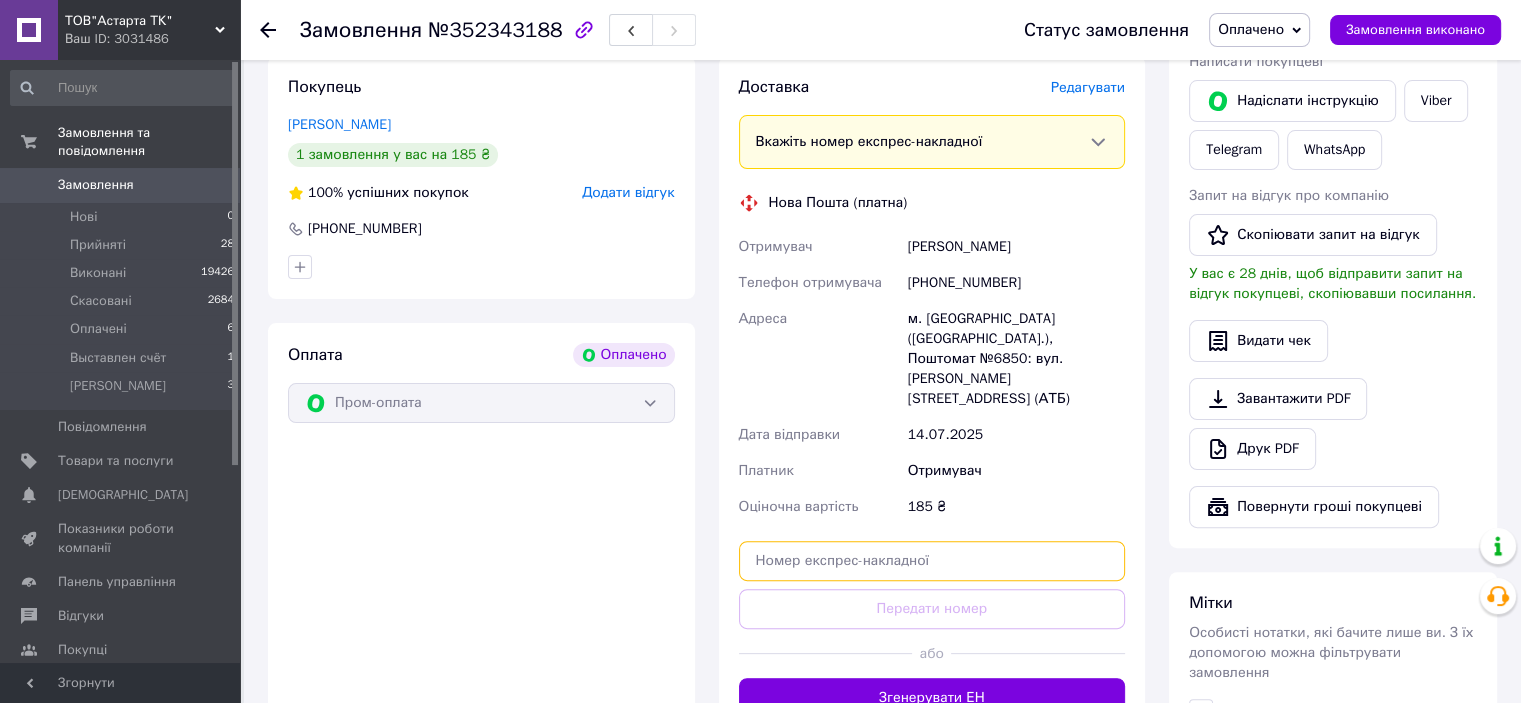click at bounding box center [932, 561] 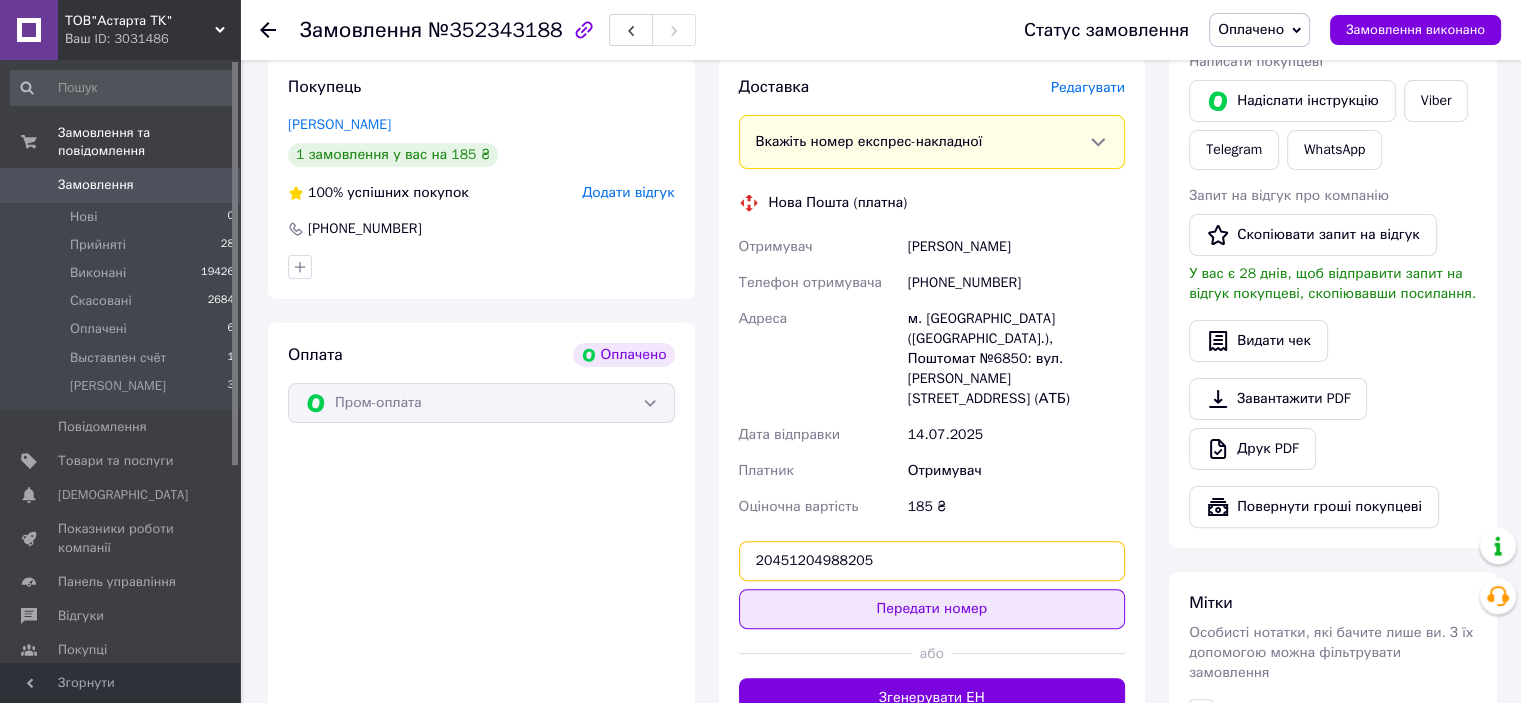type on "20451204988205" 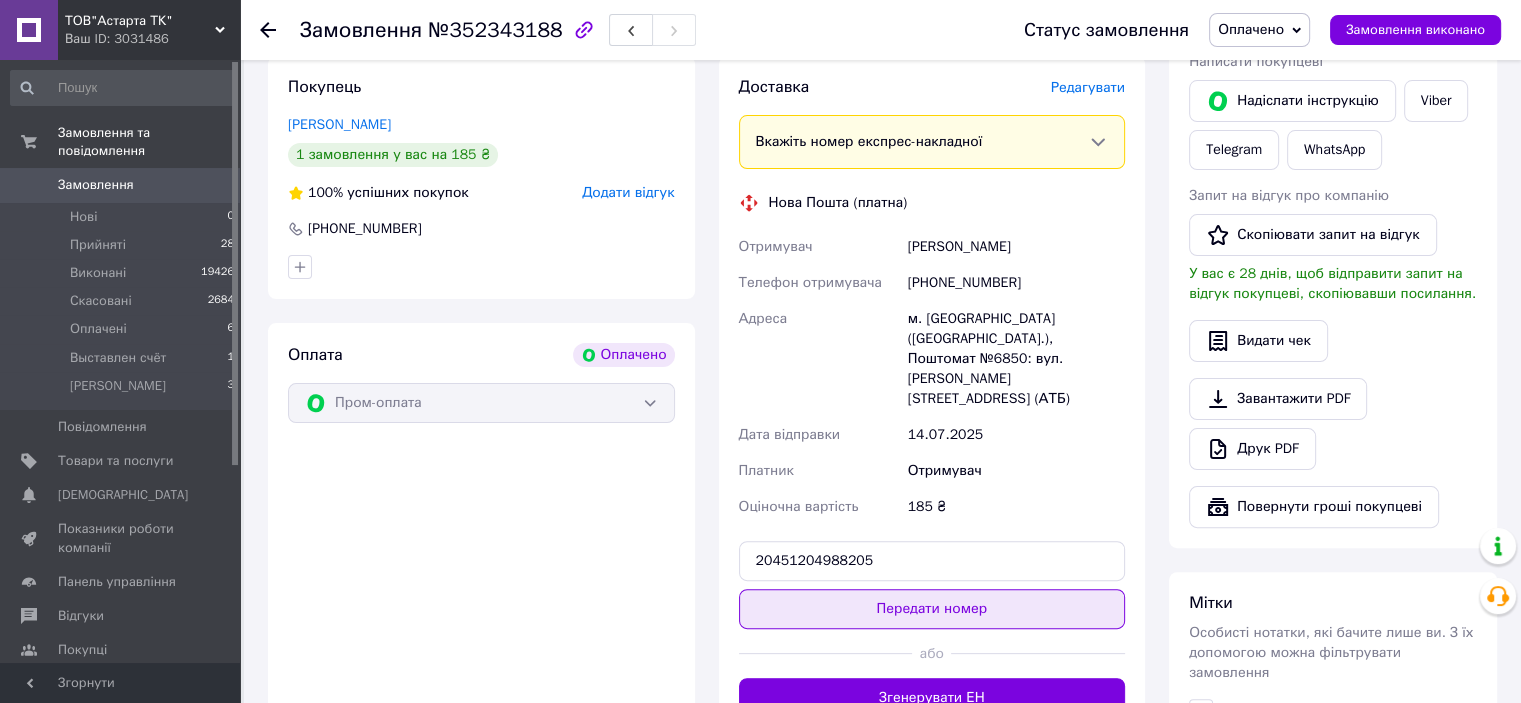 click on "Передати номер" at bounding box center [932, 609] 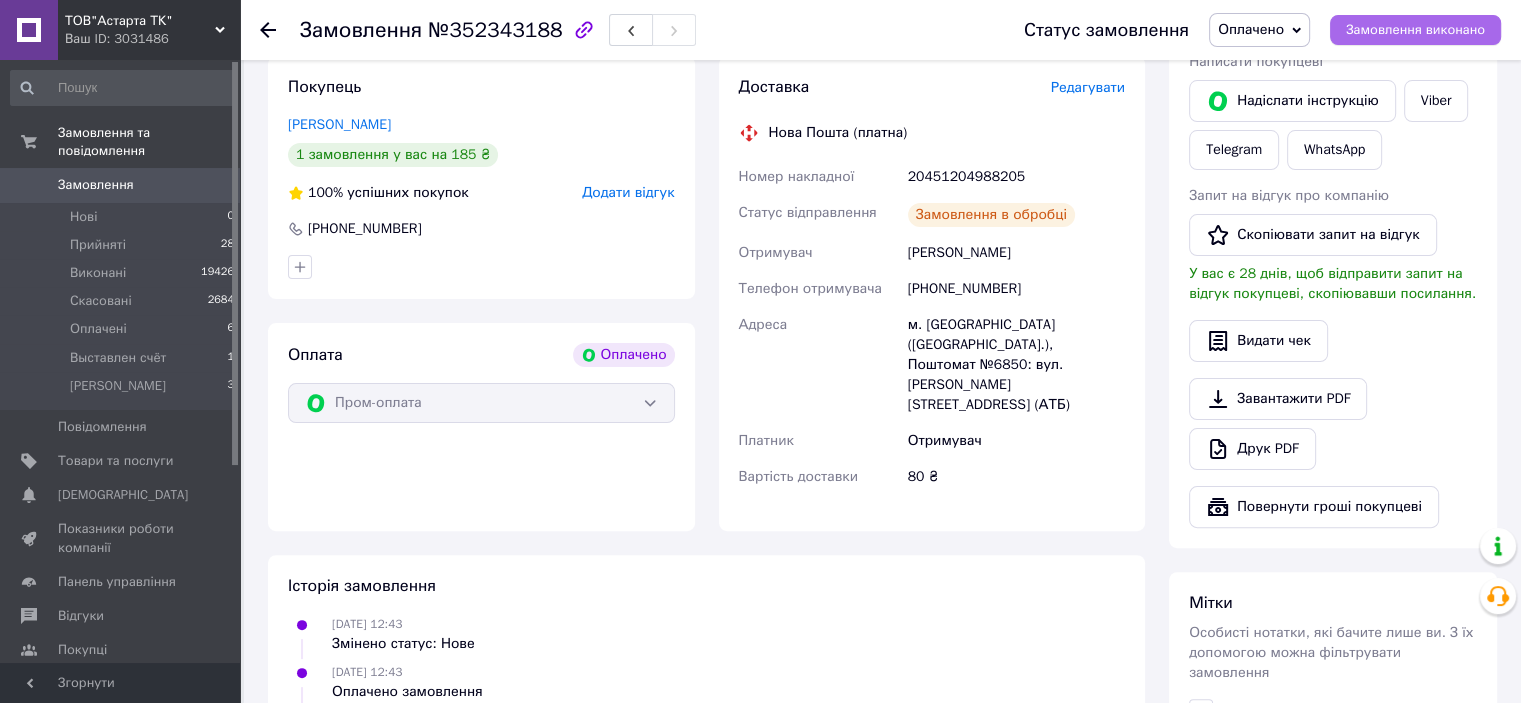 click on "Замовлення виконано" at bounding box center [1415, 30] 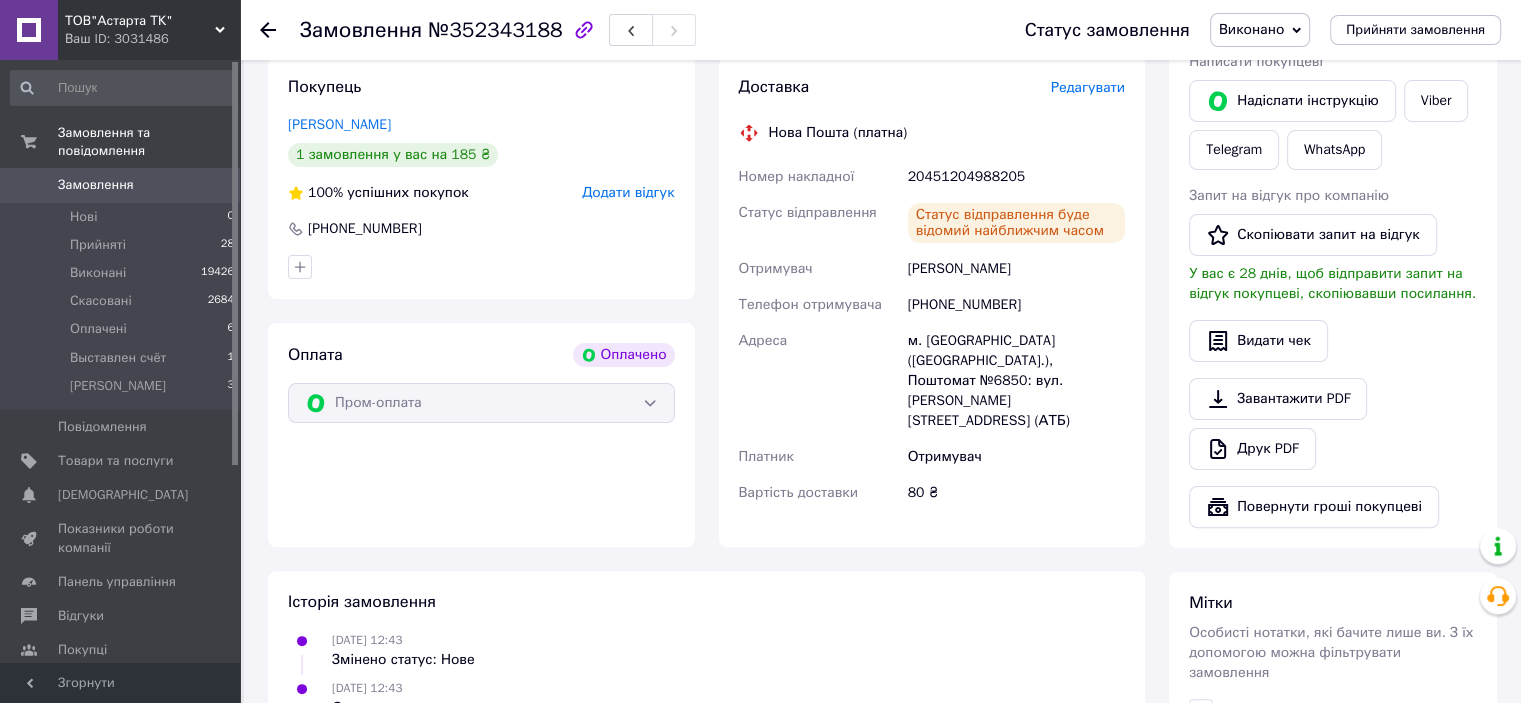 drag, startPoint x: 85, startPoint y: 310, endPoint x: 325, endPoint y: 335, distance: 241.29857 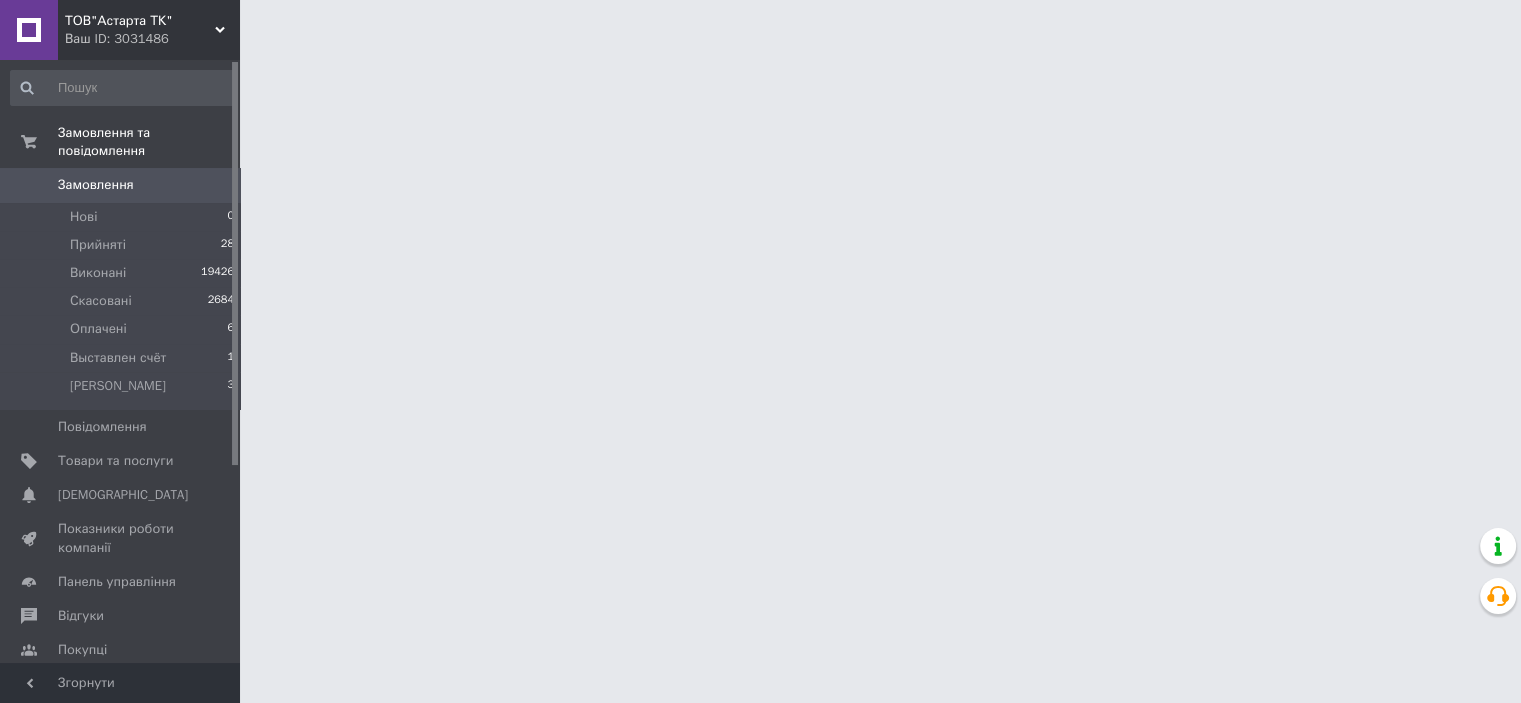 scroll, scrollTop: 0, scrollLeft: 0, axis: both 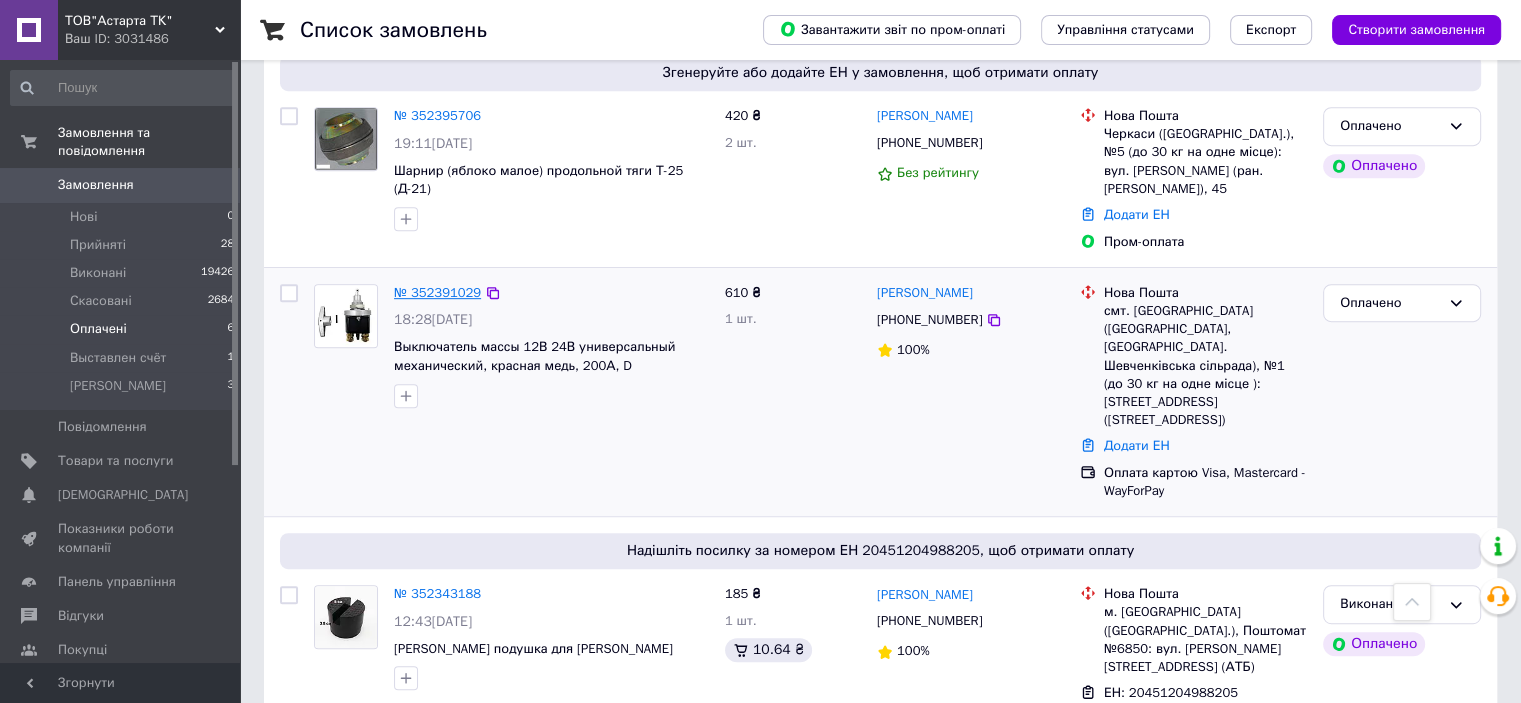 click on "№ 352391029" at bounding box center [437, 292] 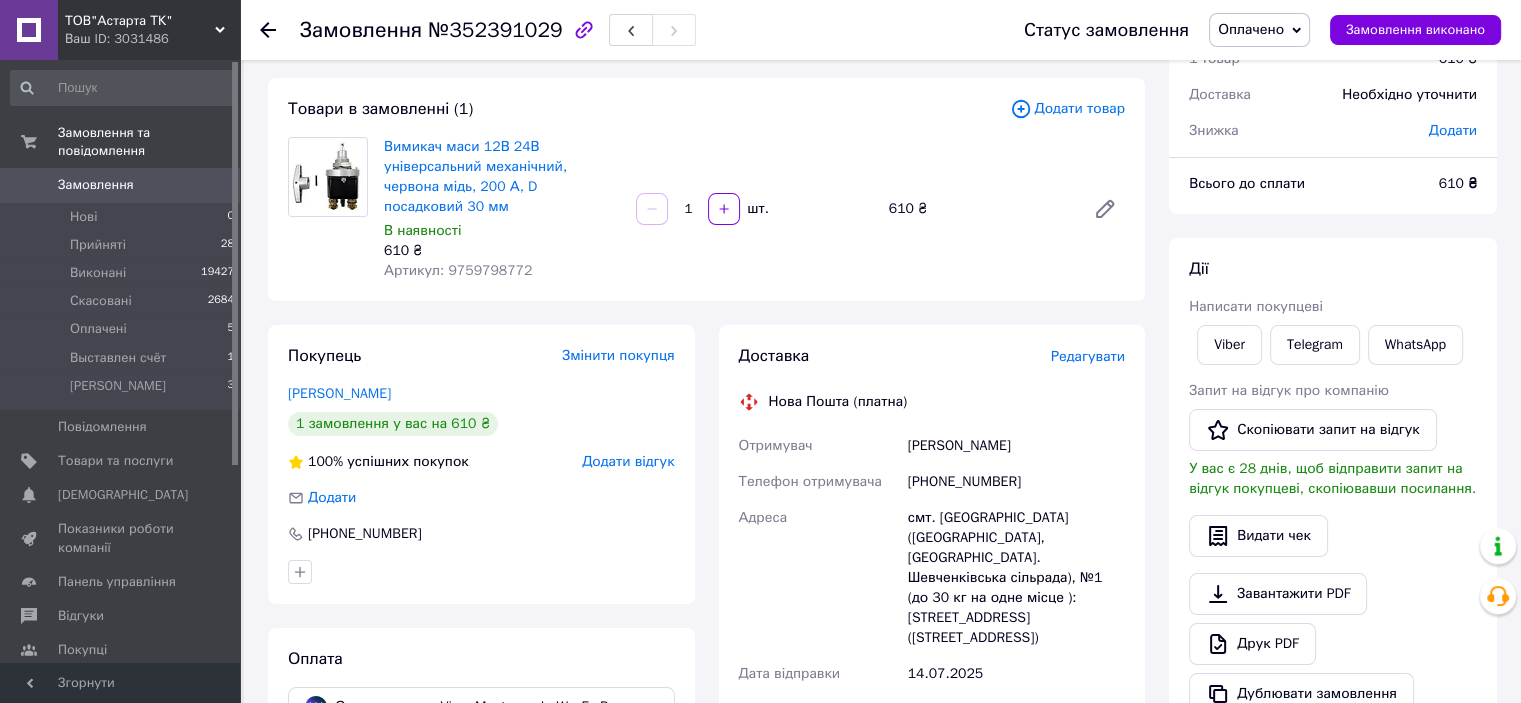 scroll, scrollTop: 87, scrollLeft: 0, axis: vertical 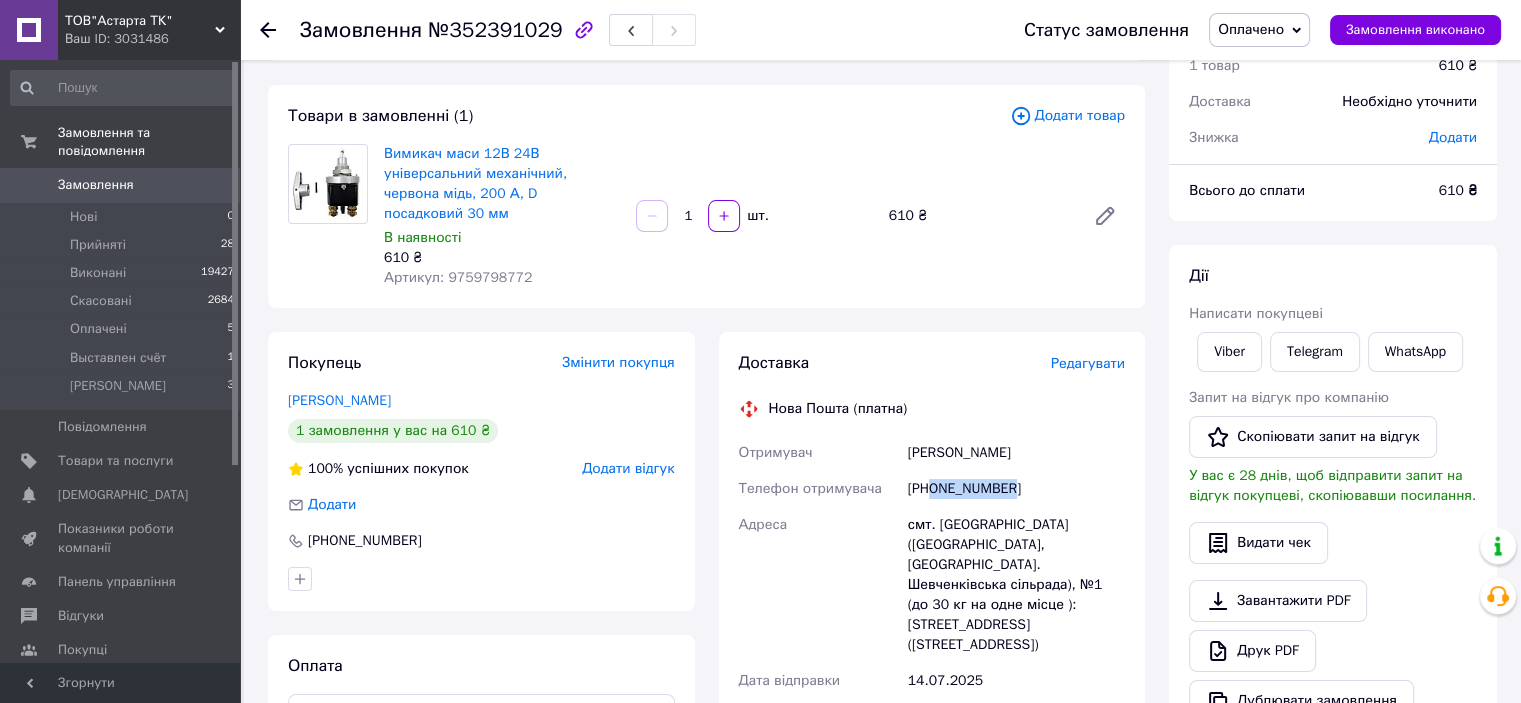 drag, startPoint x: 1020, startPoint y: 469, endPoint x: 931, endPoint y: 475, distance: 89.20202 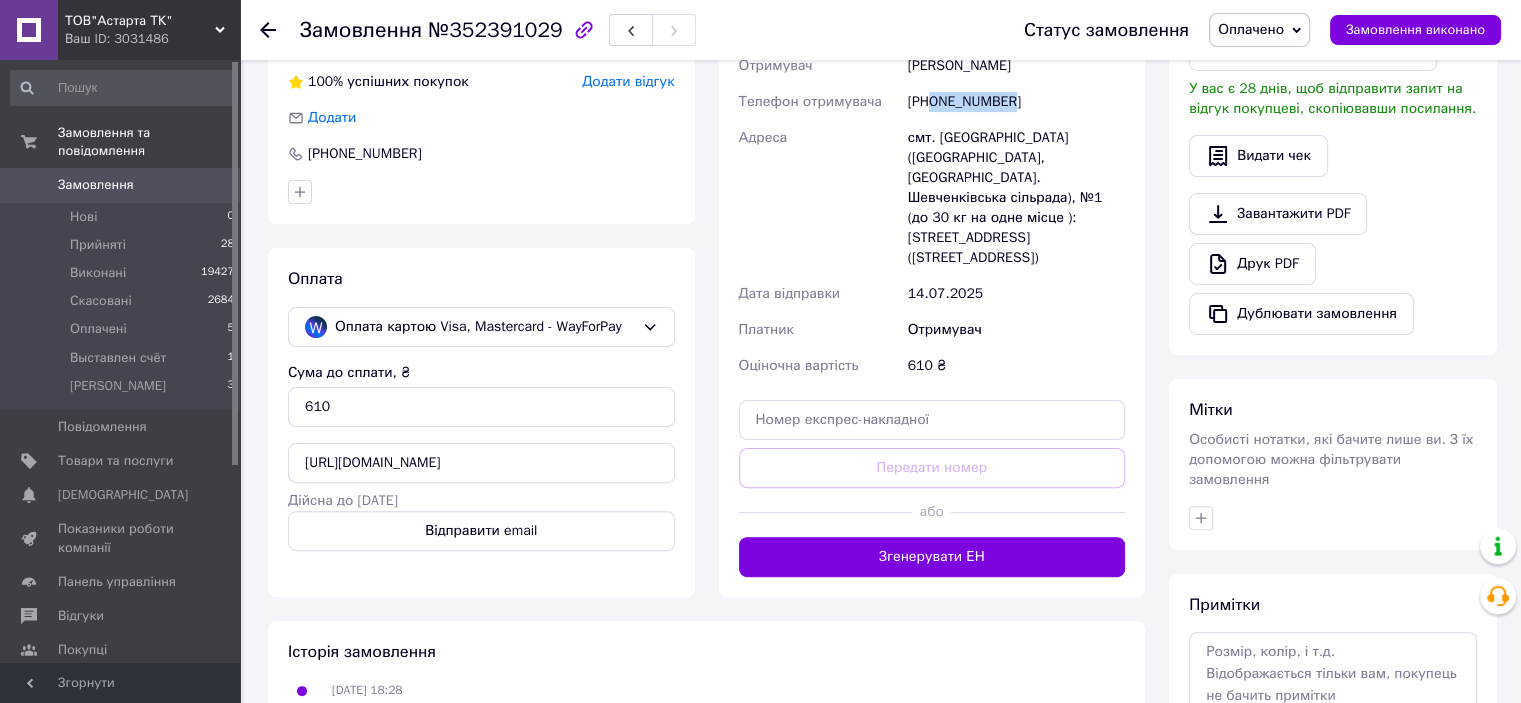scroll, scrollTop: 520, scrollLeft: 0, axis: vertical 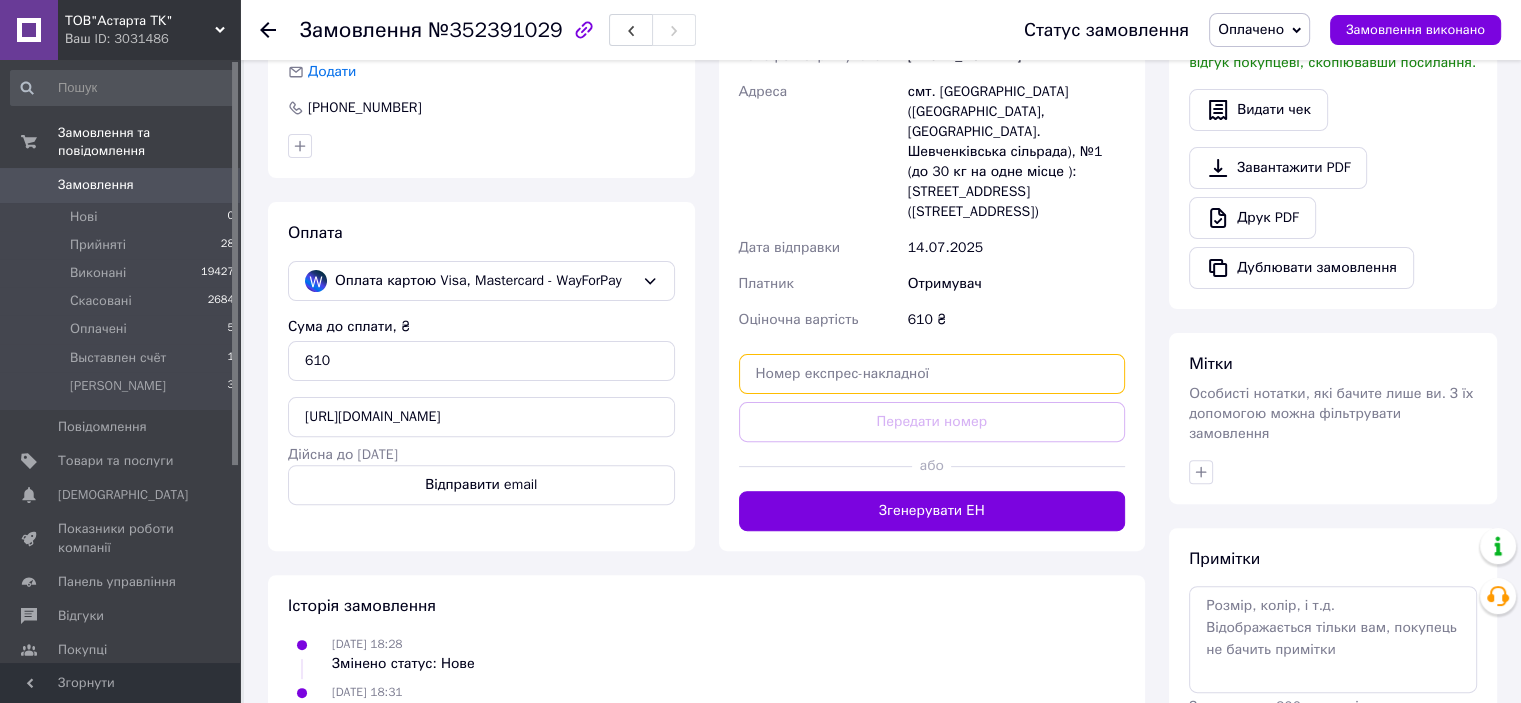 click at bounding box center [932, 374] 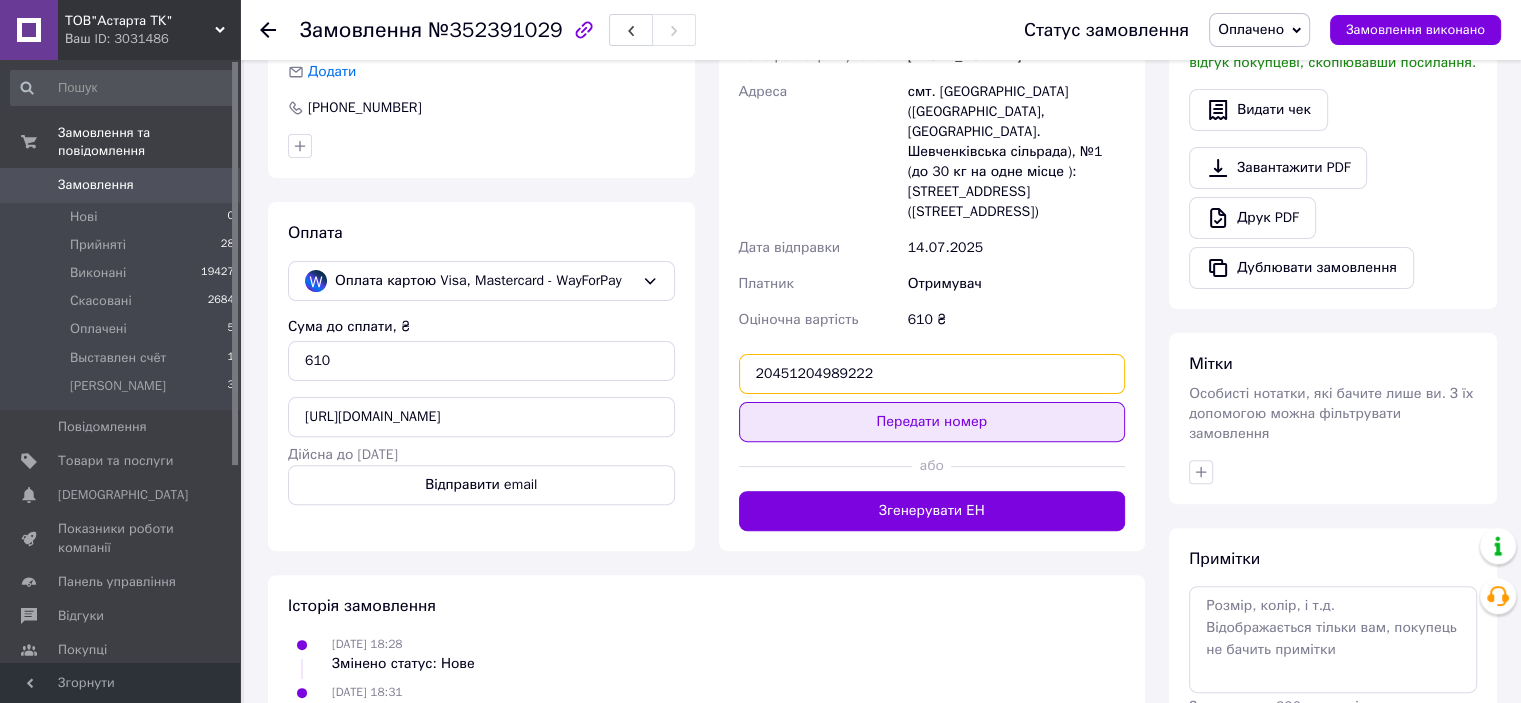 type on "20451204989222" 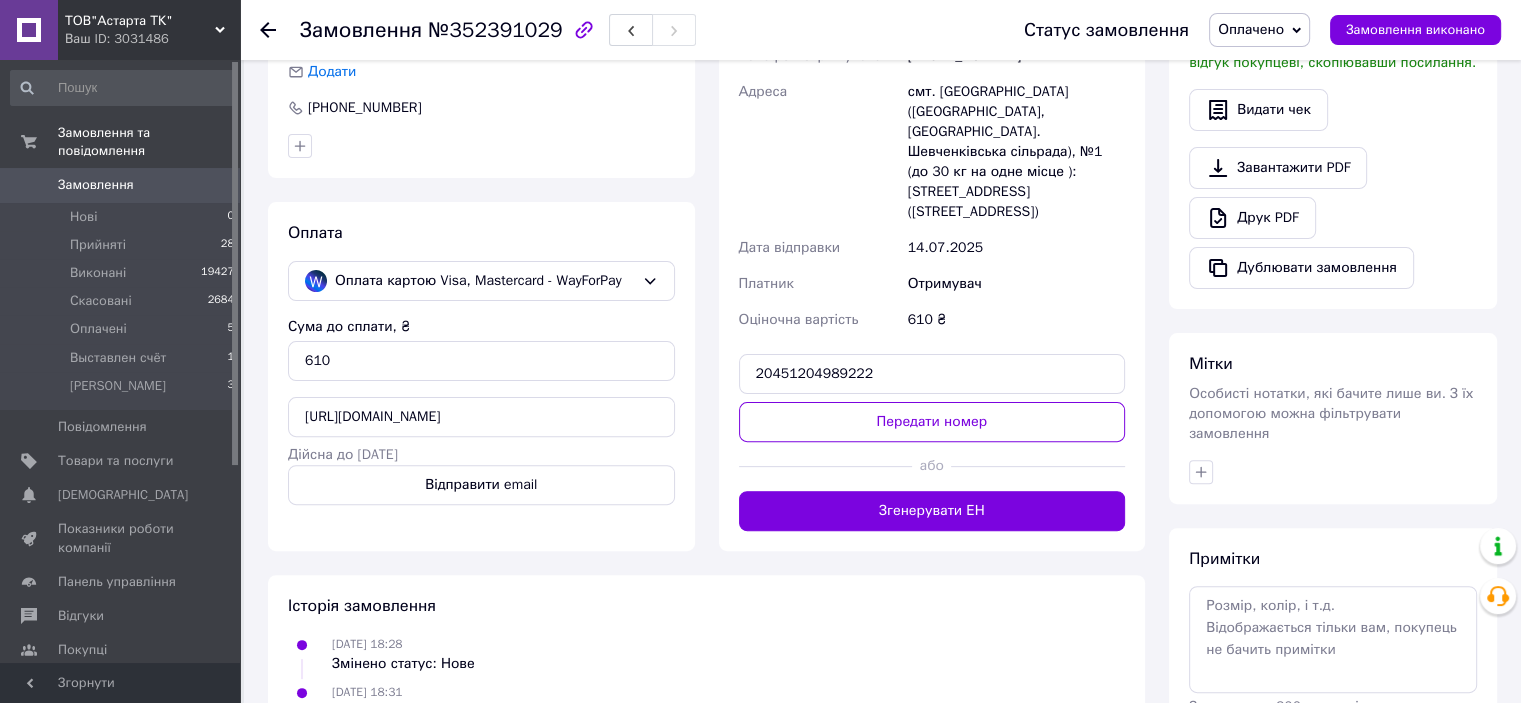 click on "Передати номер" at bounding box center (932, 422) 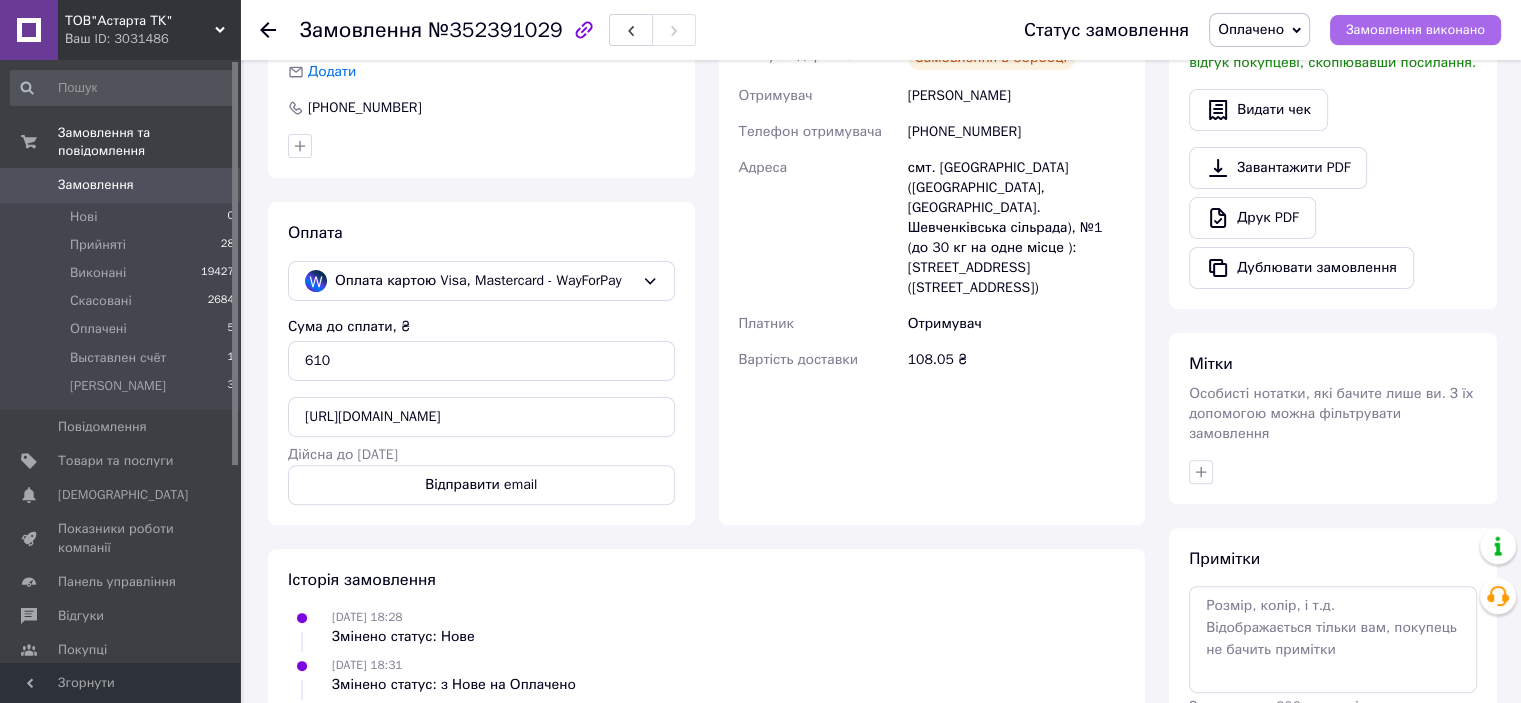 click on "Замовлення виконано" at bounding box center [1415, 30] 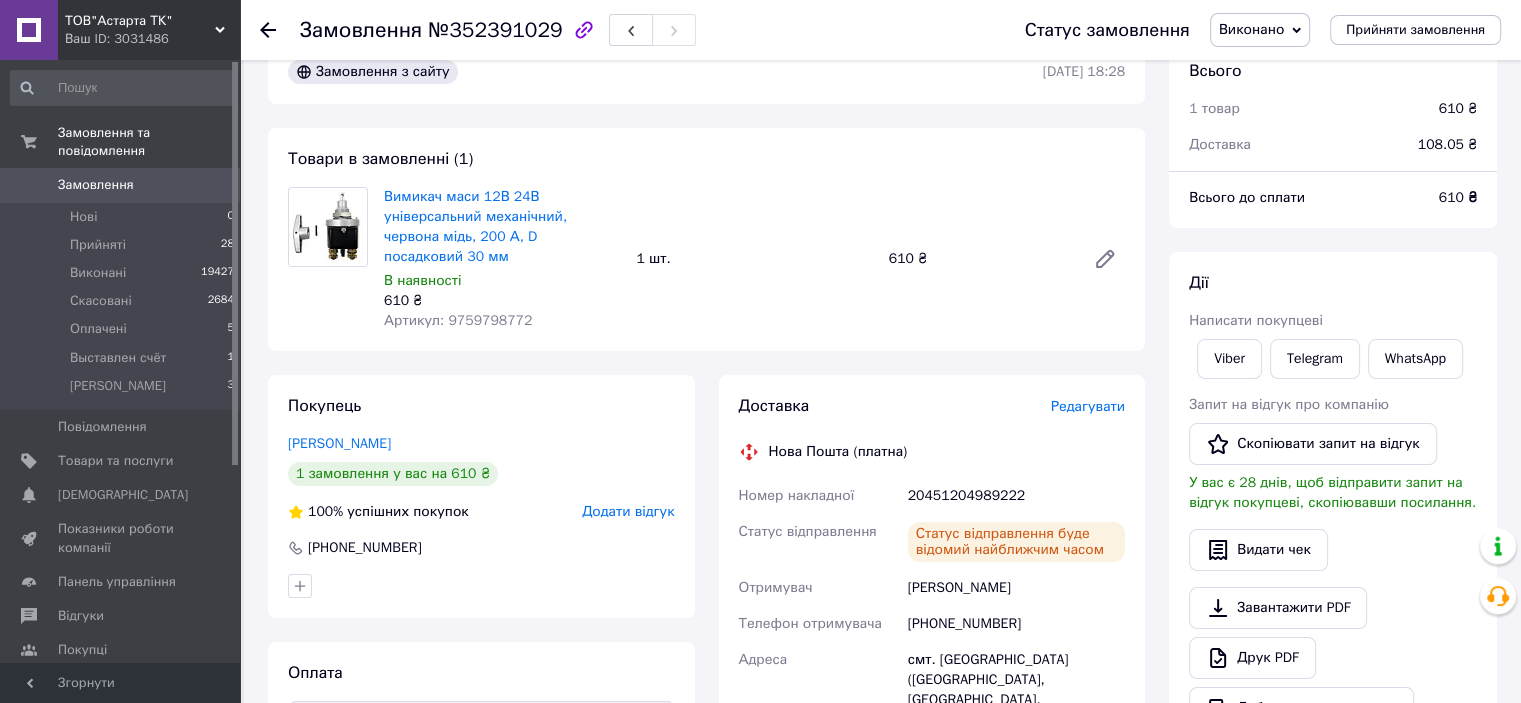 scroll, scrollTop: 0, scrollLeft: 0, axis: both 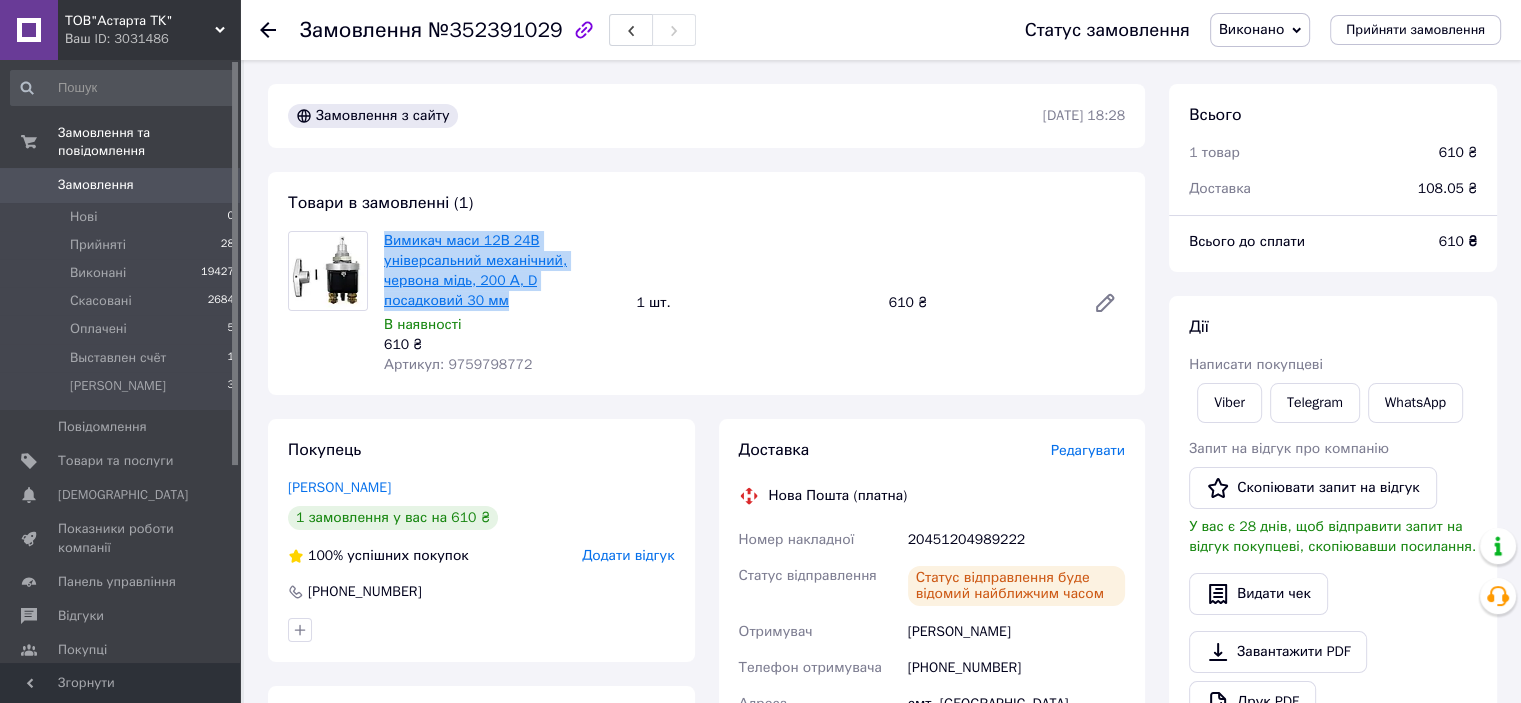 drag, startPoint x: 600, startPoint y: 284, endPoint x: 387, endPoint y: 241, distance: 217.29703 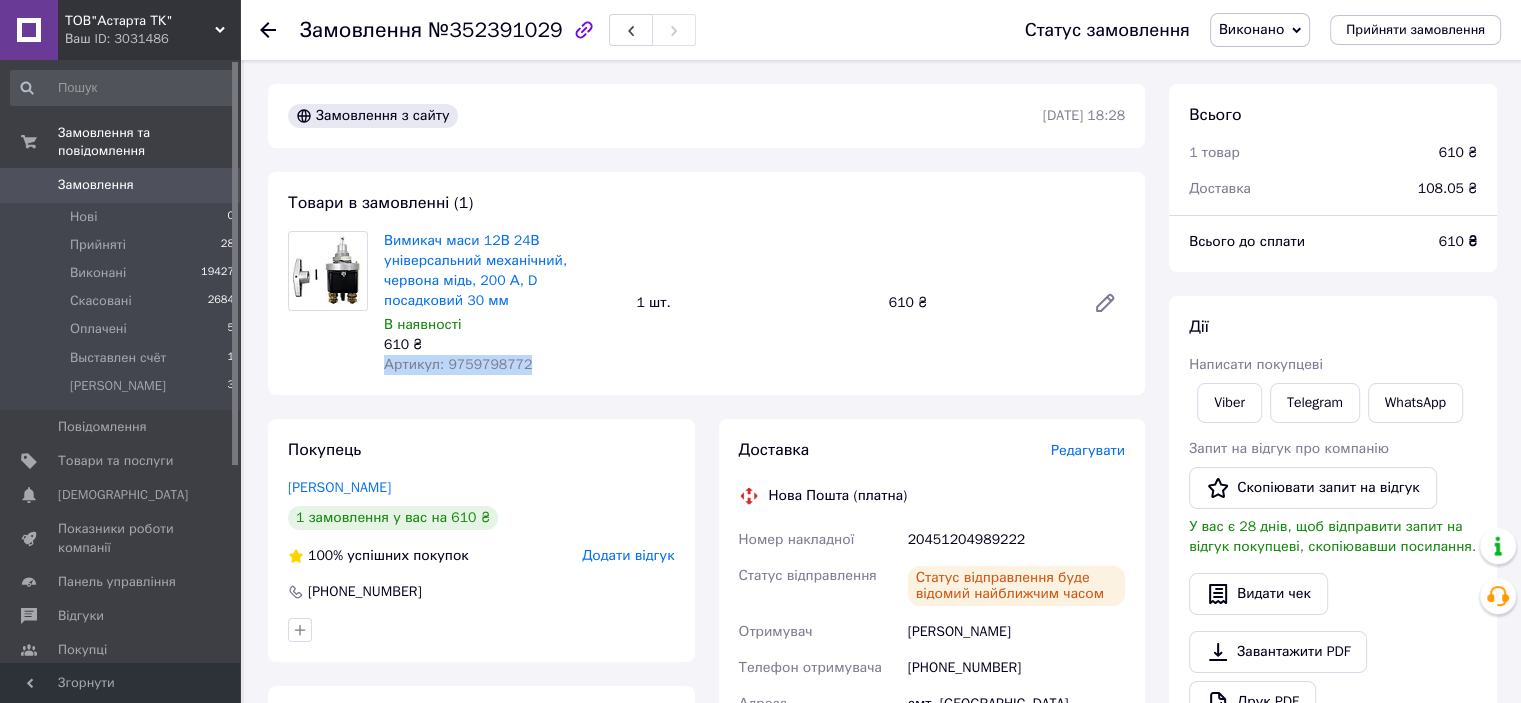 drag, startPoint x: 526, startPoint y: 349, endPoint x: 381, endPoint y: 350, distance: 145.00345 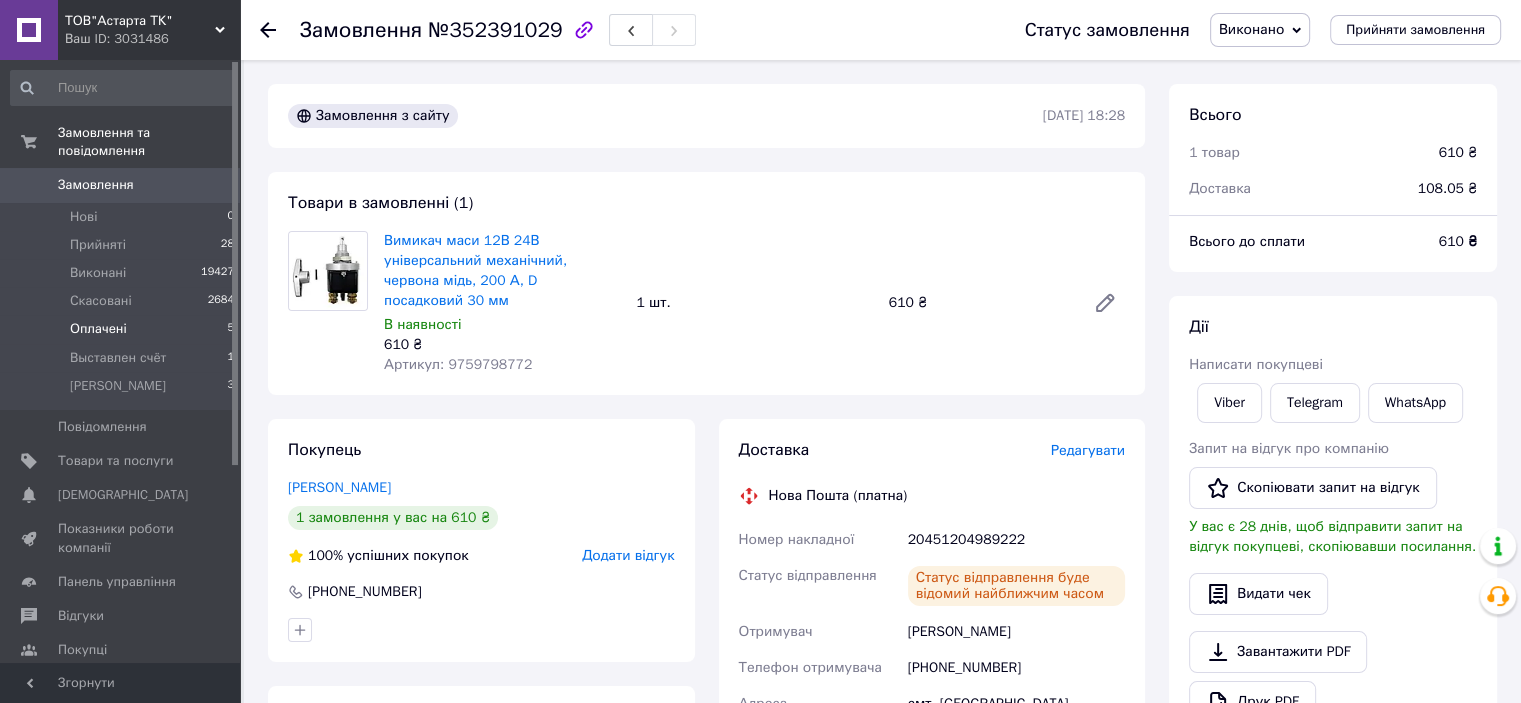 click on "Оплачені" at bounding box center [98, 329] 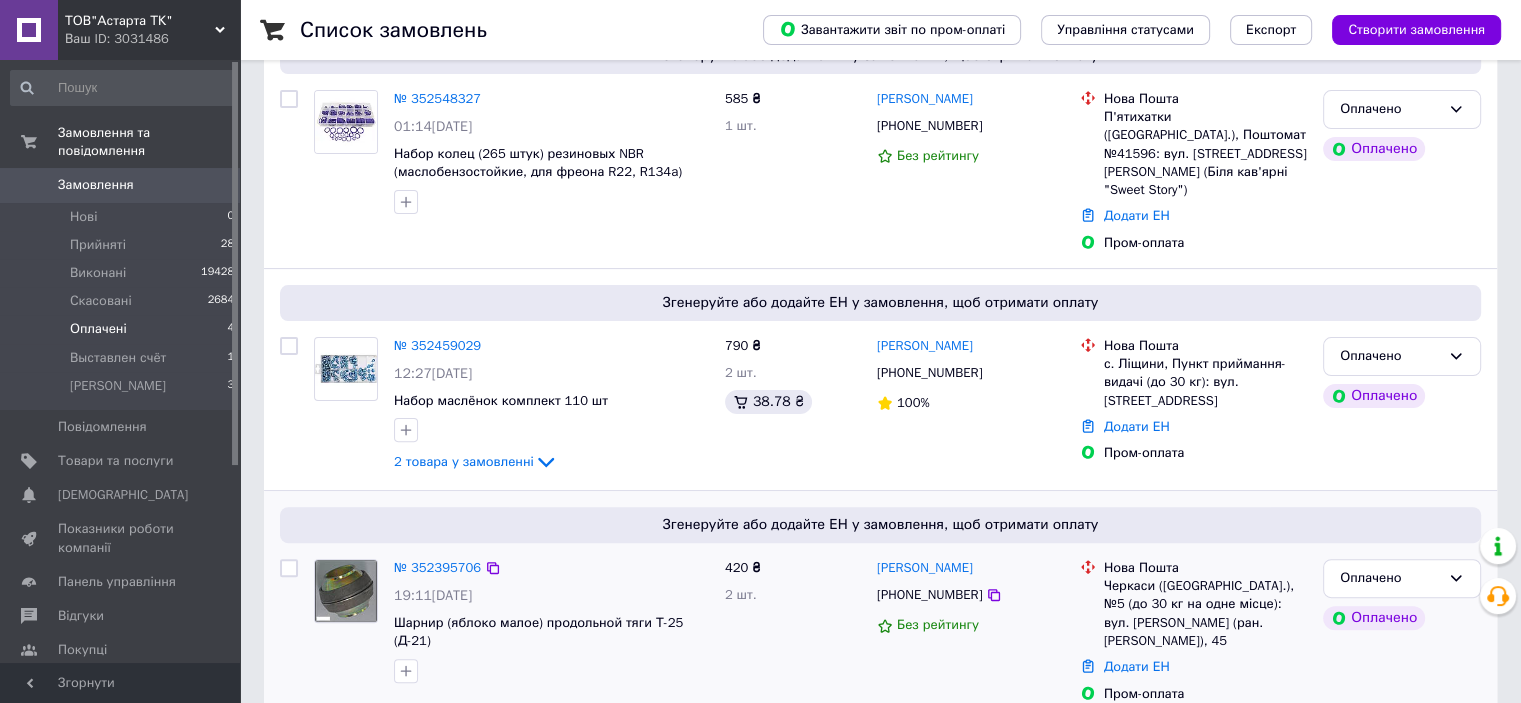 scroll, scrollTop: 513, scrollLeft: 0, axis: vertical 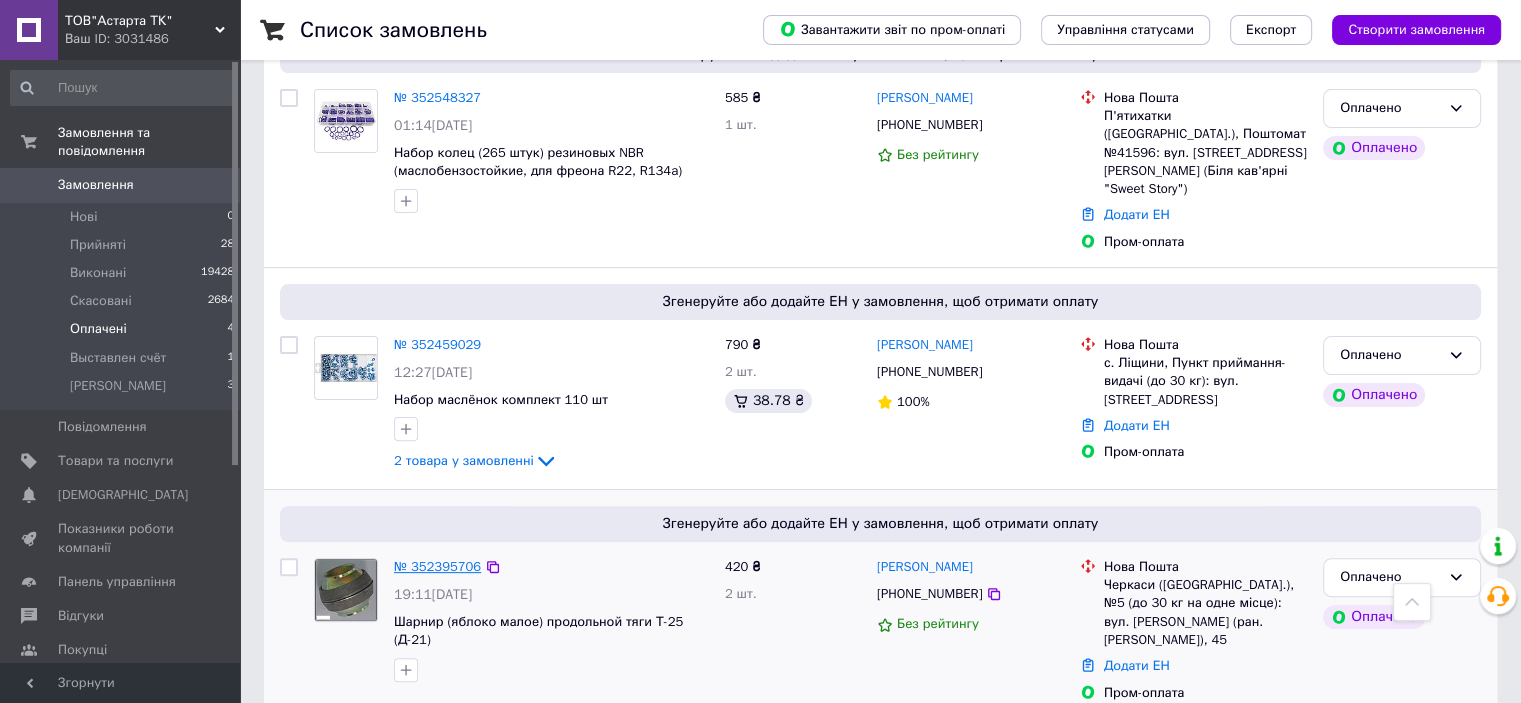 click on "№ 352395706" at bounding box center (437, 566) 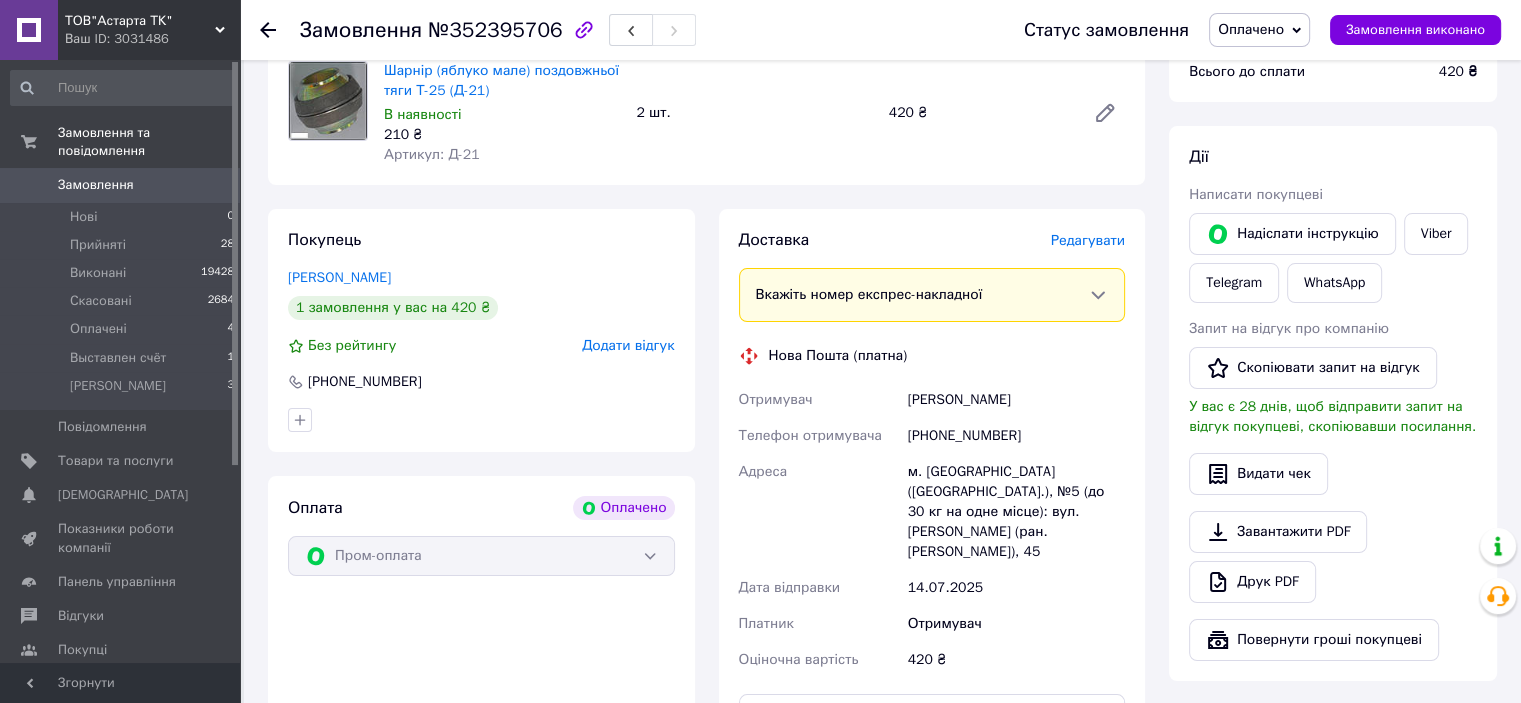 scroll, scrollTop: 247, scrollLeft: 0, axis: vertical 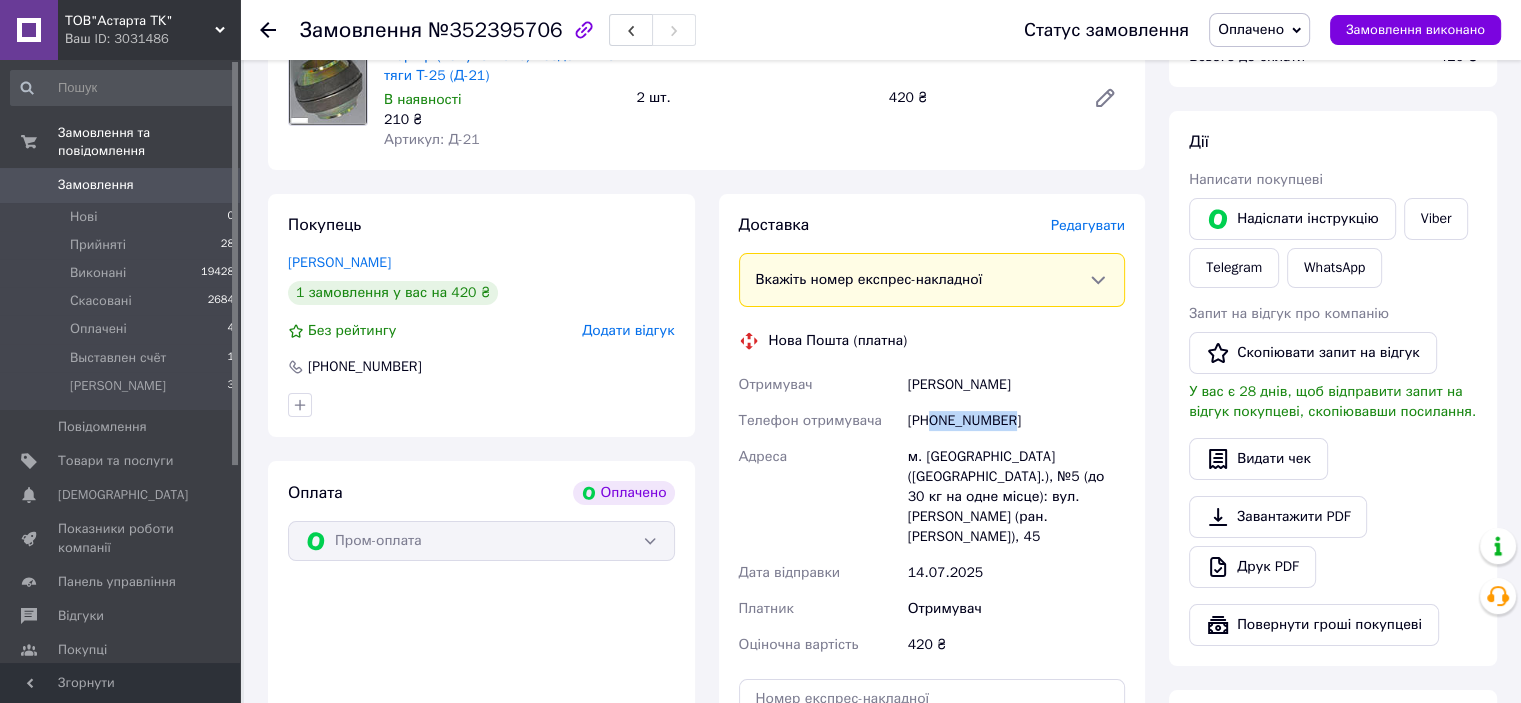 drag, startPoint x: 1018, startPoint y: 417, endPoint x: 931, endPoint y: 423, distance: 87.20665 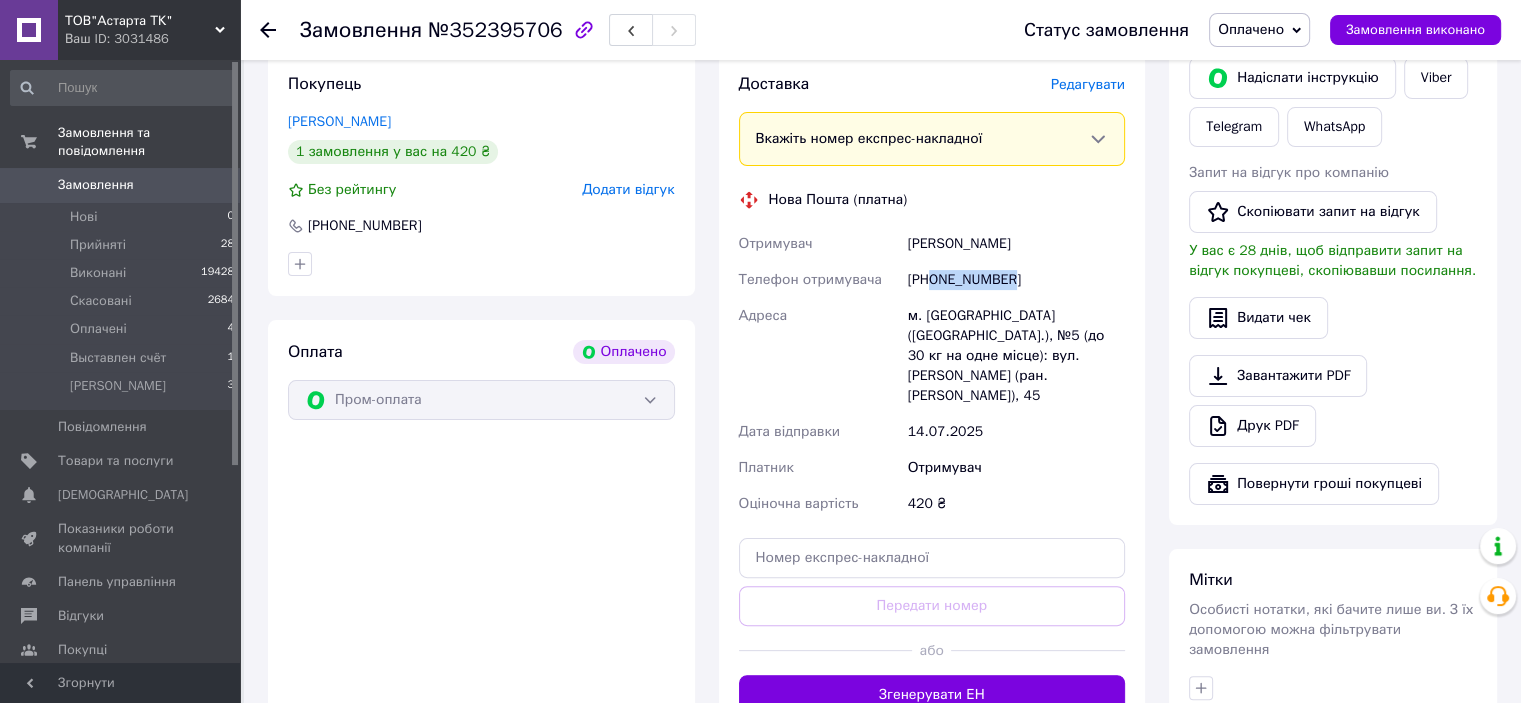 scroll, scrollTop: 413, scrollLeft: 0, axis: vertical 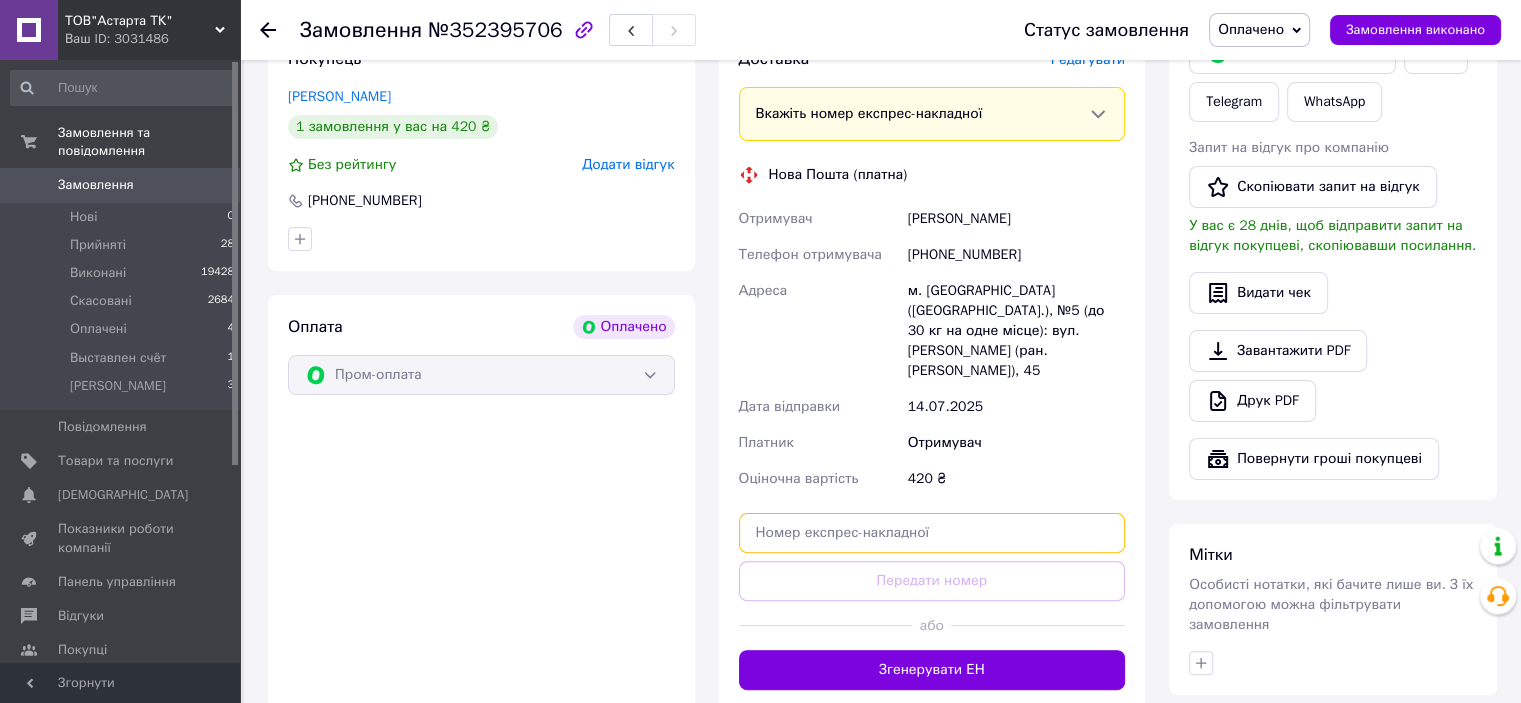 click at bounding box center (932, 533) 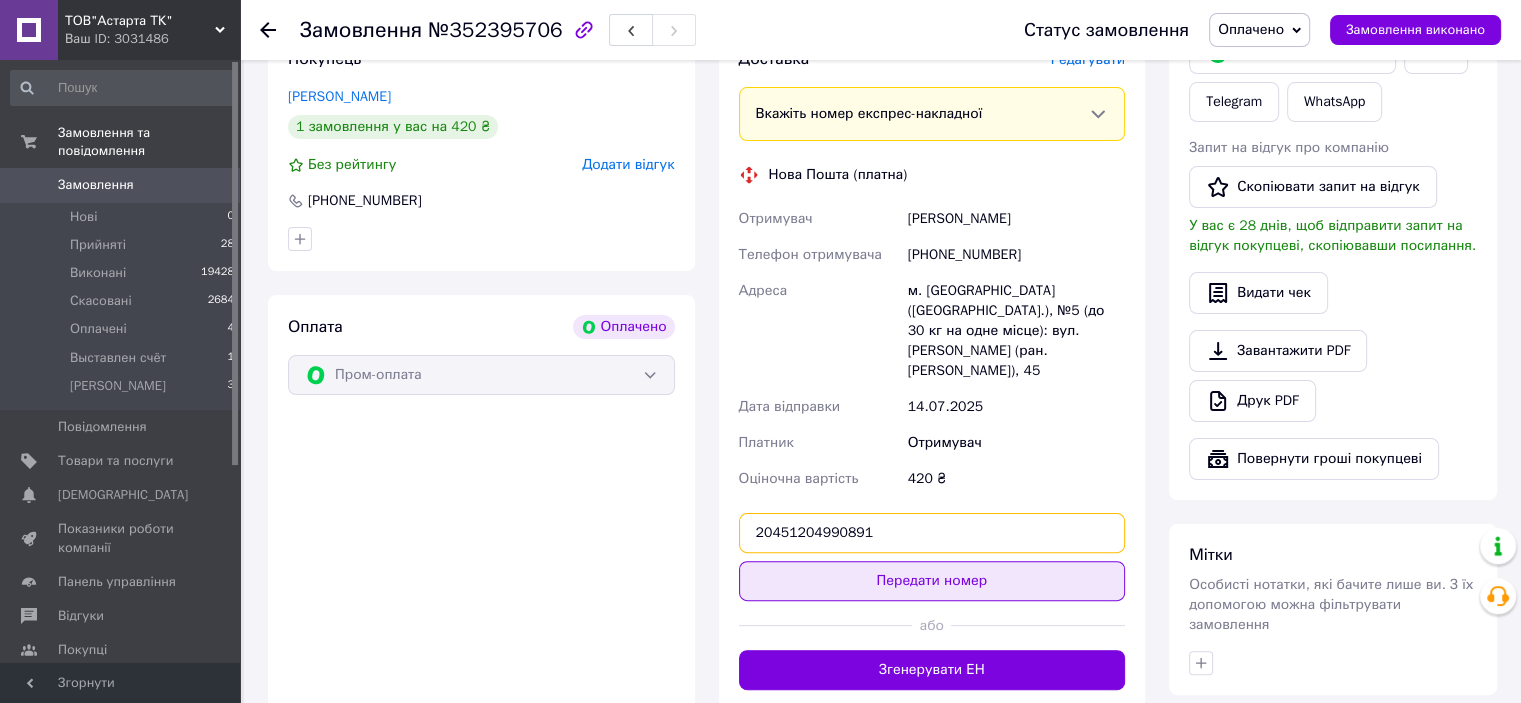 type on "20451204990891" 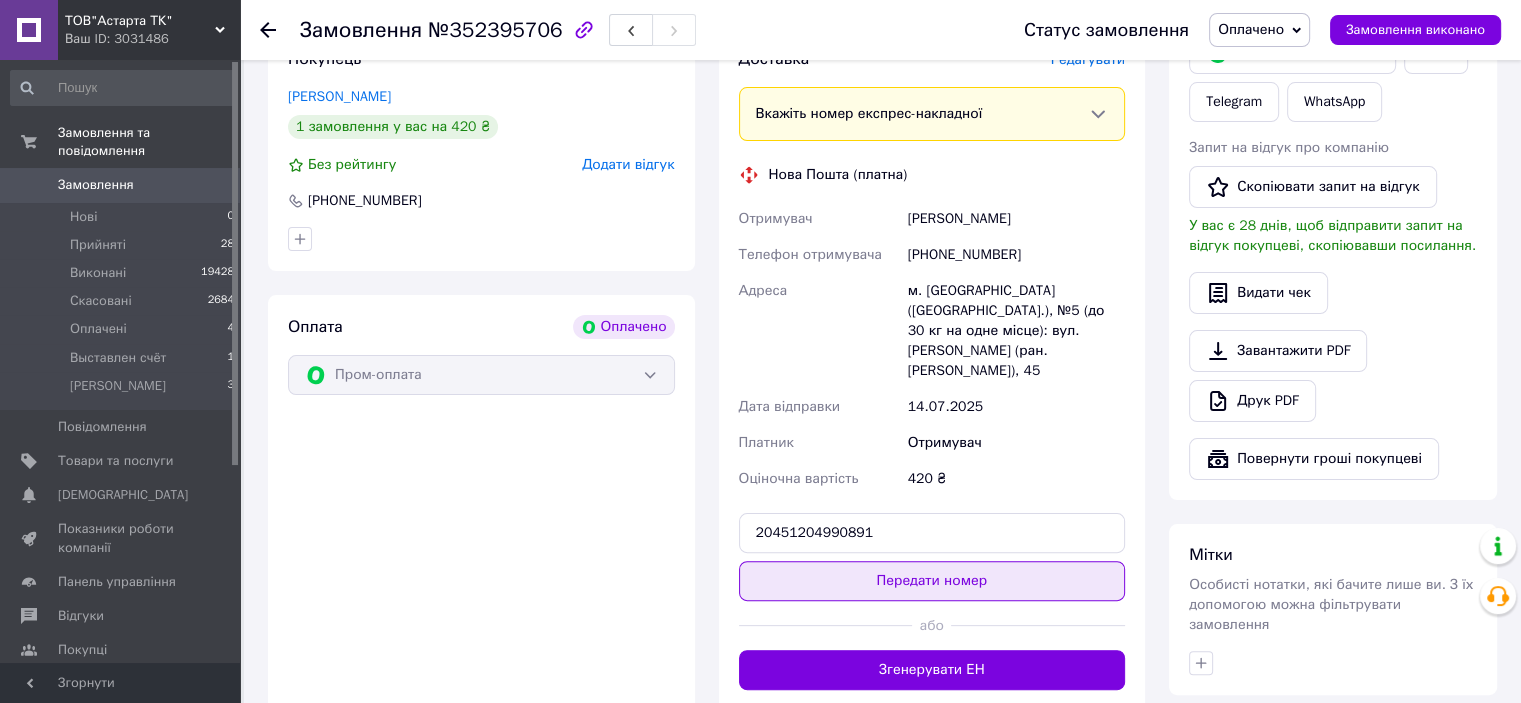 click on "Передати номер" at bounding box center (932, 581) 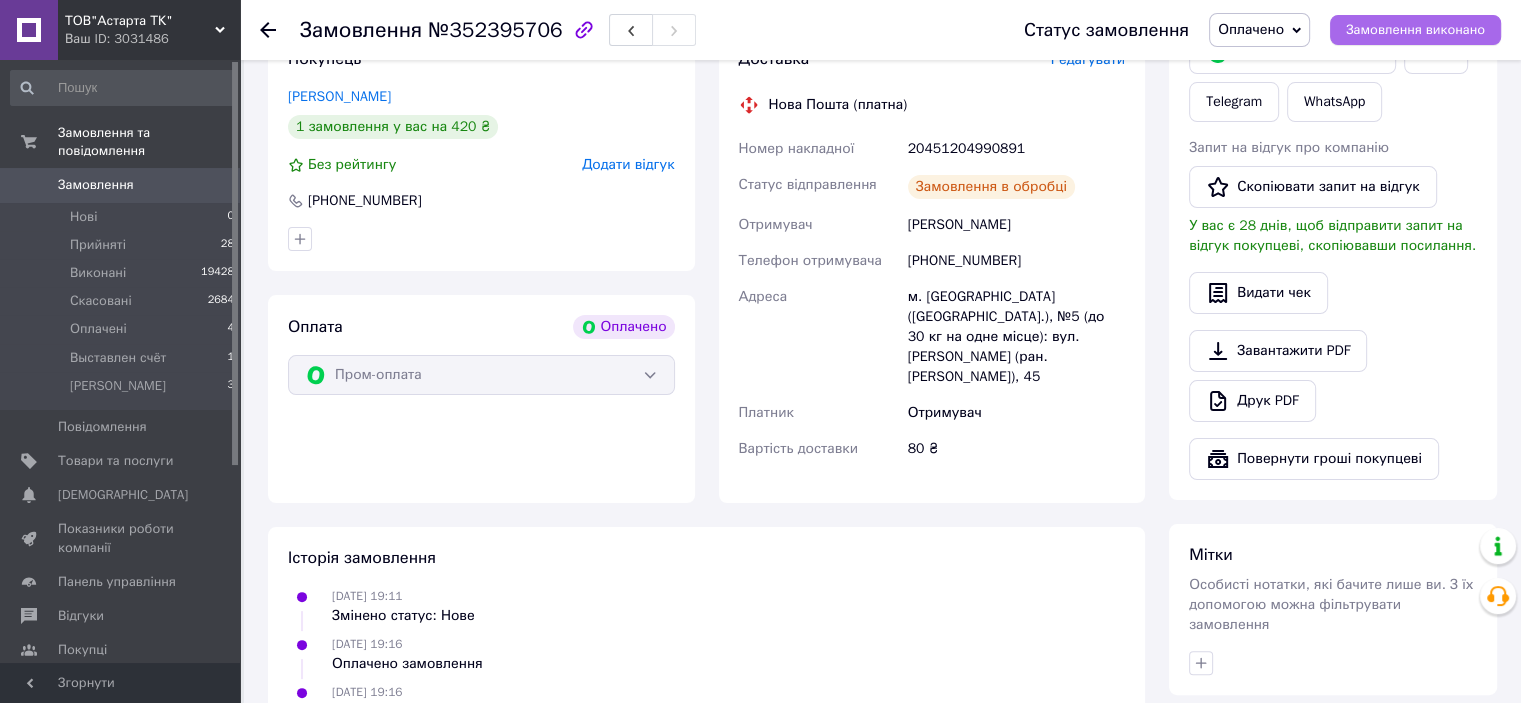 click on "Замовлення виконано" at bounding box center [1415, 30] 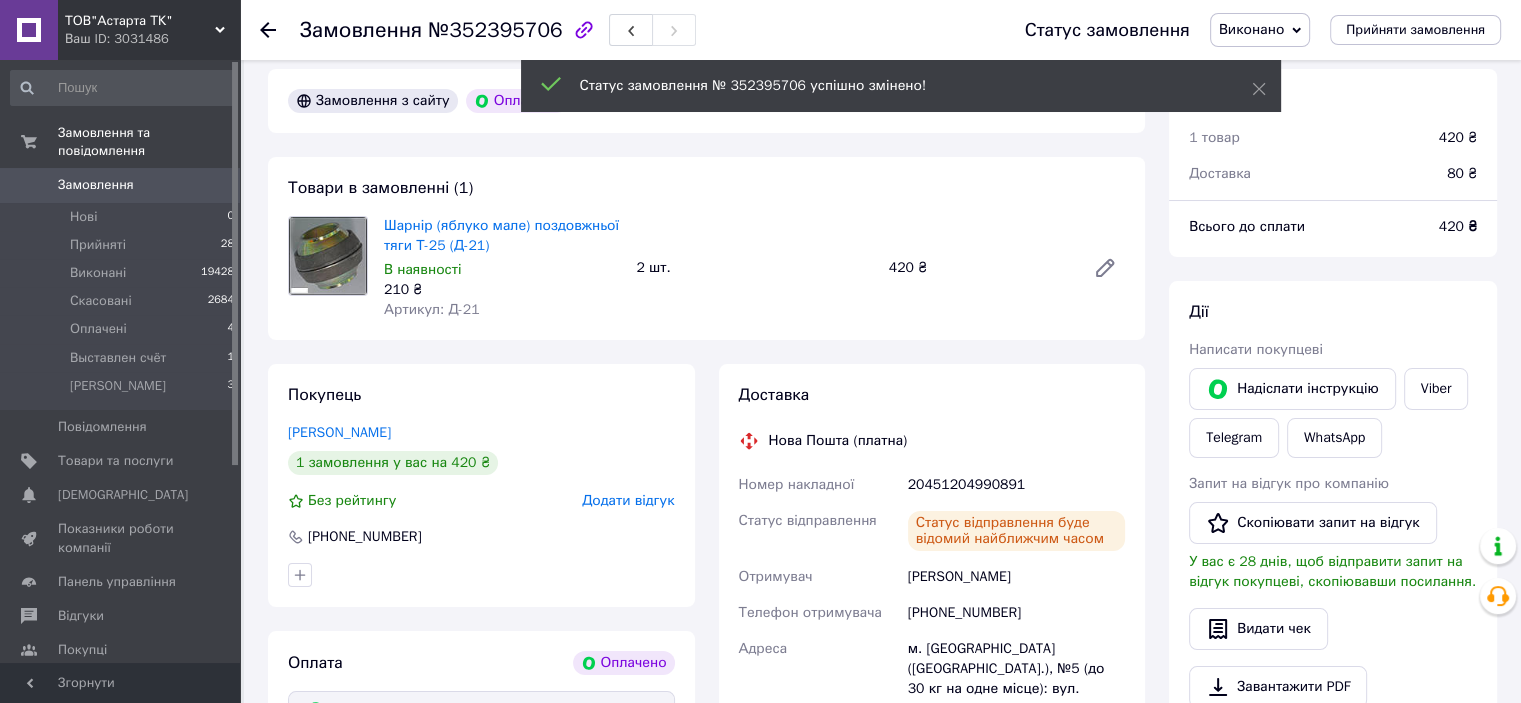 scroll, scrollTop: 0, scrollLeft: 0, axis: both 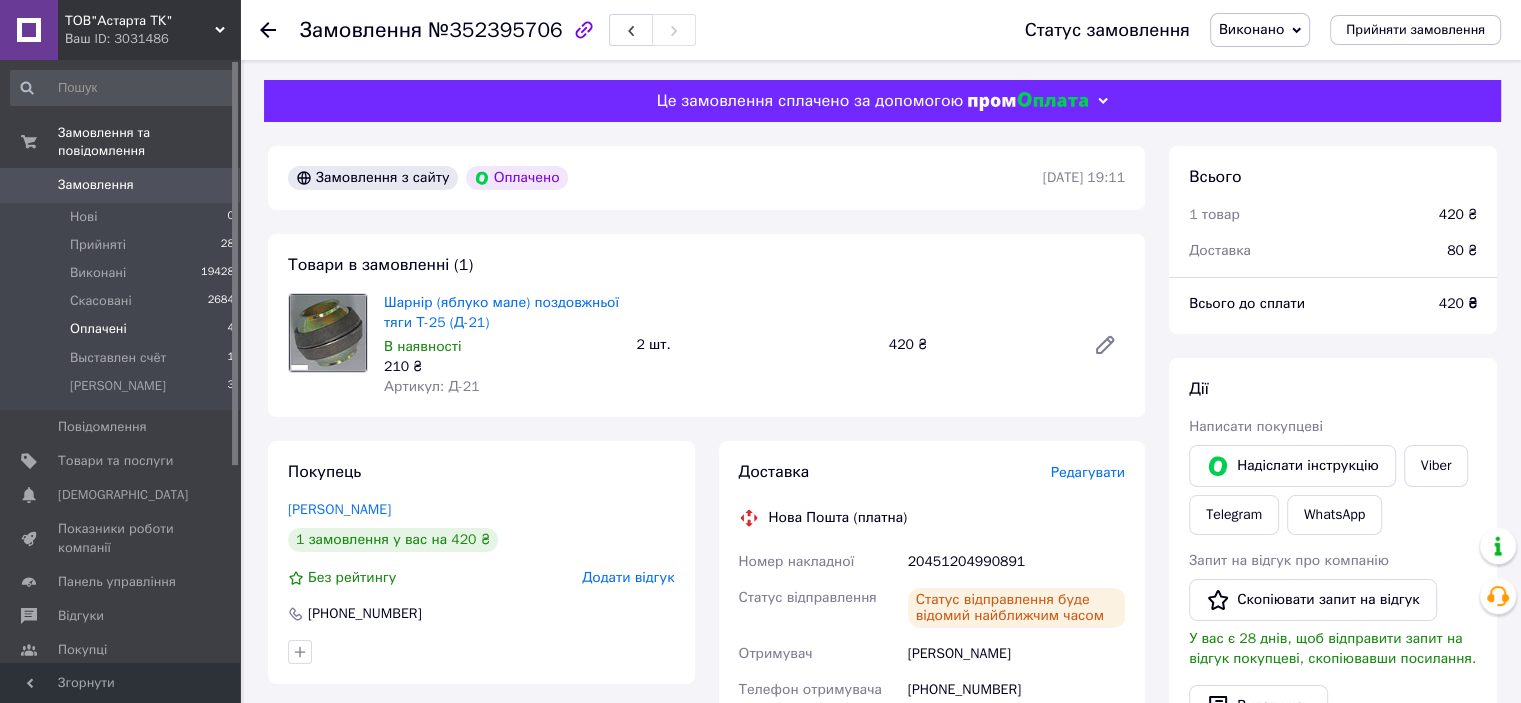 click on "Оплачені" at bounding box center [98, 329] 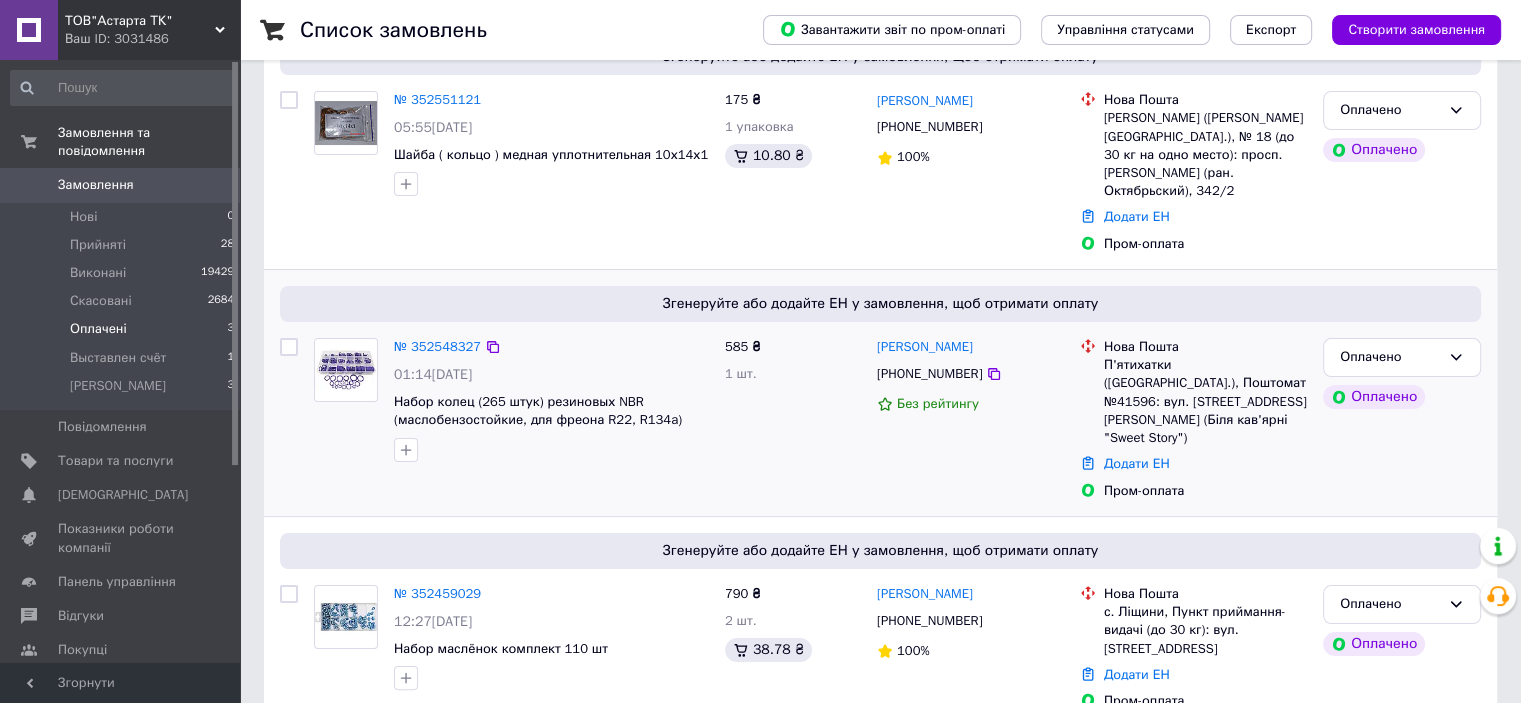scroll, scrollTop: 284, scrollLeft: 0, axis: vertical 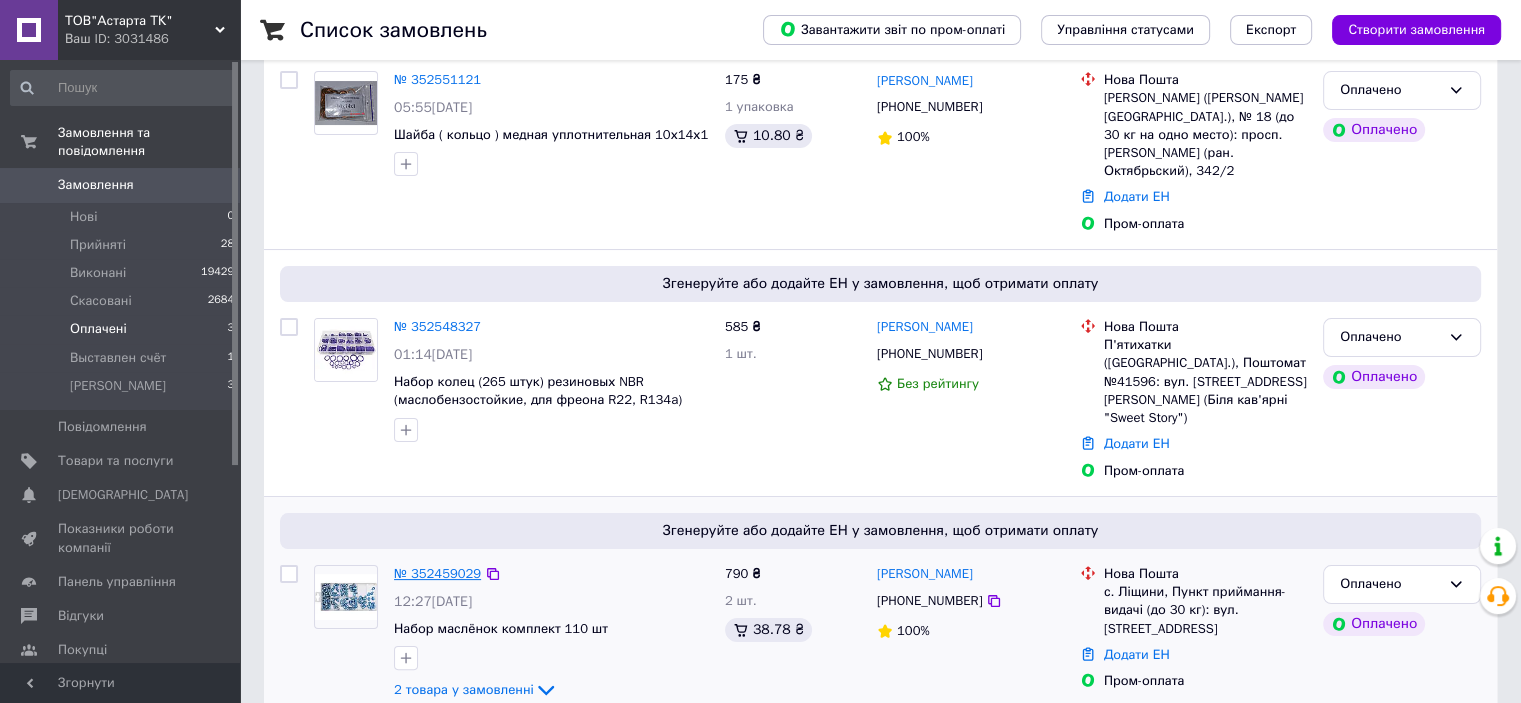 click on "№ 352459029" at bounding box center [437, 573] 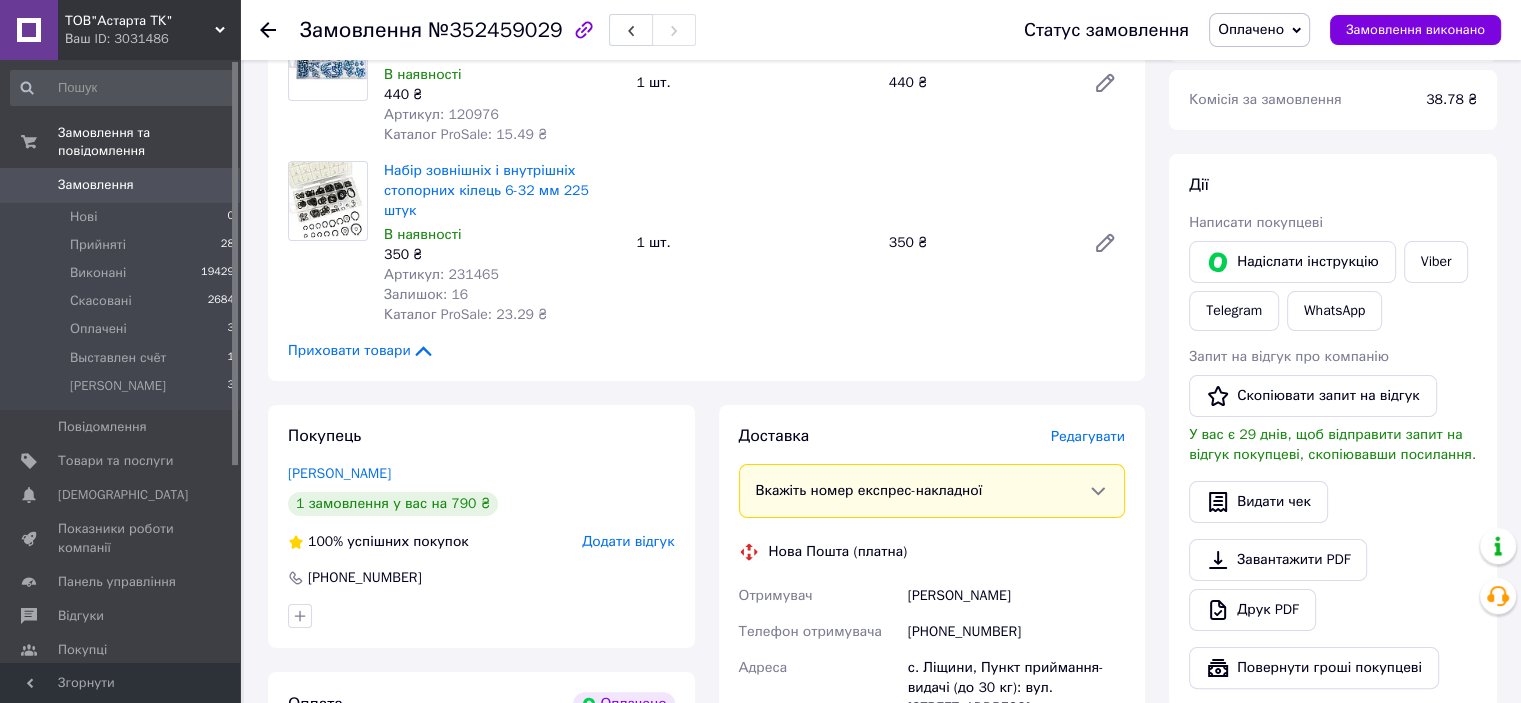 scroll, scrollTop: 284, scrollLeft: 0, axis: vertical 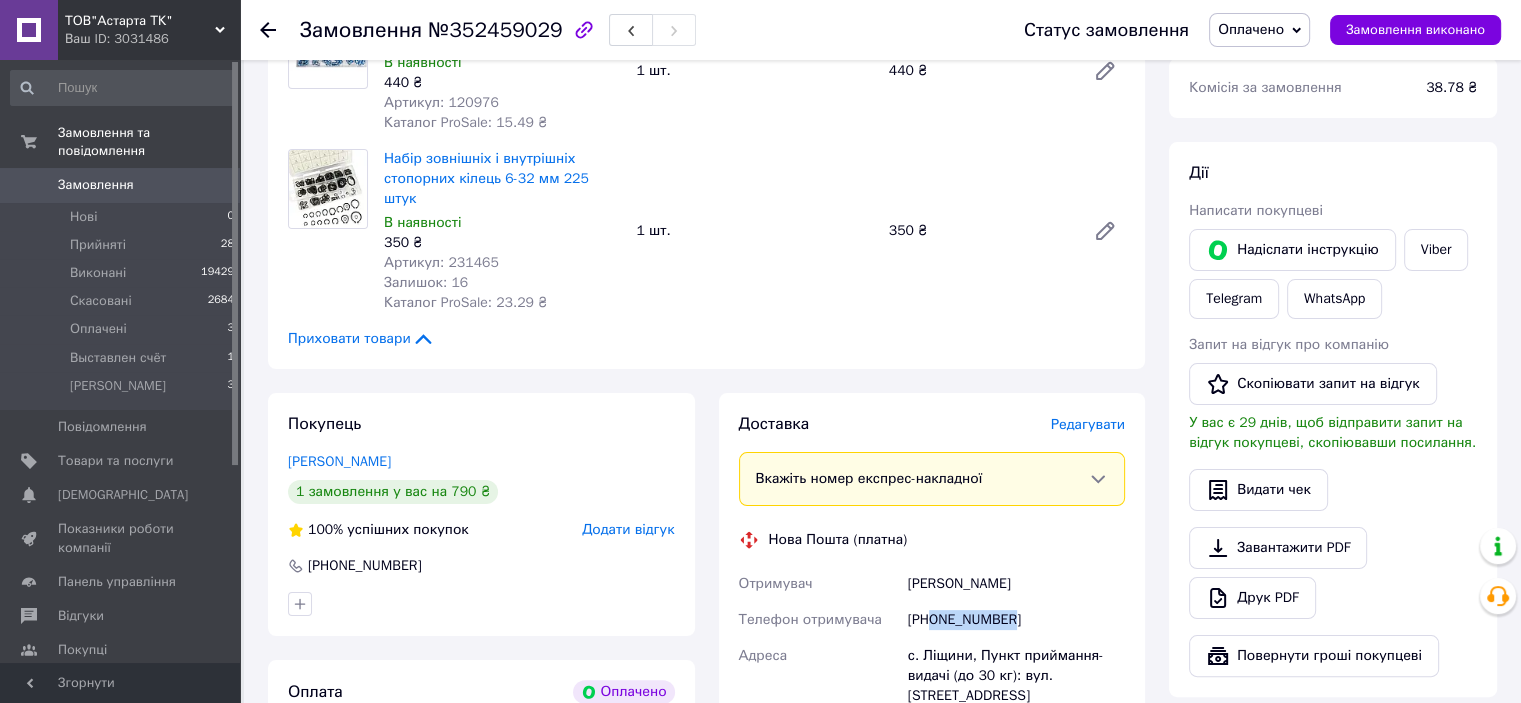 drag, startPoint x: 1017, startPoint y: 602, endPoint x: 933, endPoint y: 603, distance: 84.00595 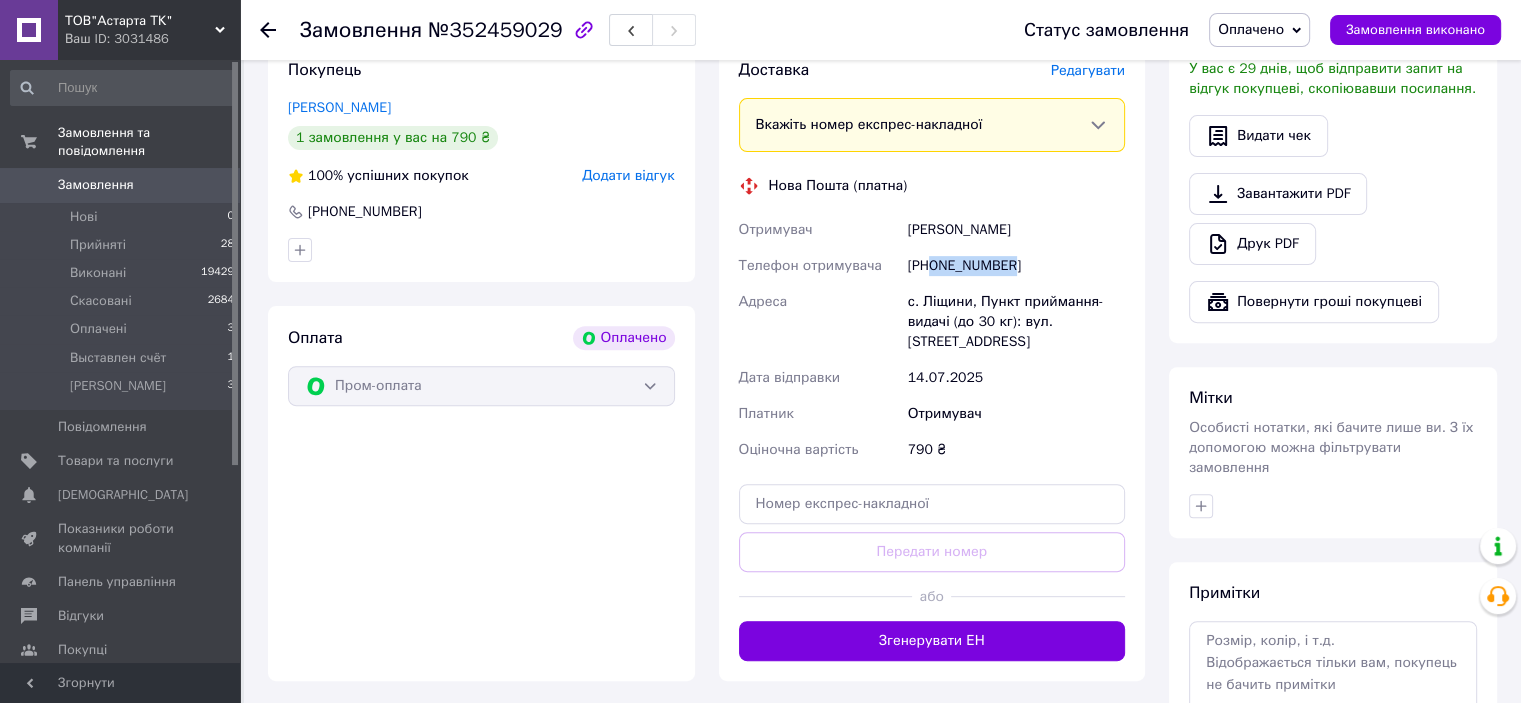 scroll, scrollTop: 651, scrollLeft: 0, axis: vertical 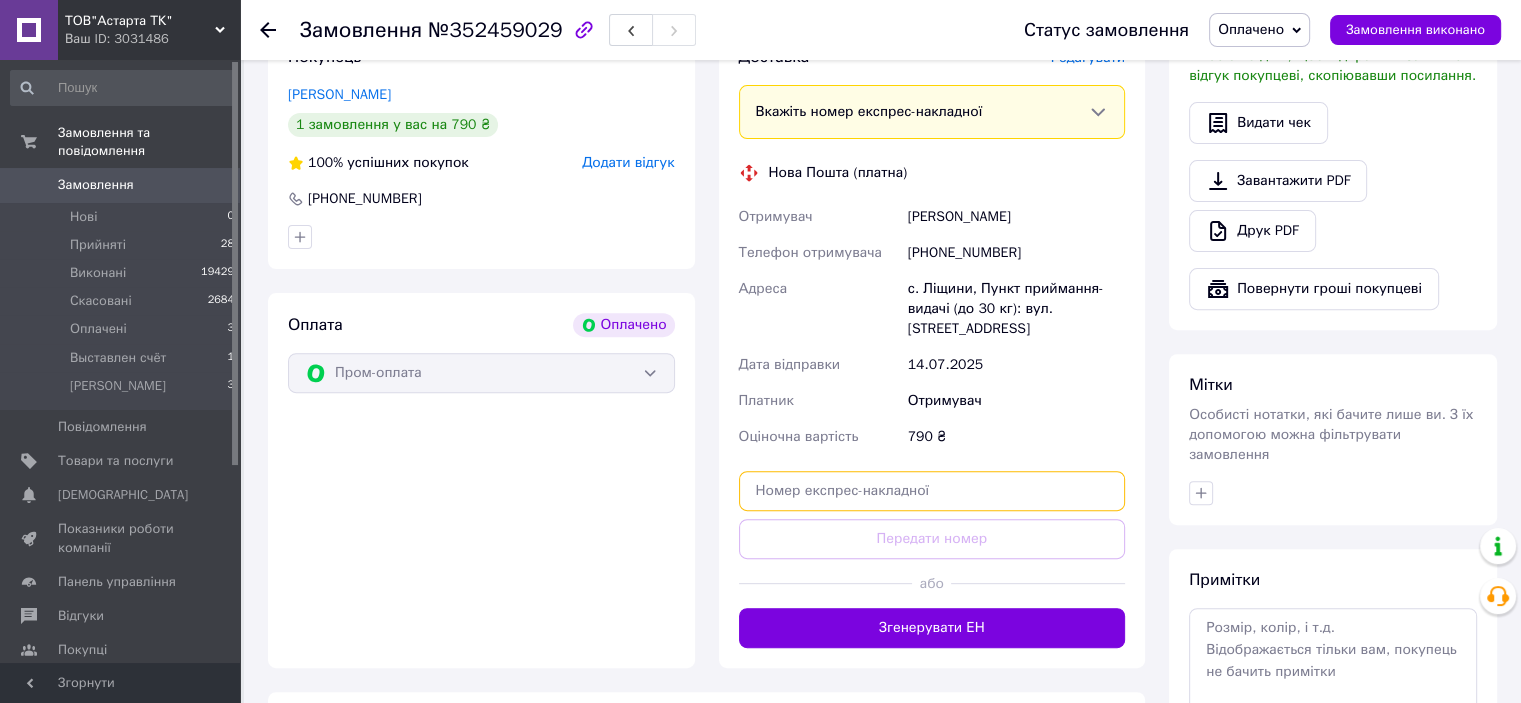 click at bounding box center (932, 491) 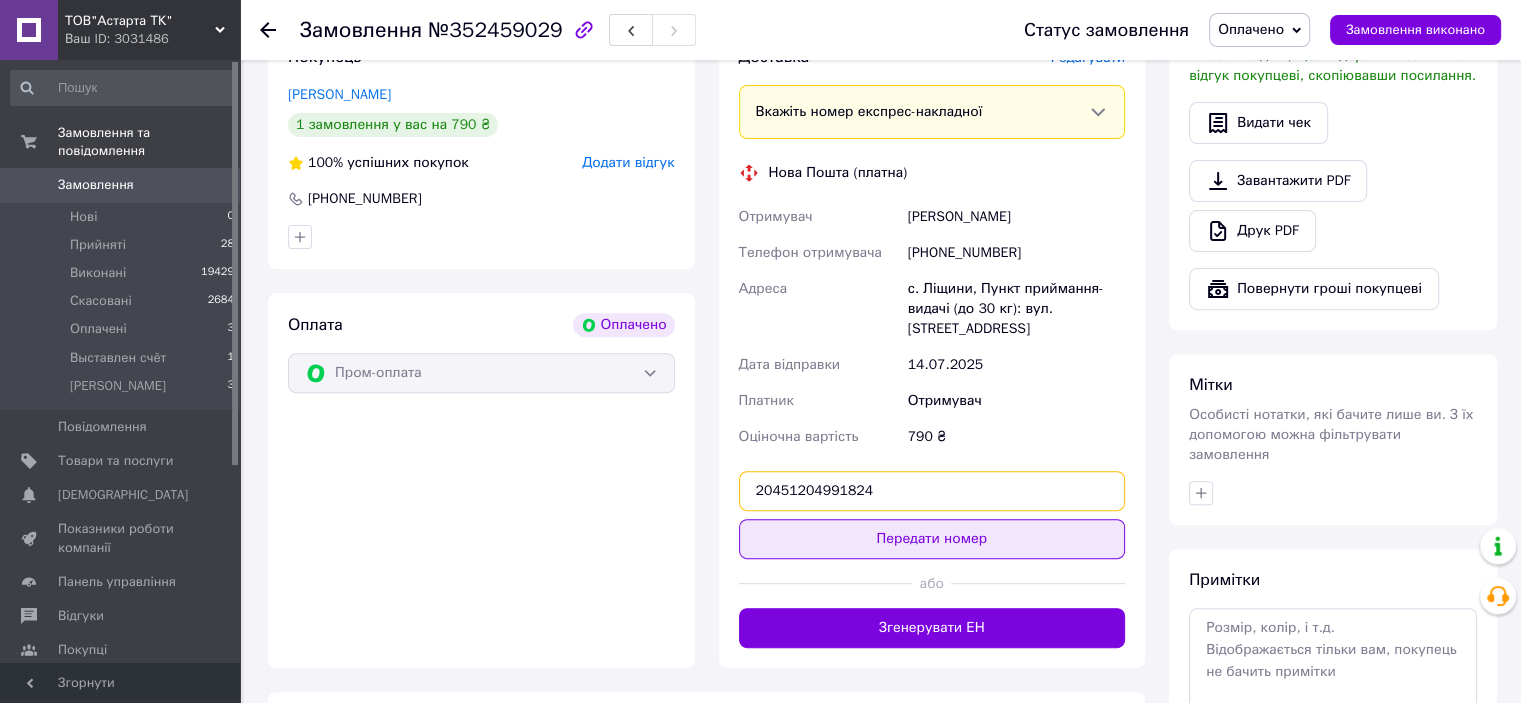 type on "20451204991824" 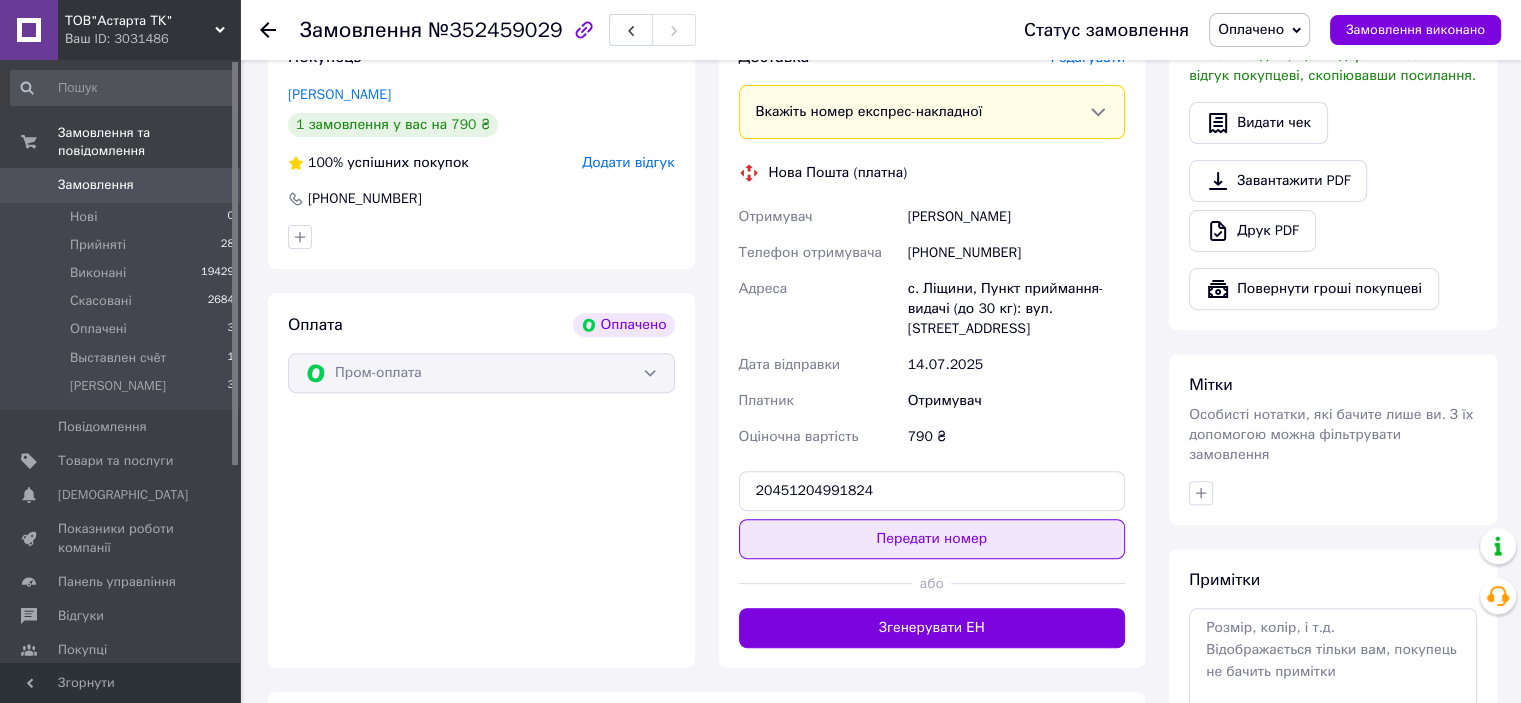 click on "Передати номер" at bounding box center [932, 539] 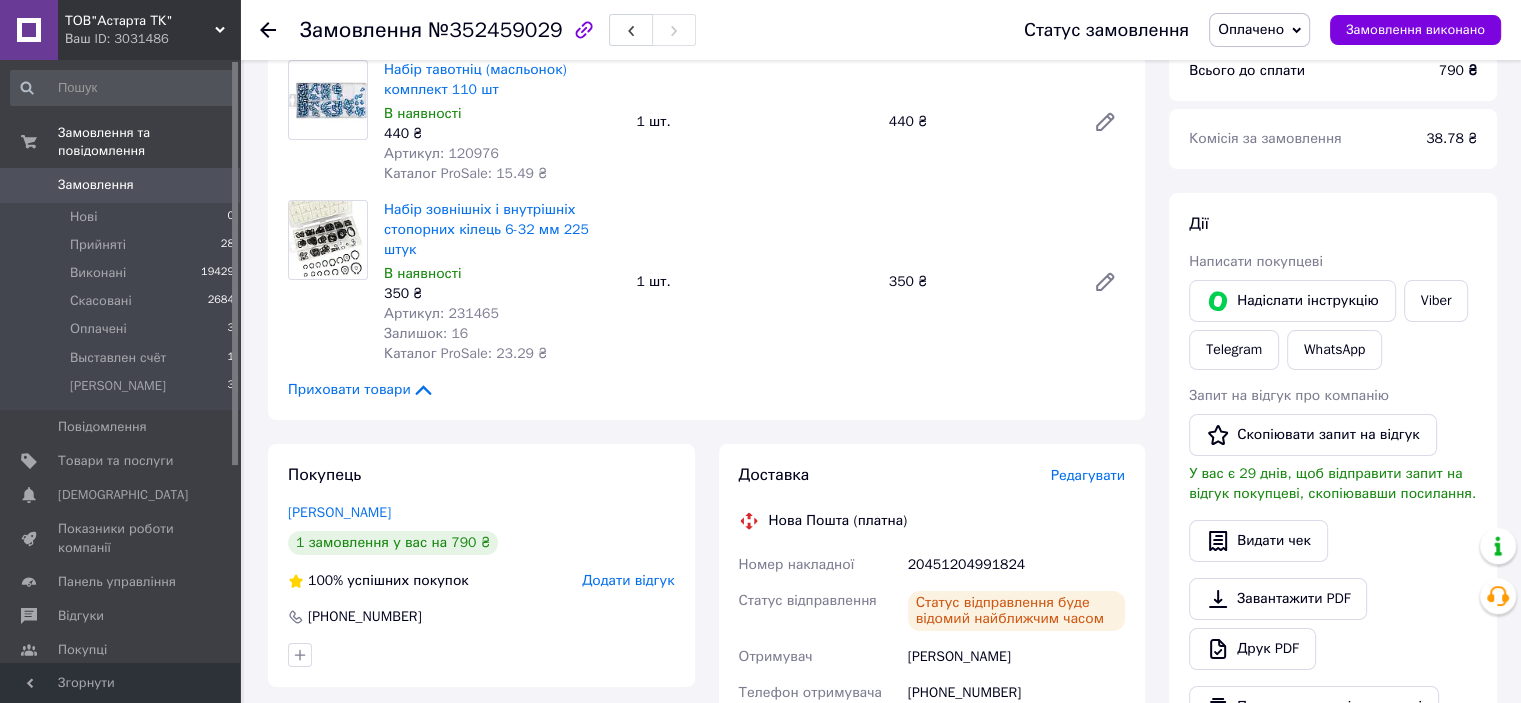 scroll, scrollTop: 118, scrollLeft: 0, axis: vertical 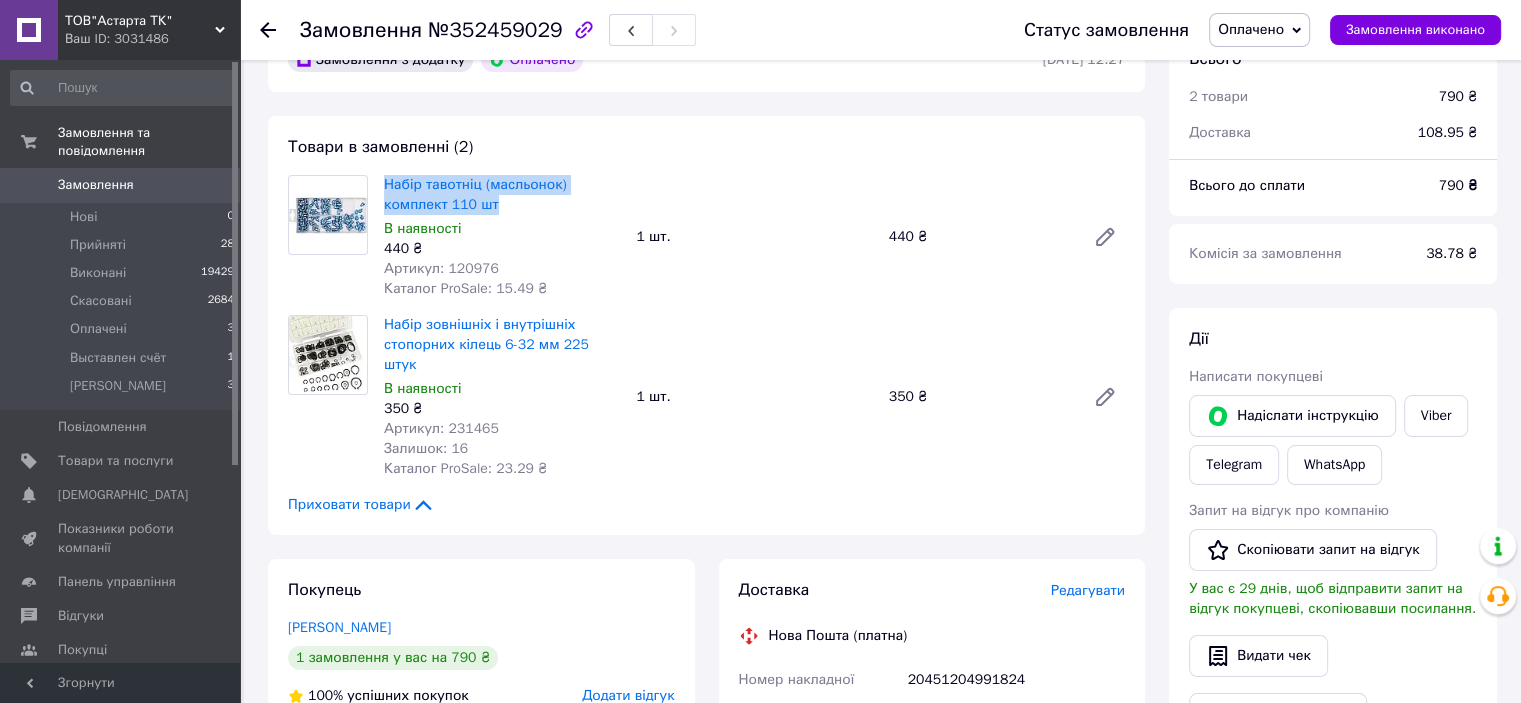 drag, startPoint x: 465, startPoint y: 204, endPoint x: 382, endPoint y: 188, distance: 84.5281 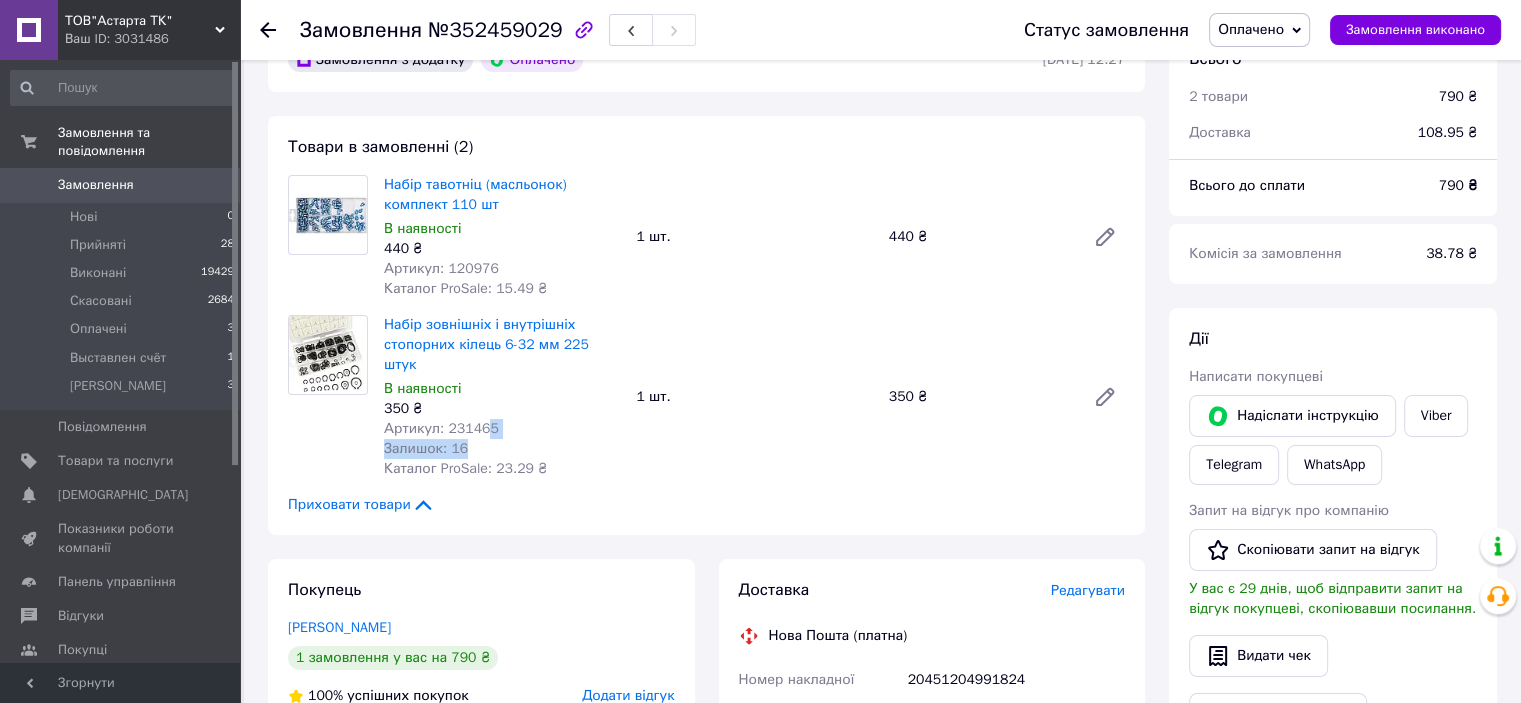 drag, startPoint x: 476, startPoint y: 421, endPoint x: 522, endPoint y: 424, distance: 46.09772 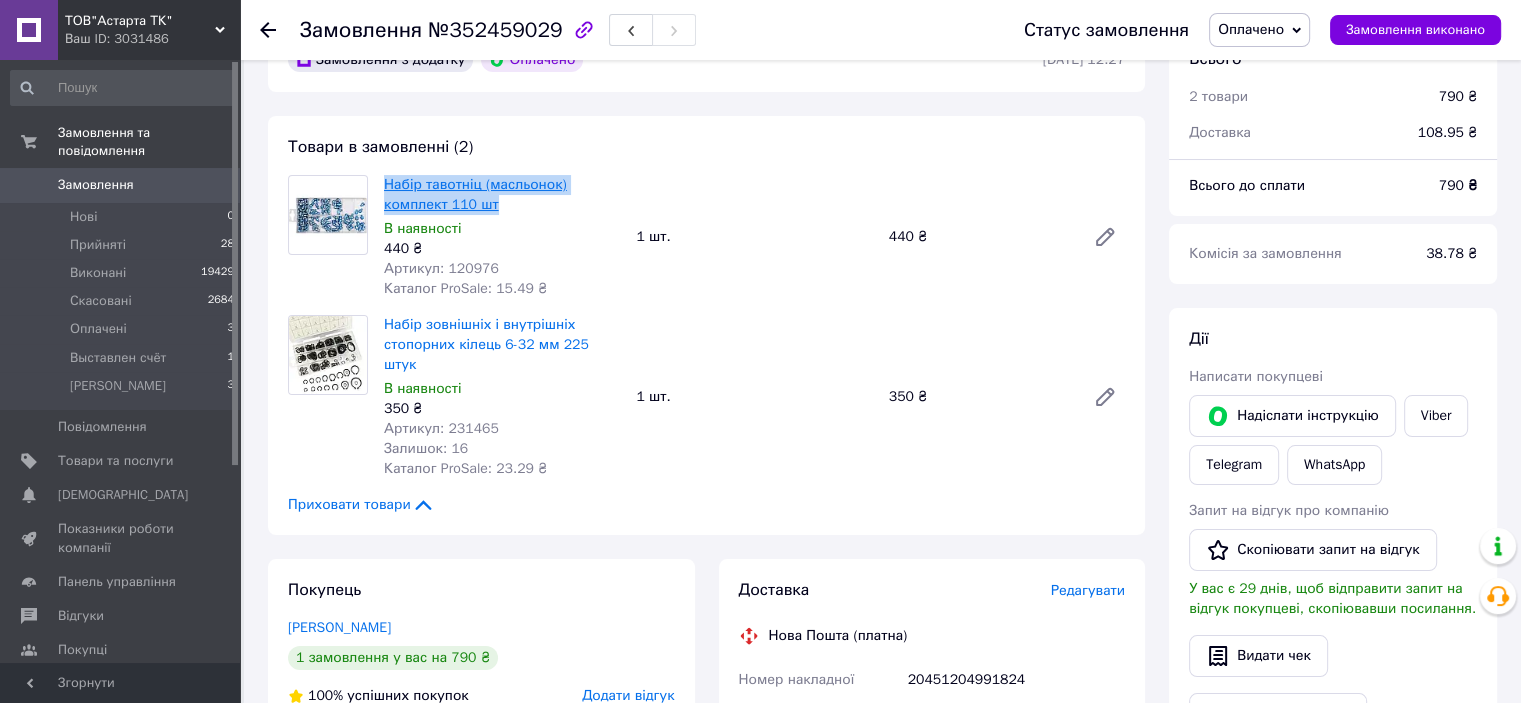 drag, startPoint x: 467, startPoint y: 202, endPoint x: 386, endPoint y: 190, distance: 81.88406 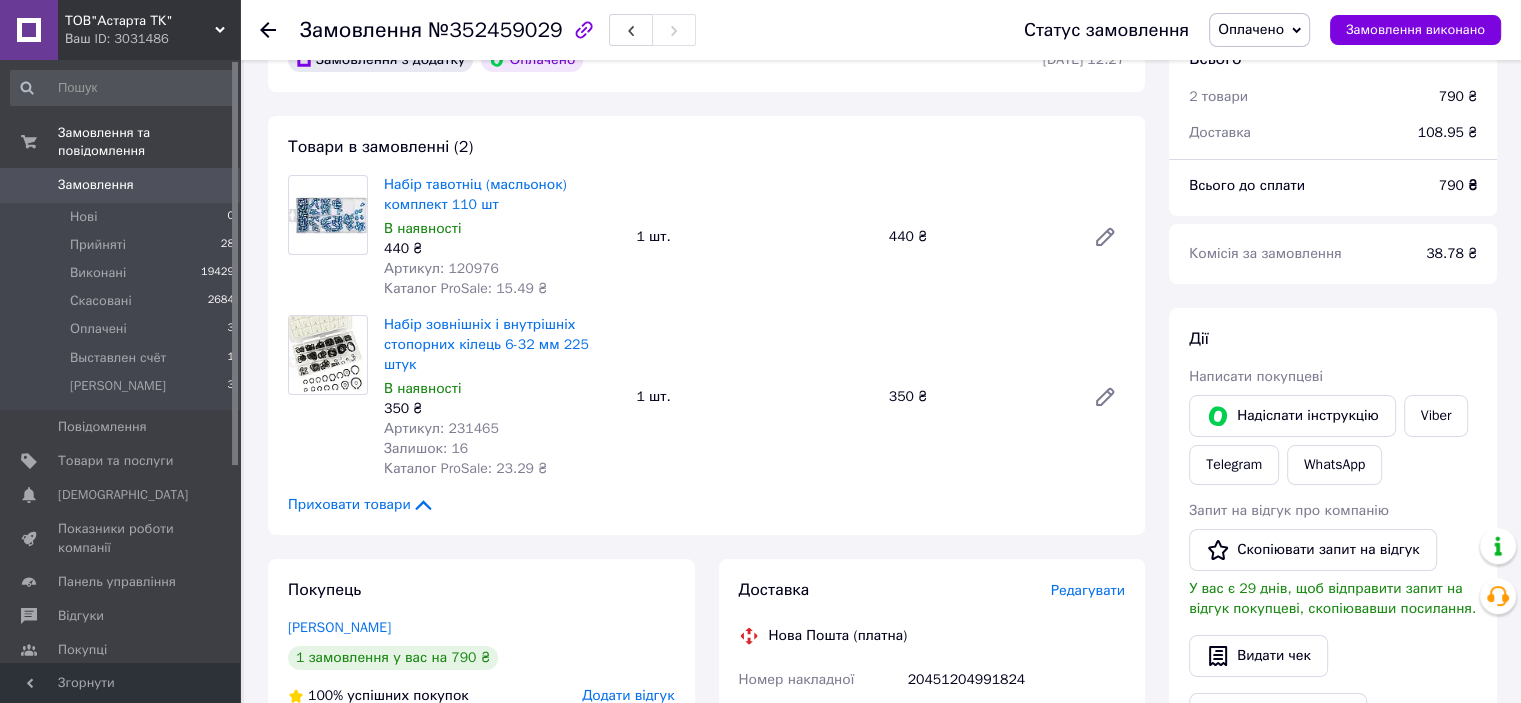 click at bounding box center [328, 397] 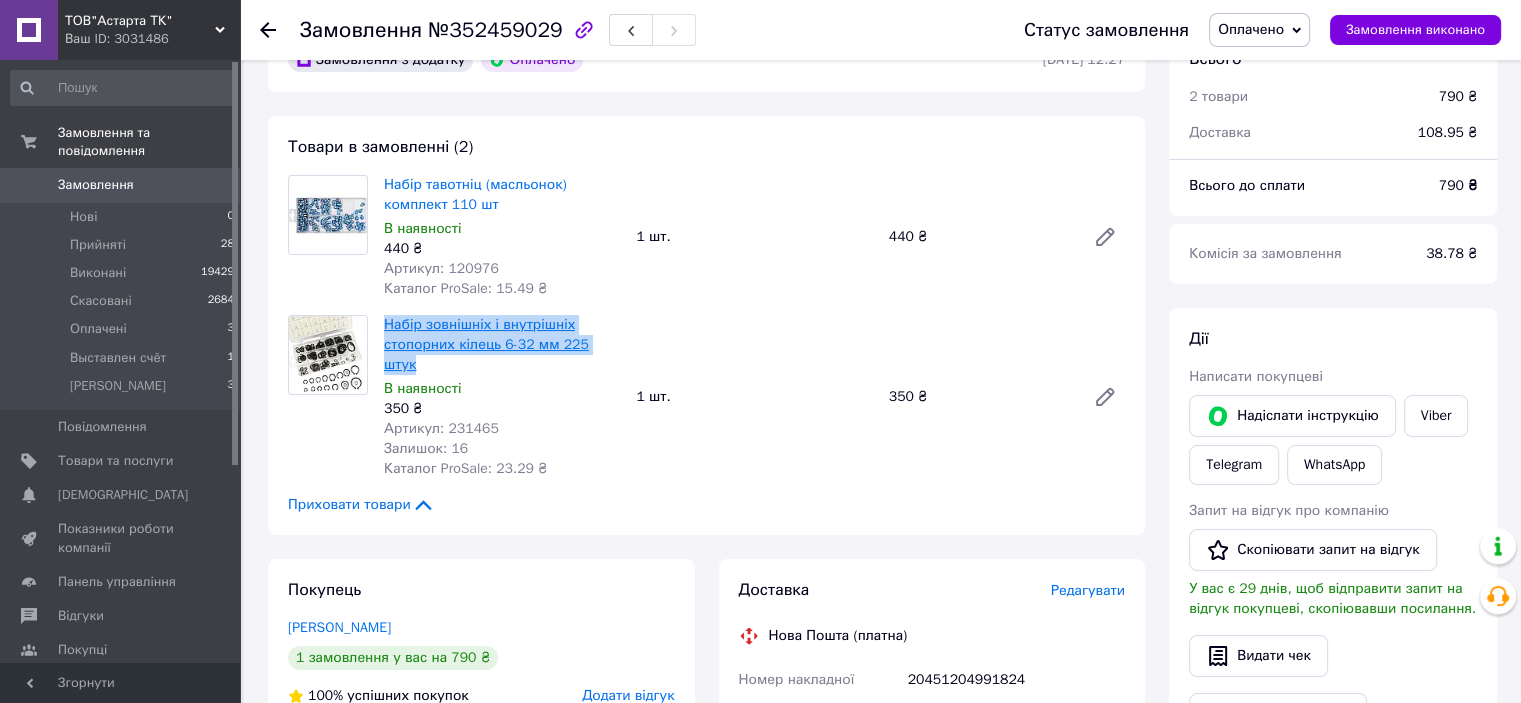 drag, startPoint x: 621, startPoint y: 343, endPoint x: 396, endPoint y: 339, distance: 225.03555 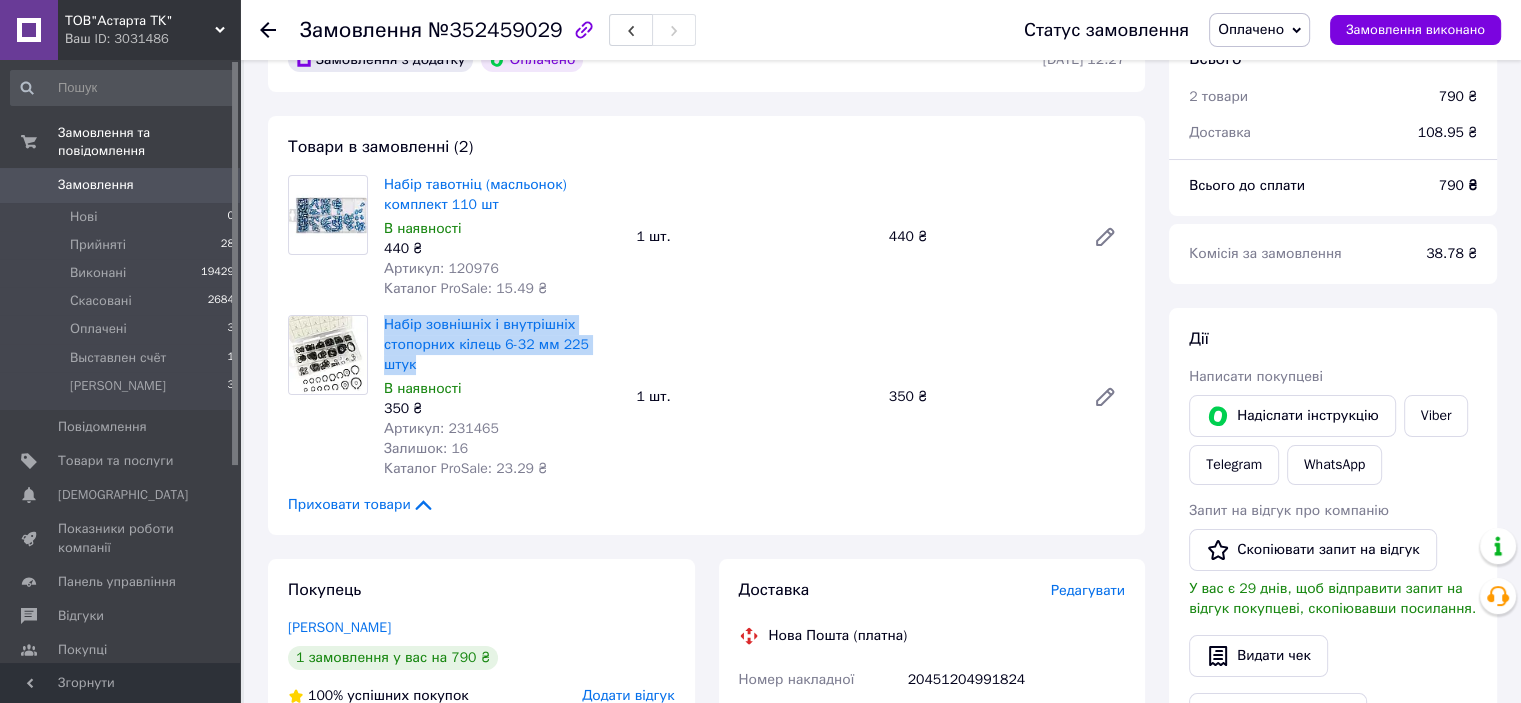 scroll, scrollTop: 351, scrollLeft: 0, axis: vertical 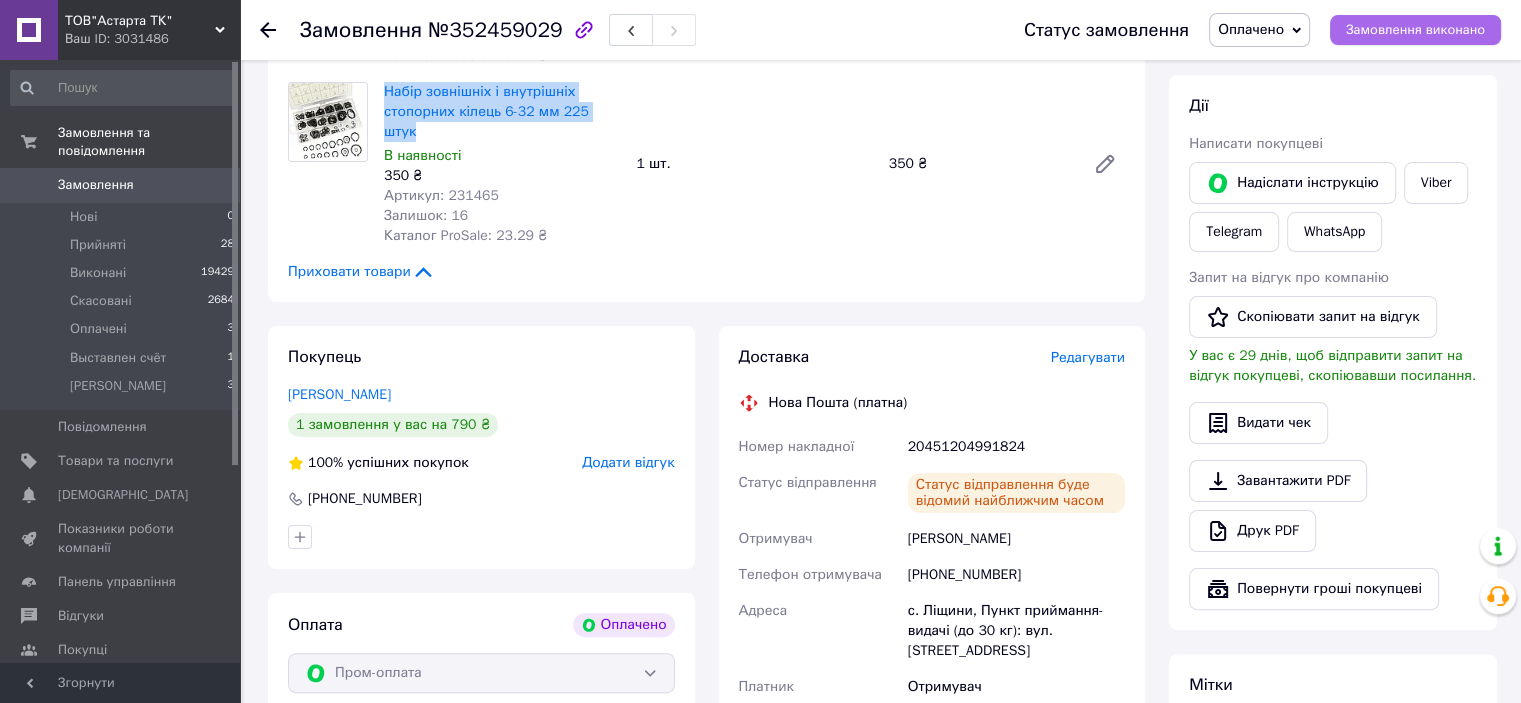 click on "Замовлення виконано" at bounding box center (1415, 30) 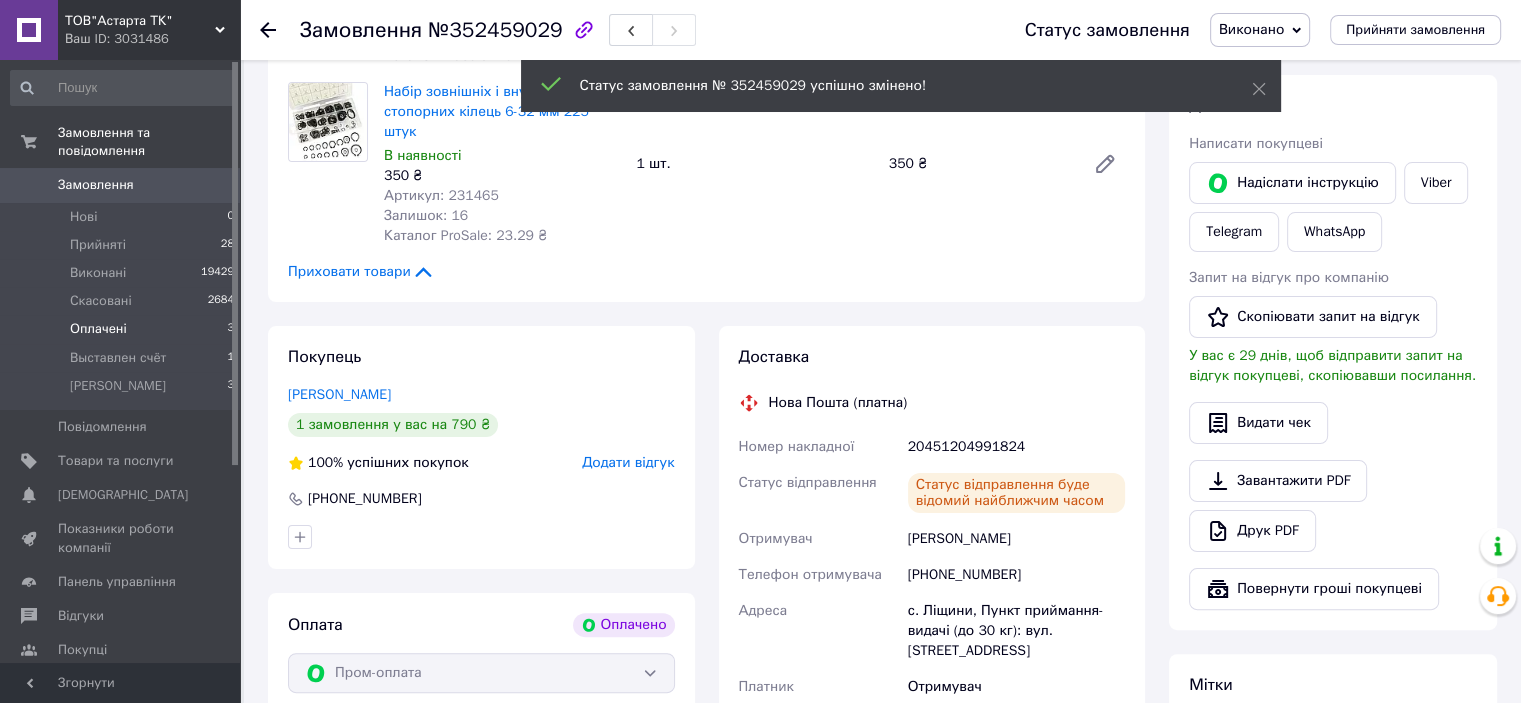 click on "Оплачені" at bounding box center (98, 329) 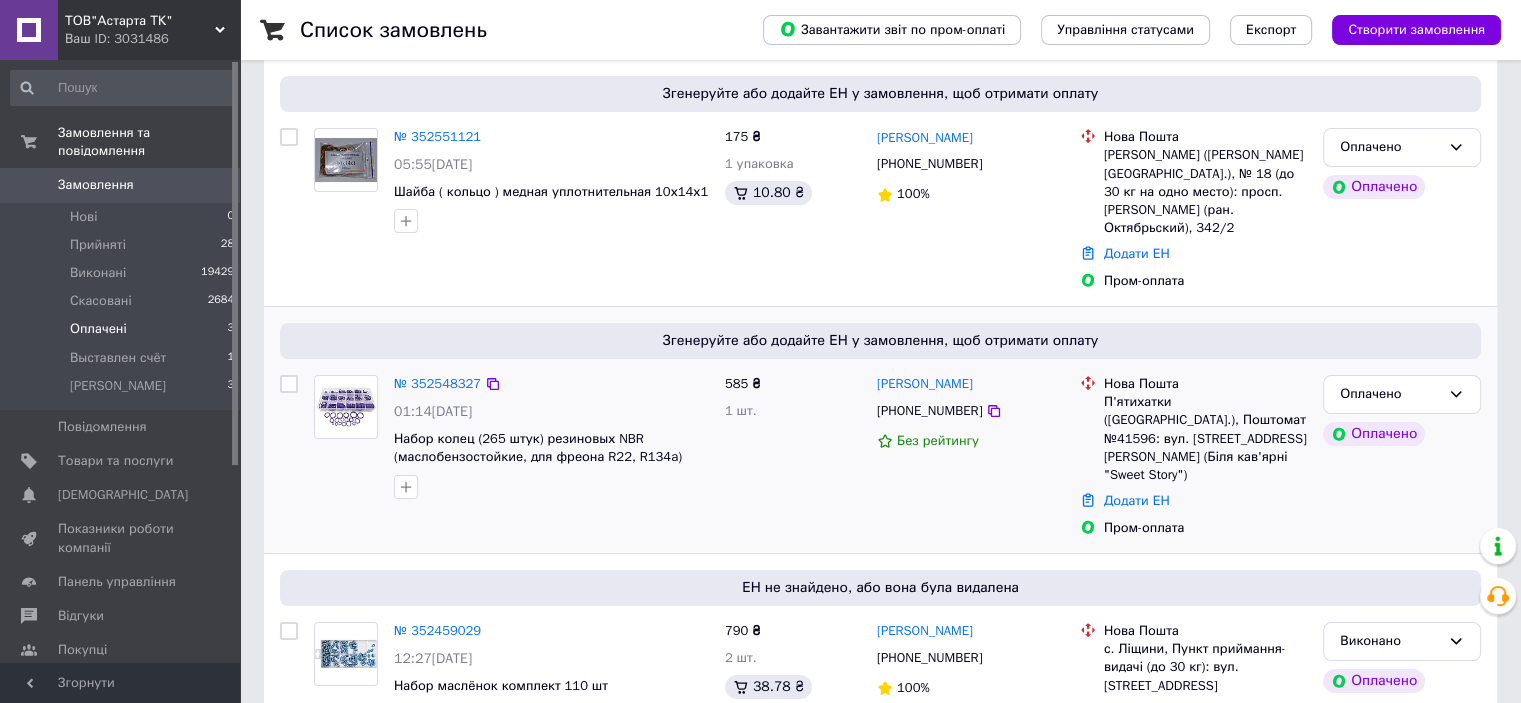scroll, scrollTop: 233, scrollLeft: 0, axis: vertical 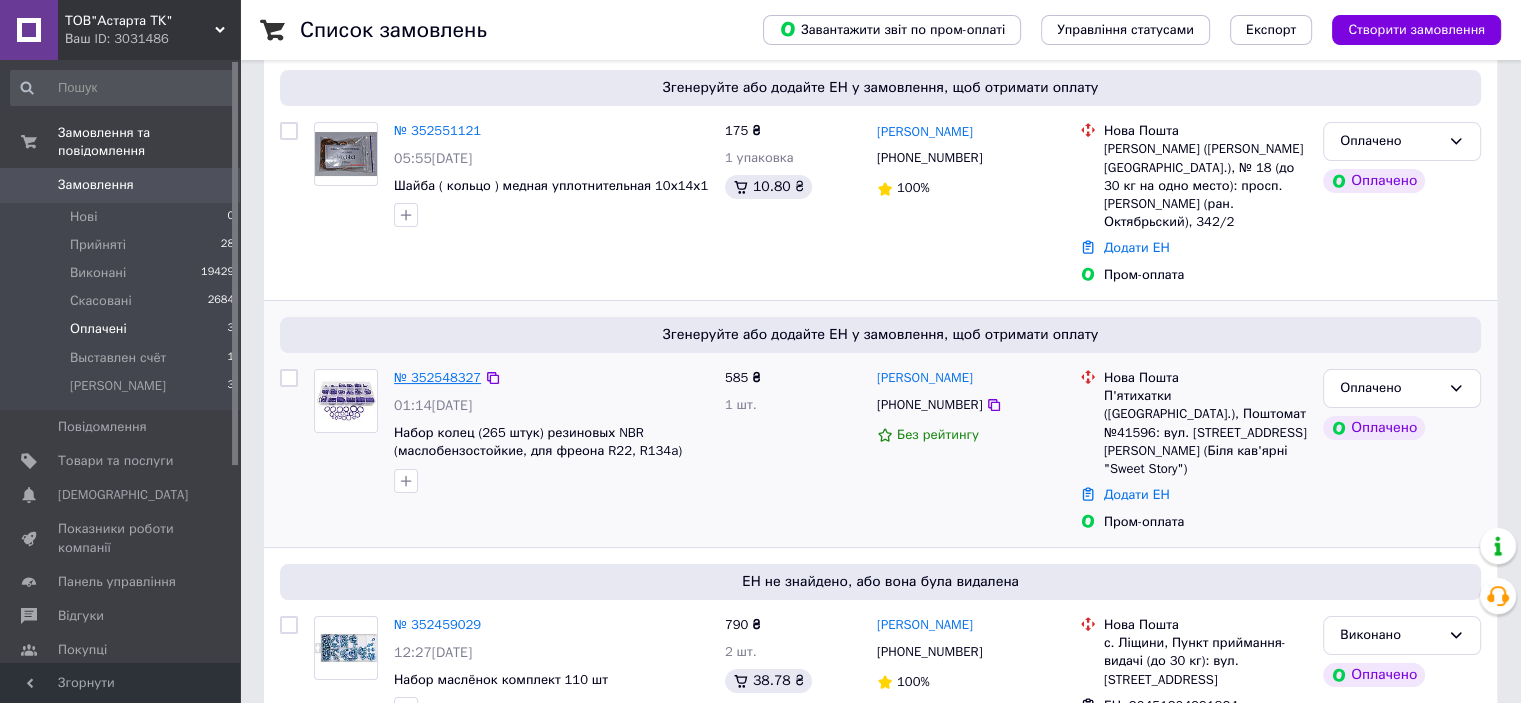 click on "№ 352548327" at bounding box center [437, 377] 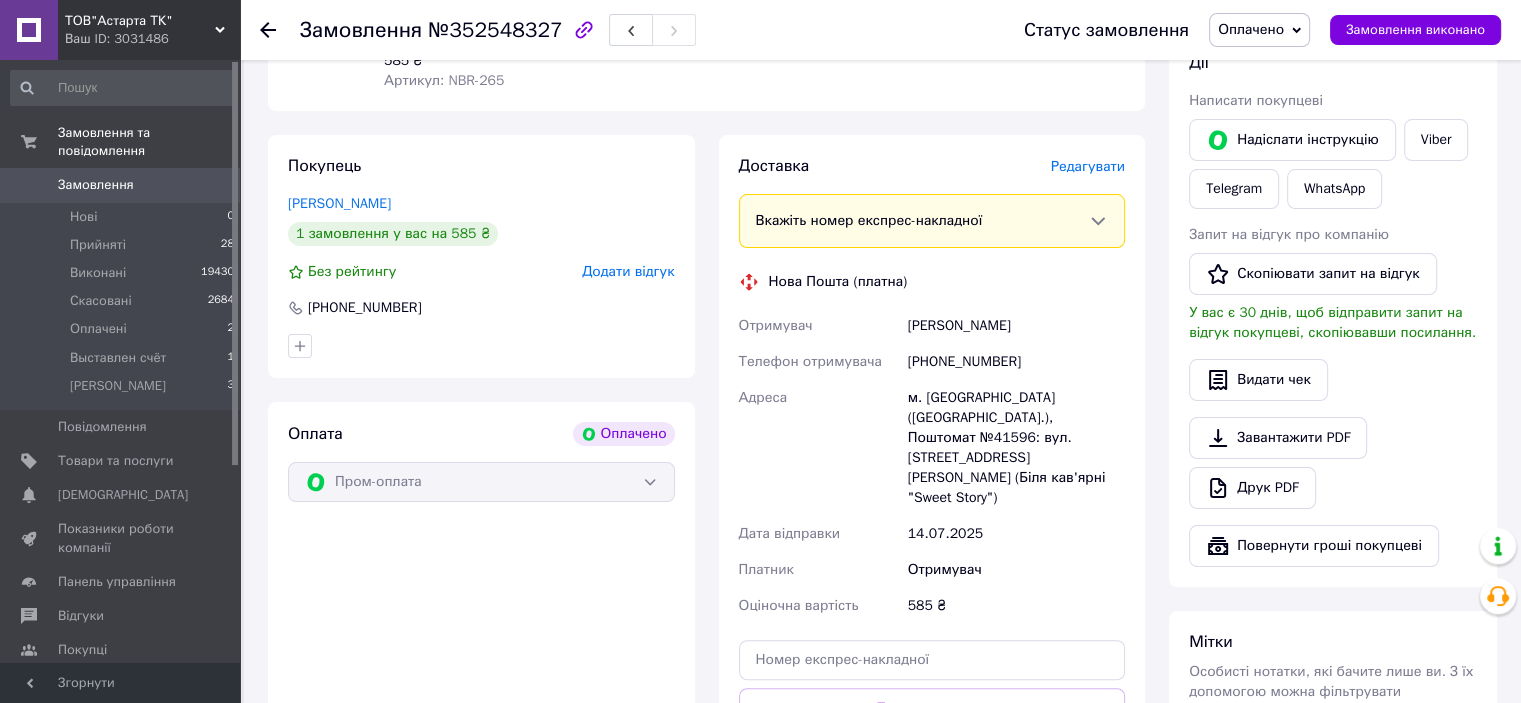 scroll, scrollTop: 366, scrollLeft: 0, axis: vertical 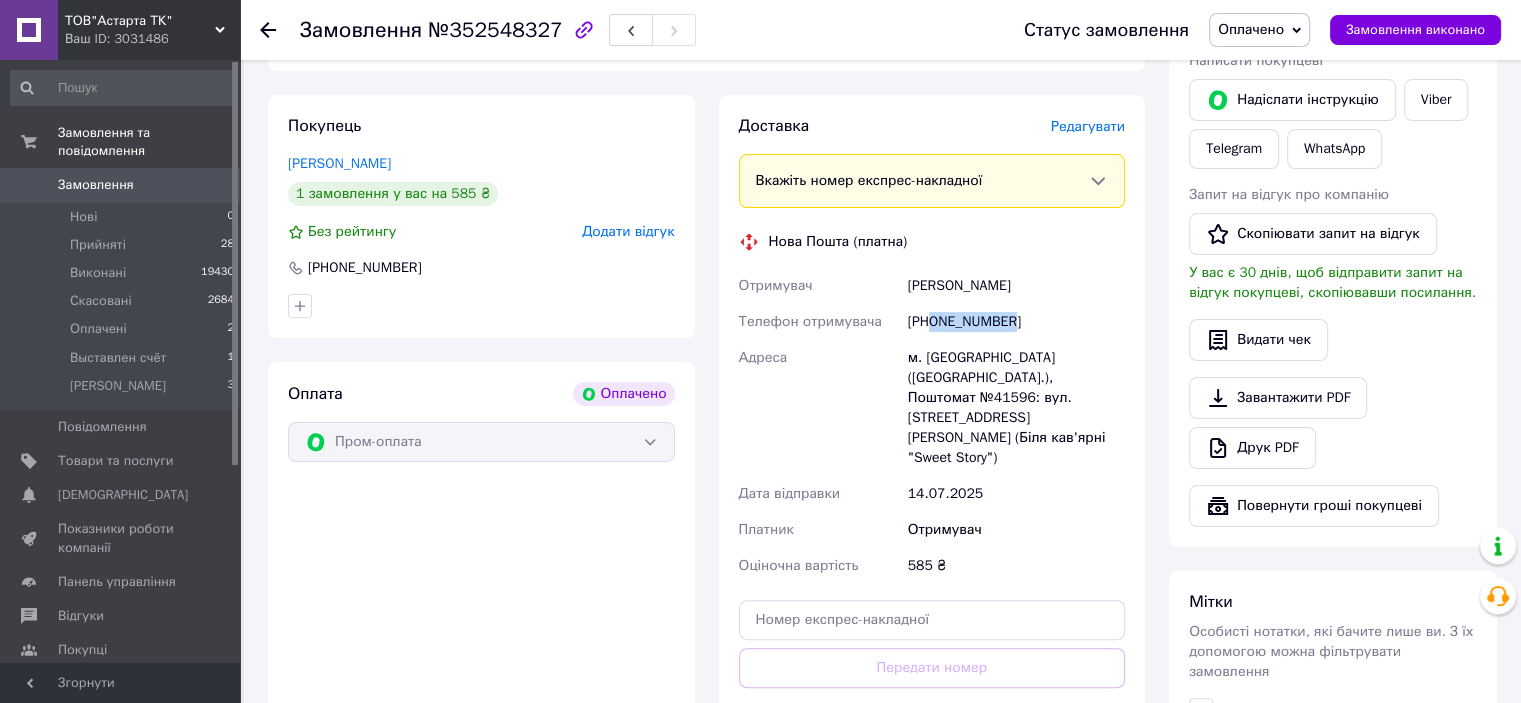 drag, startPoint x: 1023, startPoint y: 321, endPoint x: 932, endPoint y: 311, distance: 91.5478 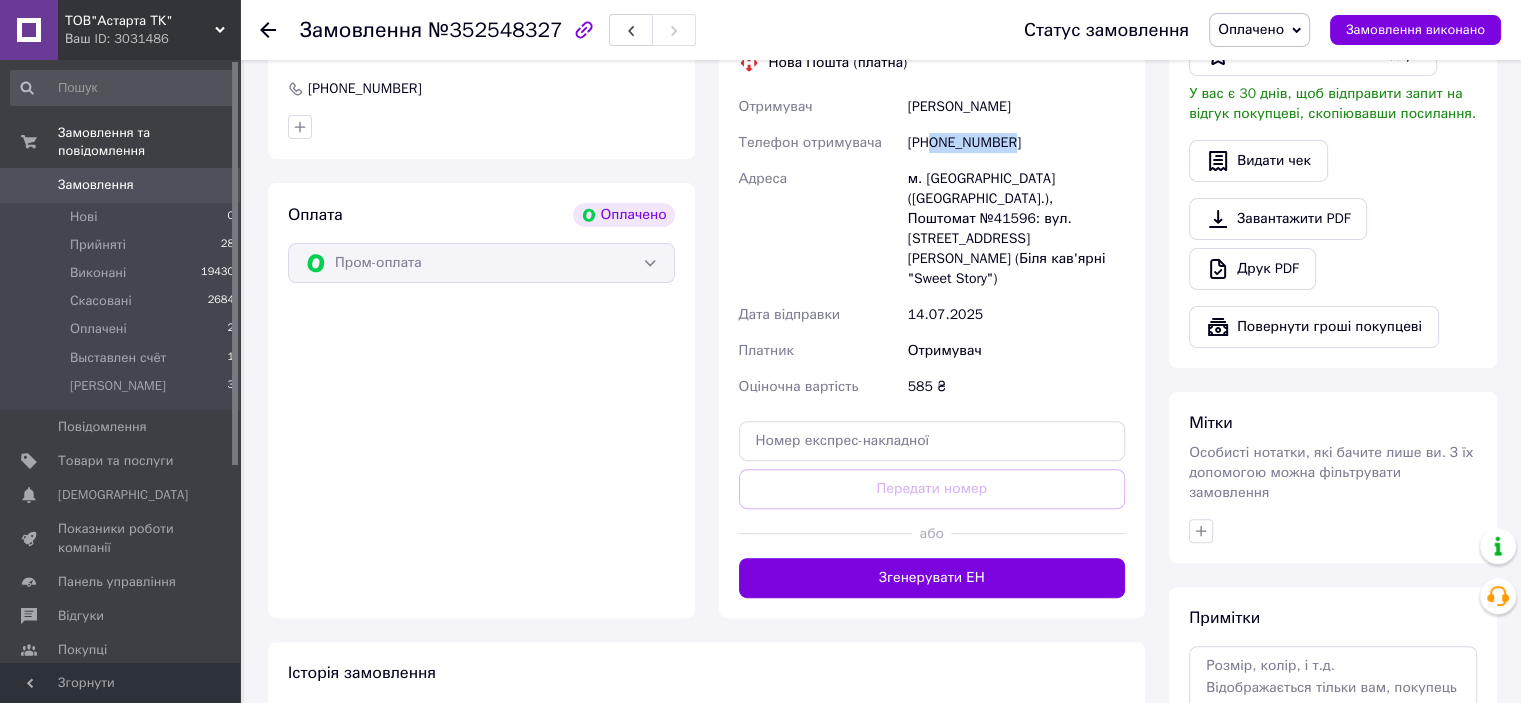 scroll, scrollTop: 566, scrollLeft: 0, axis: vertical 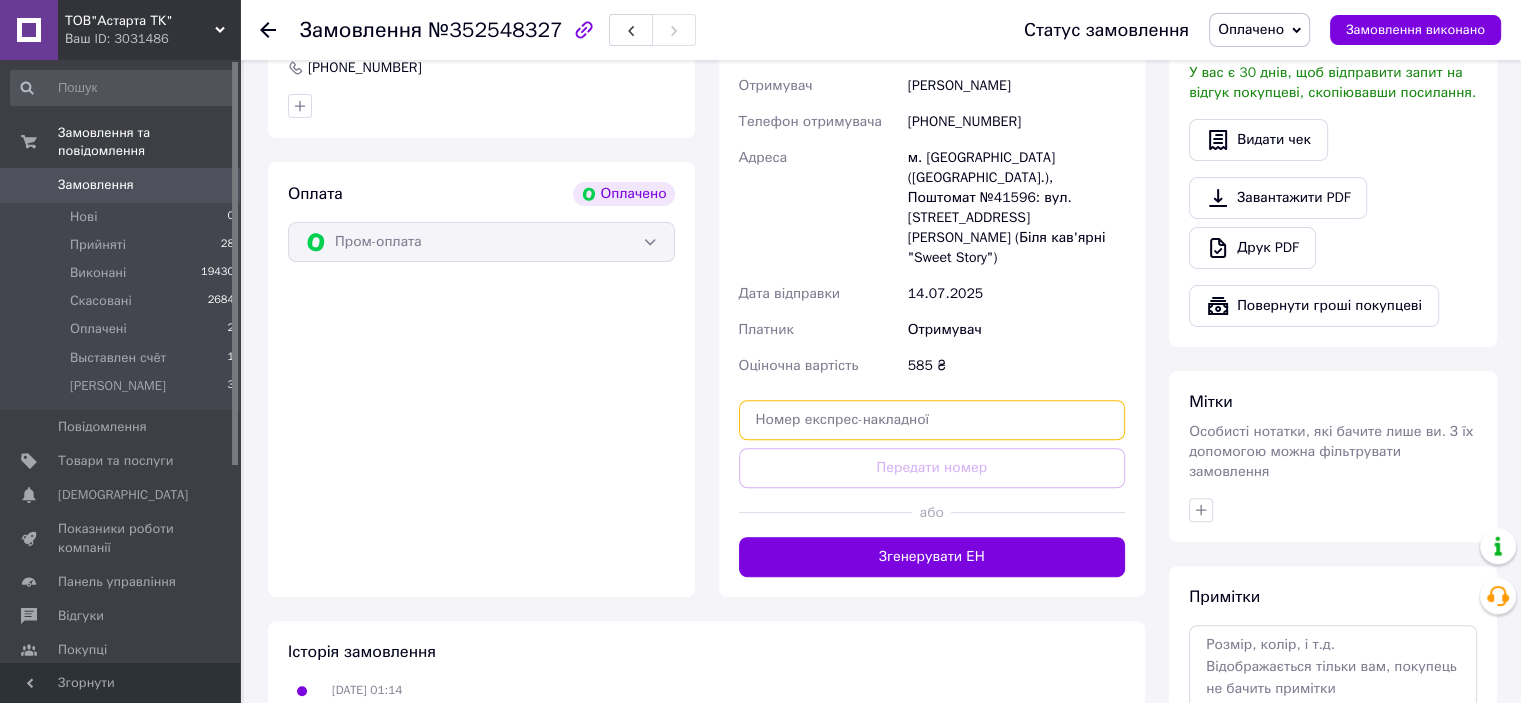 click at bounding box center (932, 420) 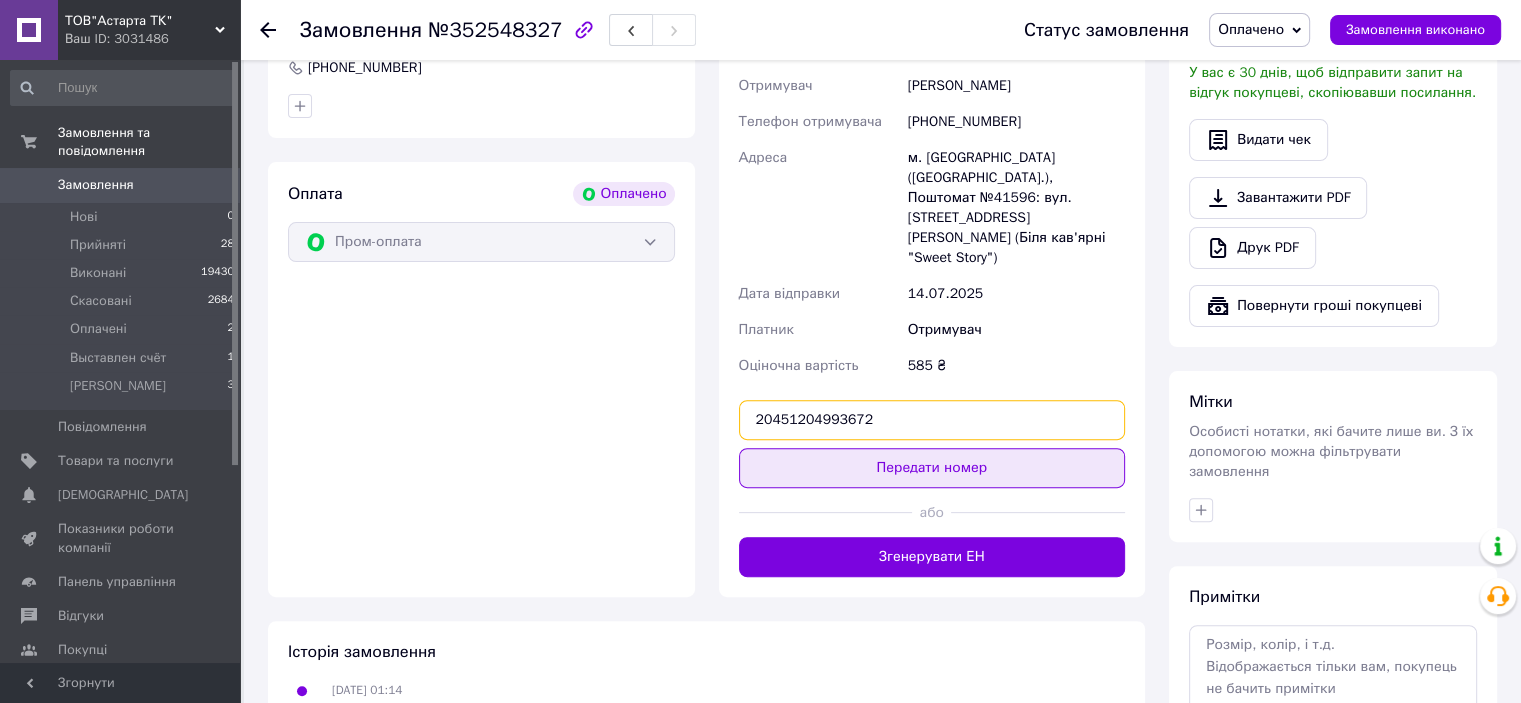 type on "20451204993672" 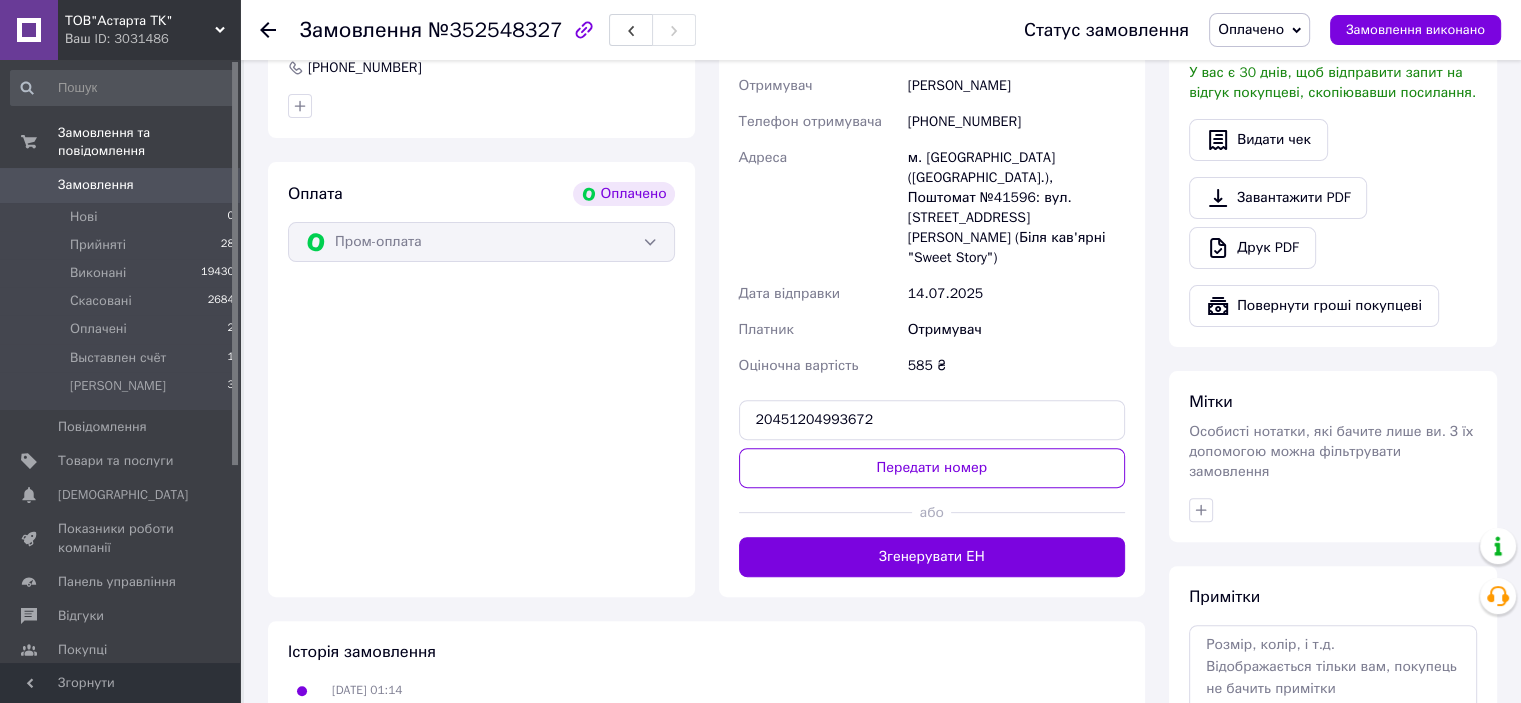 click on "Передати номер" at bounding box center (932, 468) 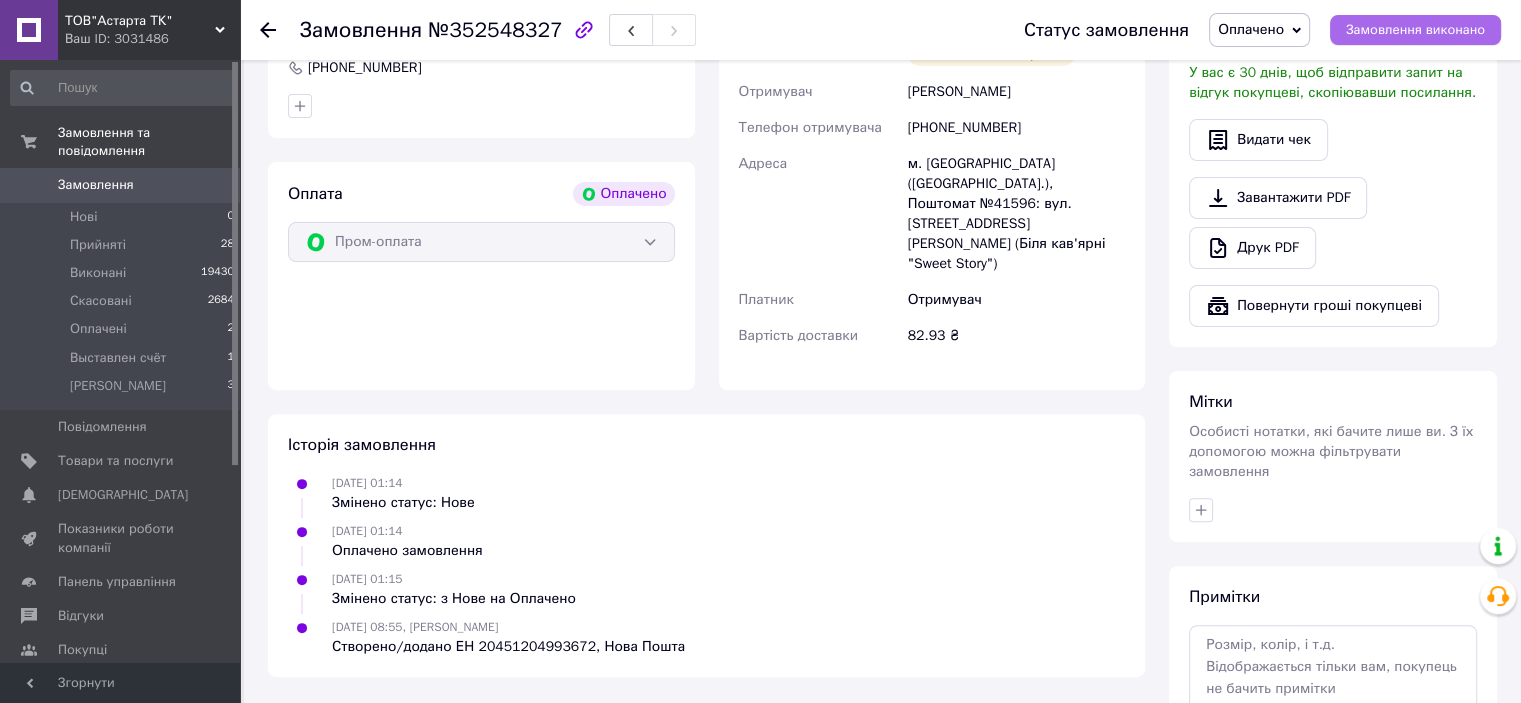 click on "Замовлення виконано" at bounding box center [1415, 30] 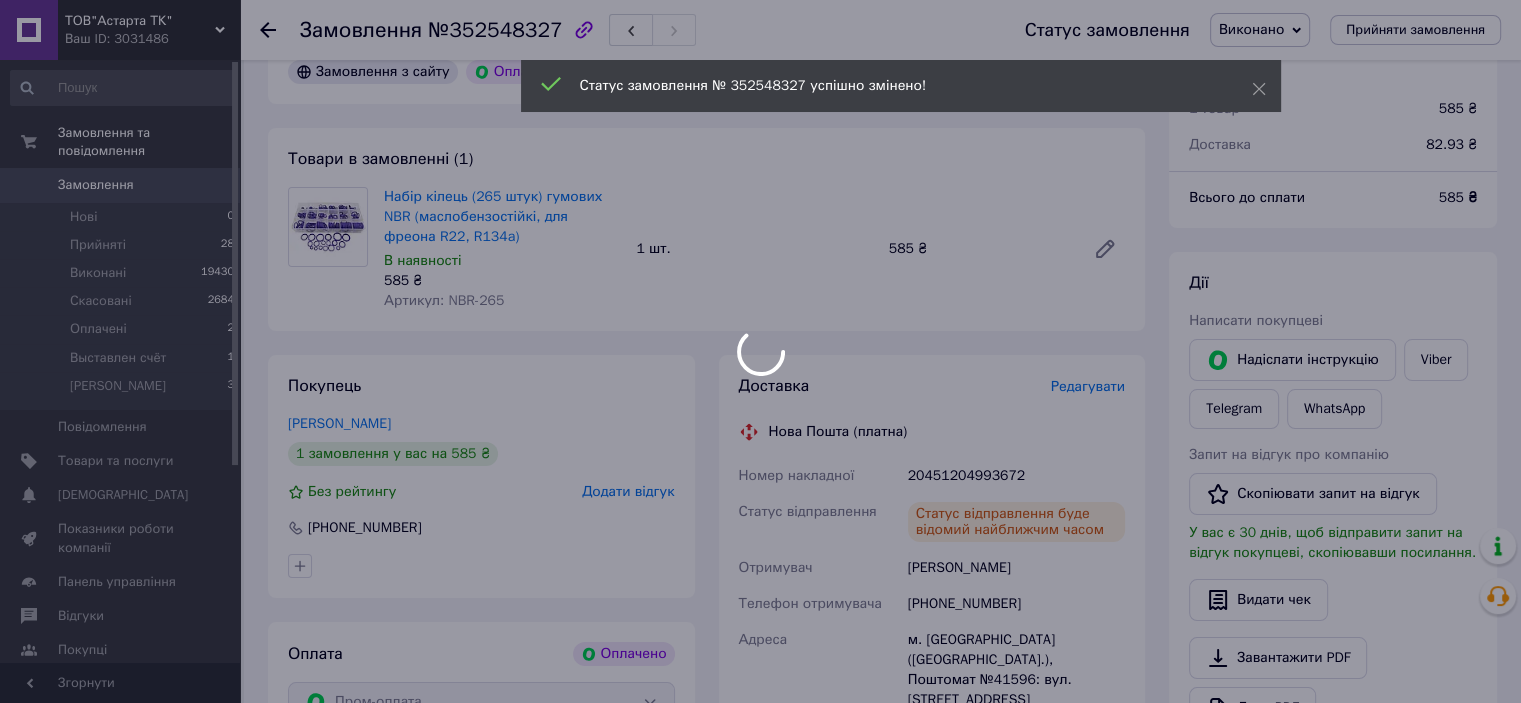scroll, scrollTop: 100, scrollLeft: 0, axis: vertical 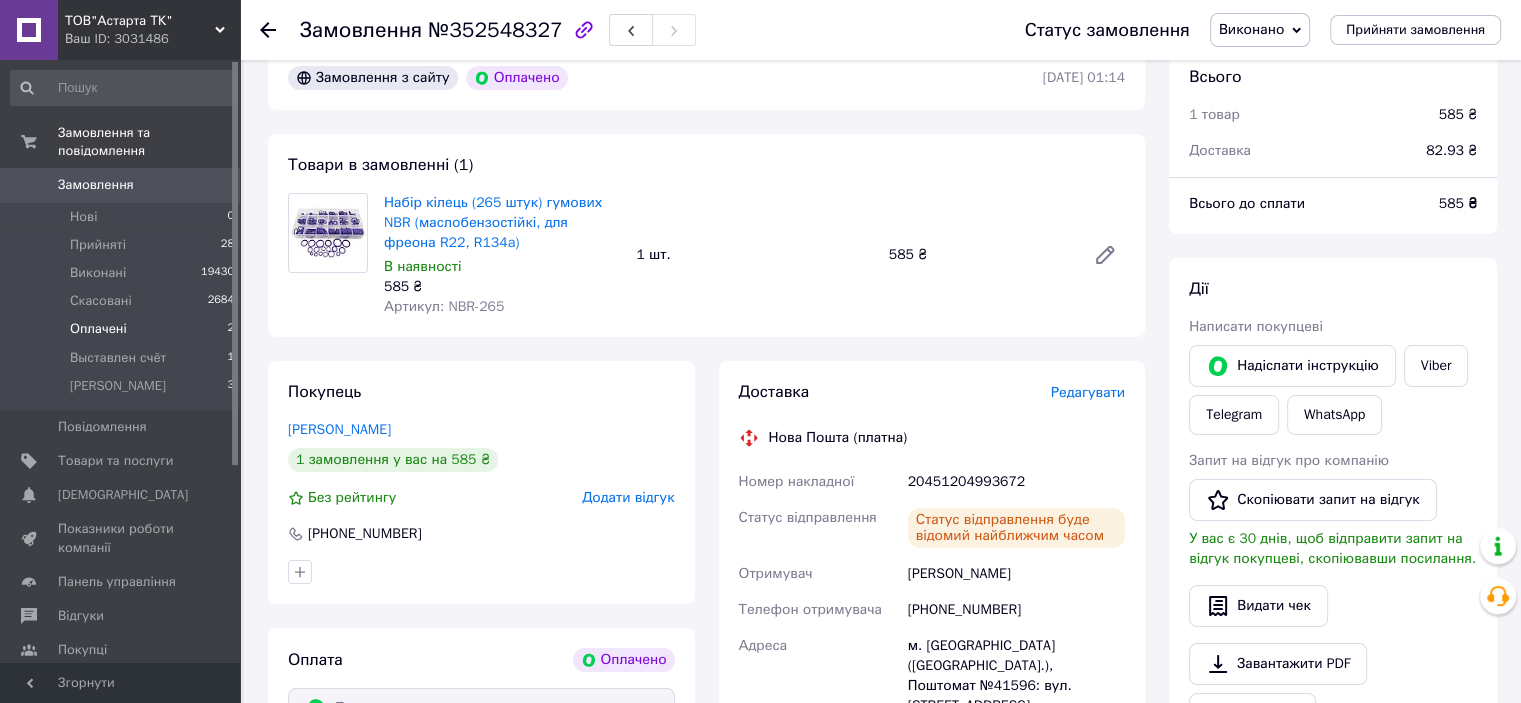 click on "Оплачені 2" at bounding box center (123, 329) 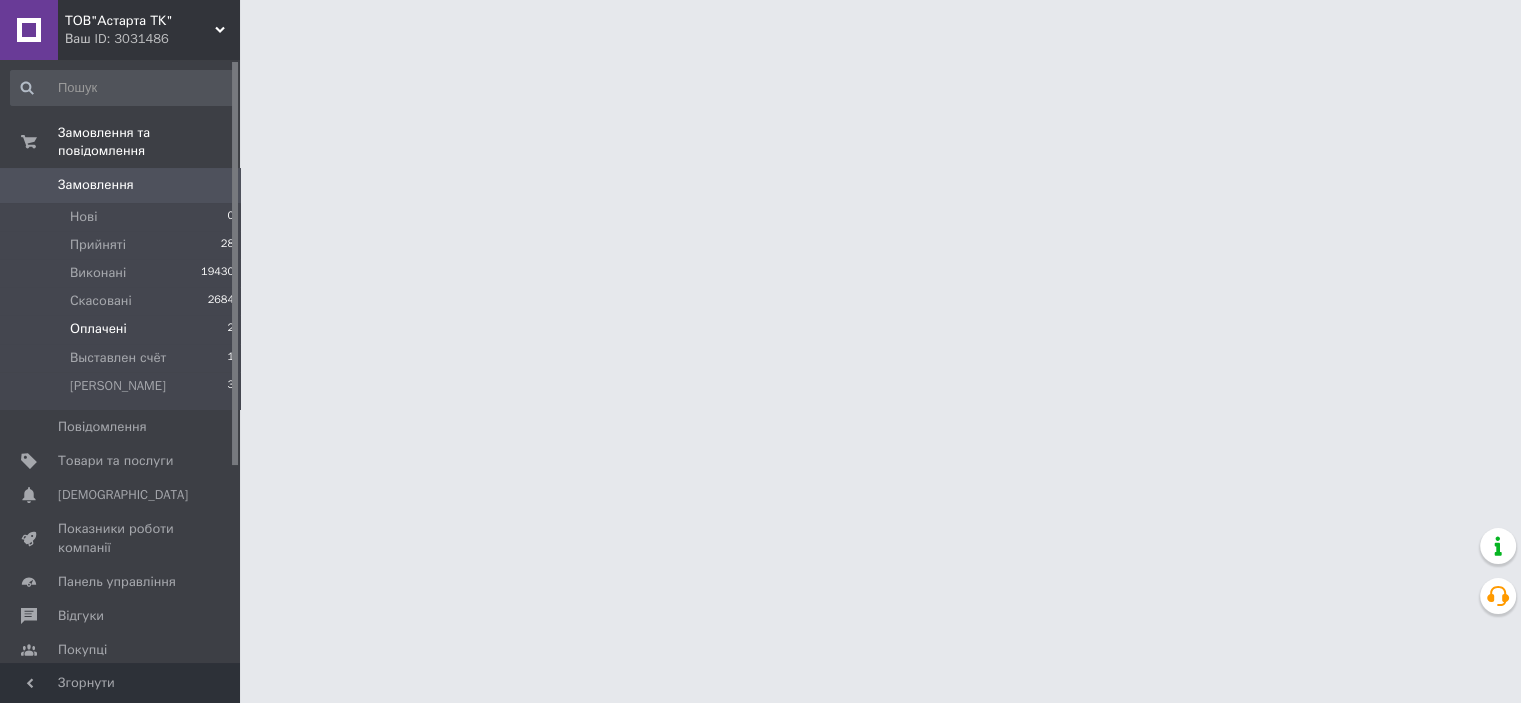 scroll, scrollTop: 0, scrollLeft: 0, axis: both 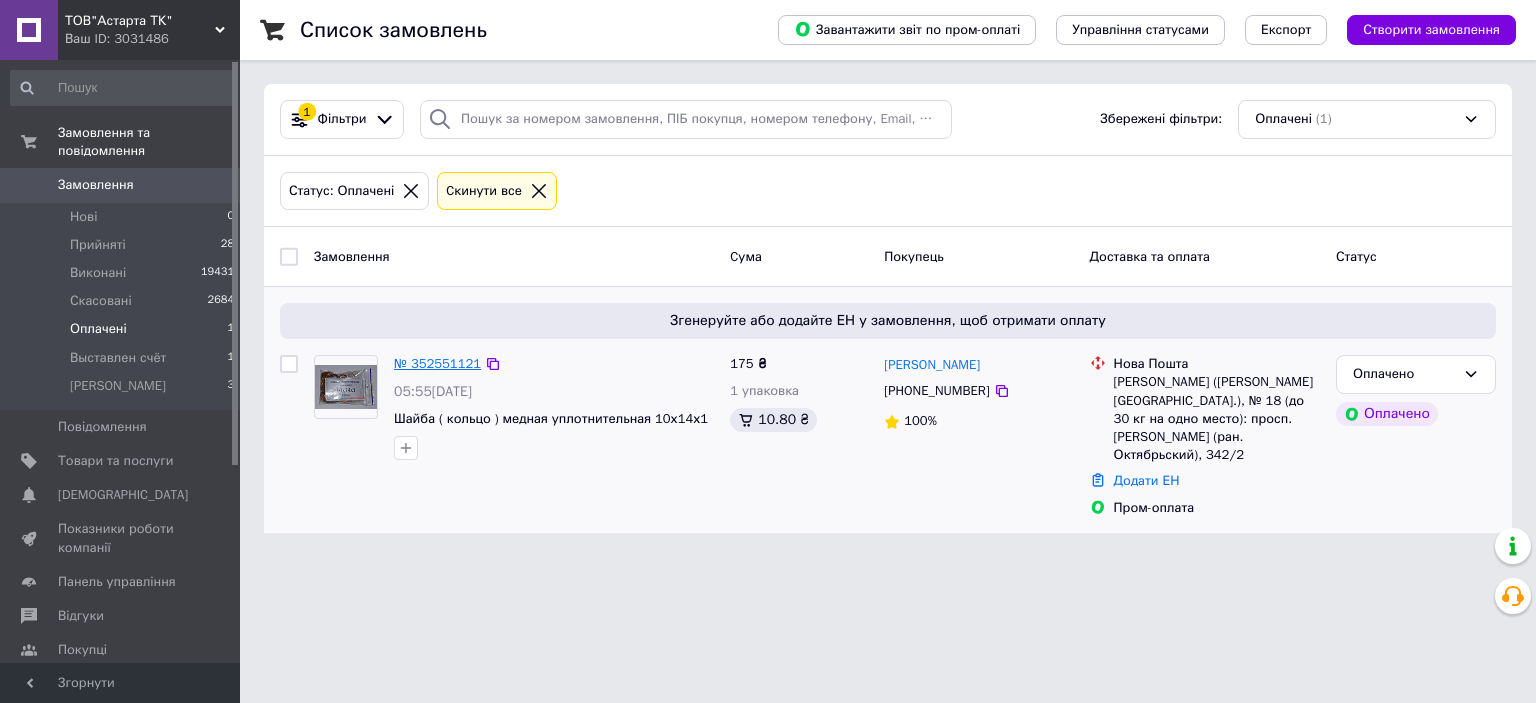 click on "№ 352551121" at bounding box center (437, 363) 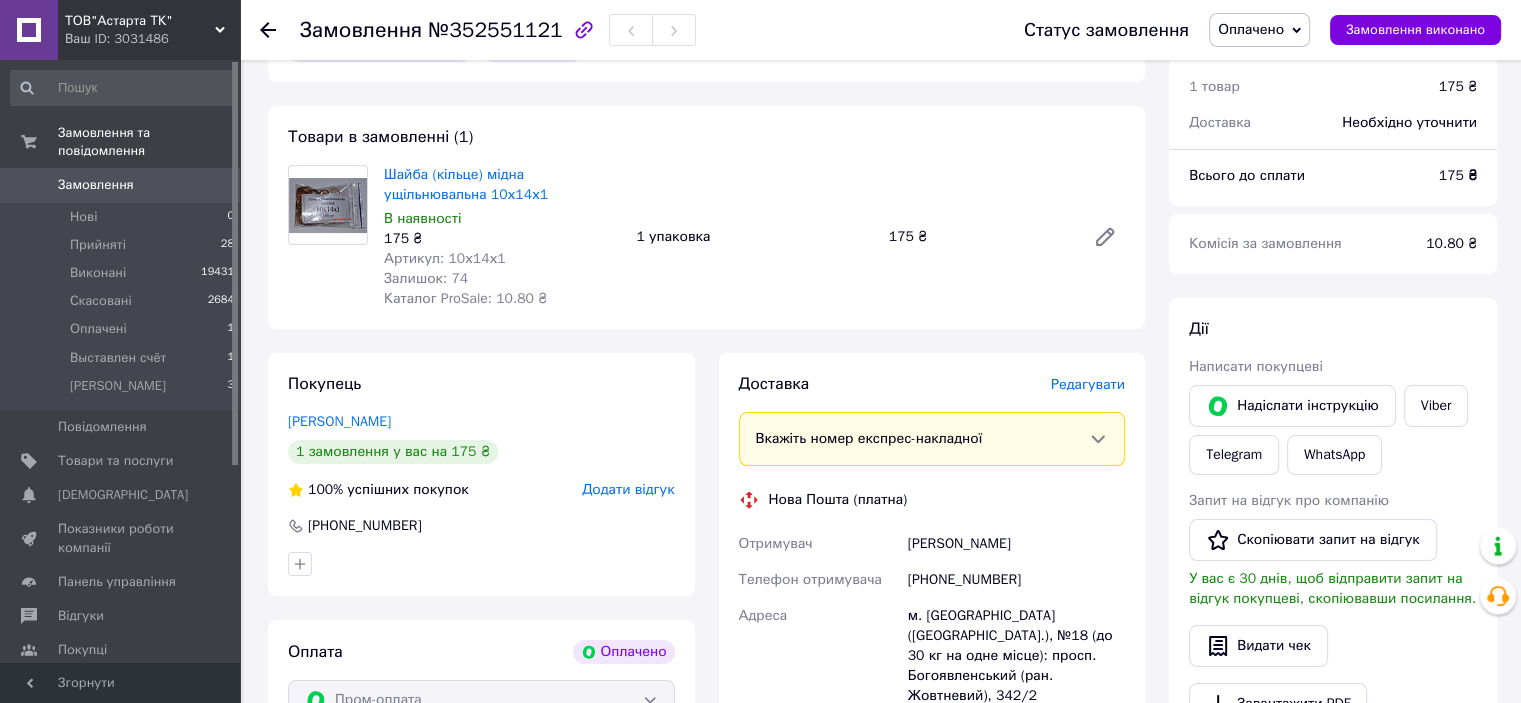 scroll, scrollTop: 133, scrollLeft: 0, axis: vertical 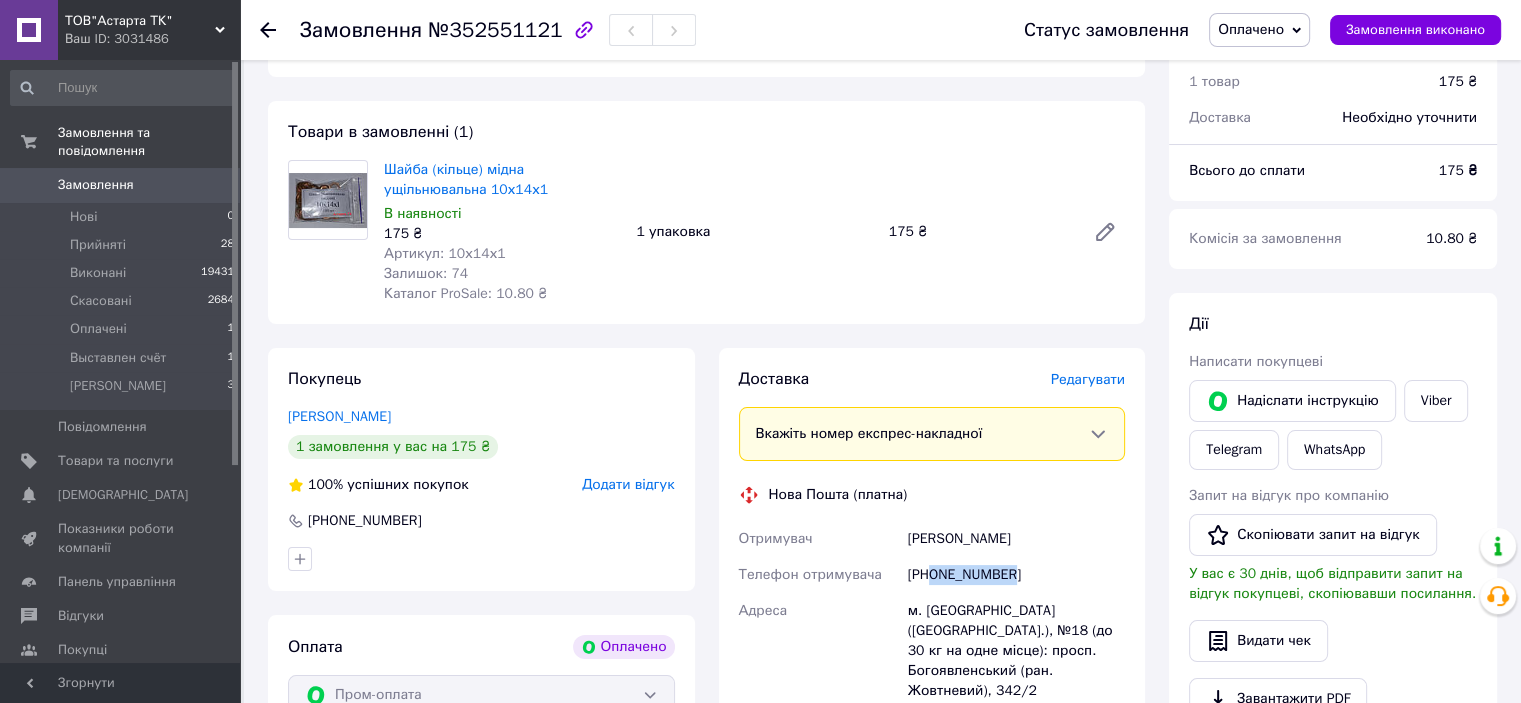 drag, startPoint x: 1010, startPoint y: 577, endPoint x: 933, endPoint y: 582, distance: 77.16217 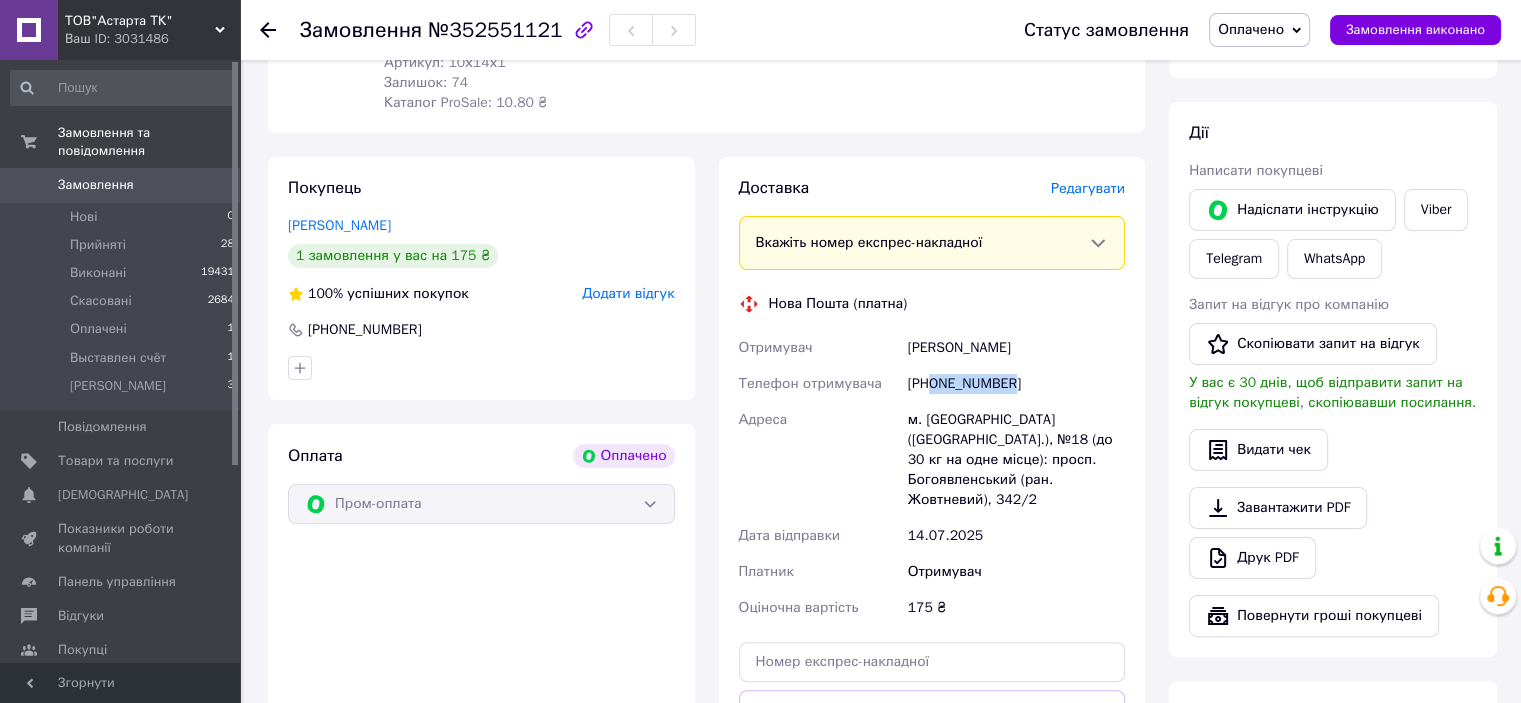 scroll, scrollTop: 333, scrollLeft: 0, axis: vertical 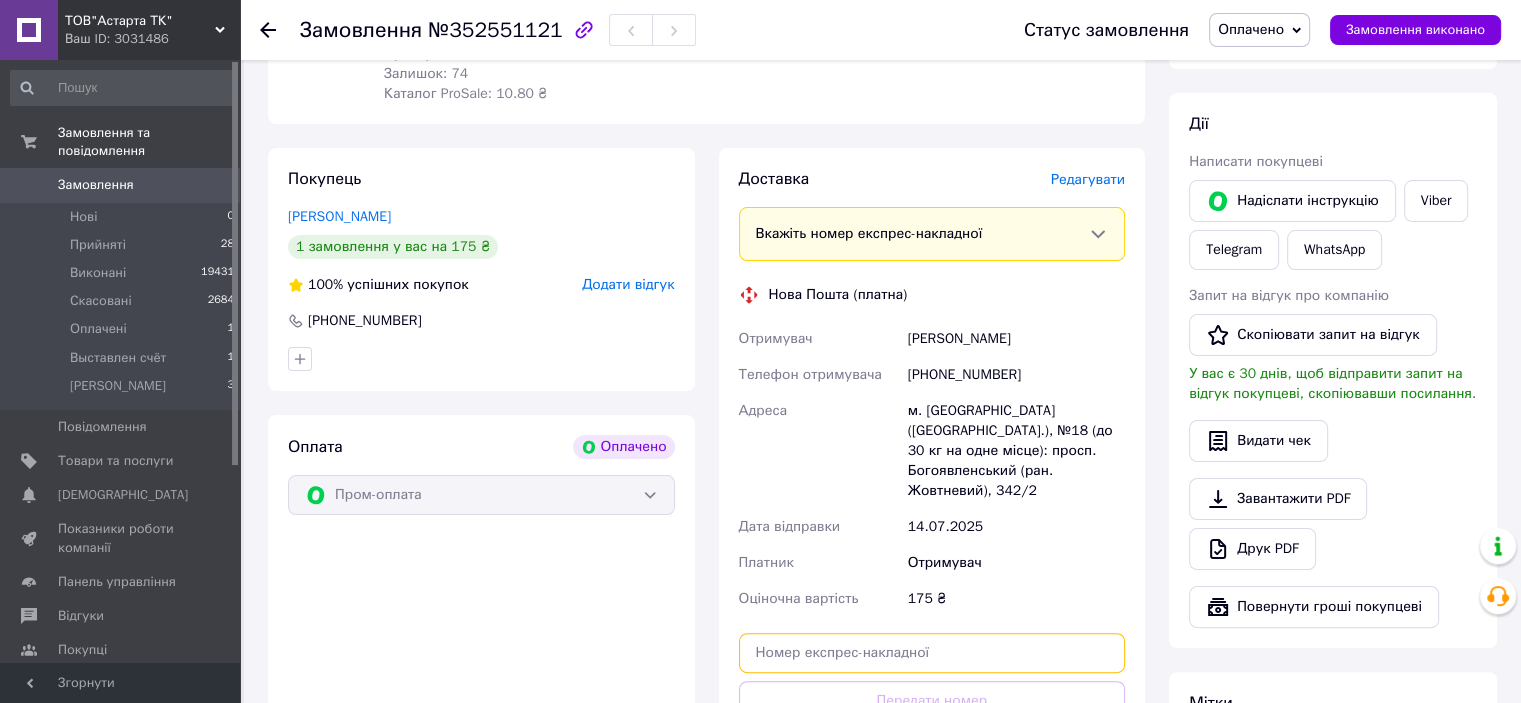 click at bounding box center [932, 653] 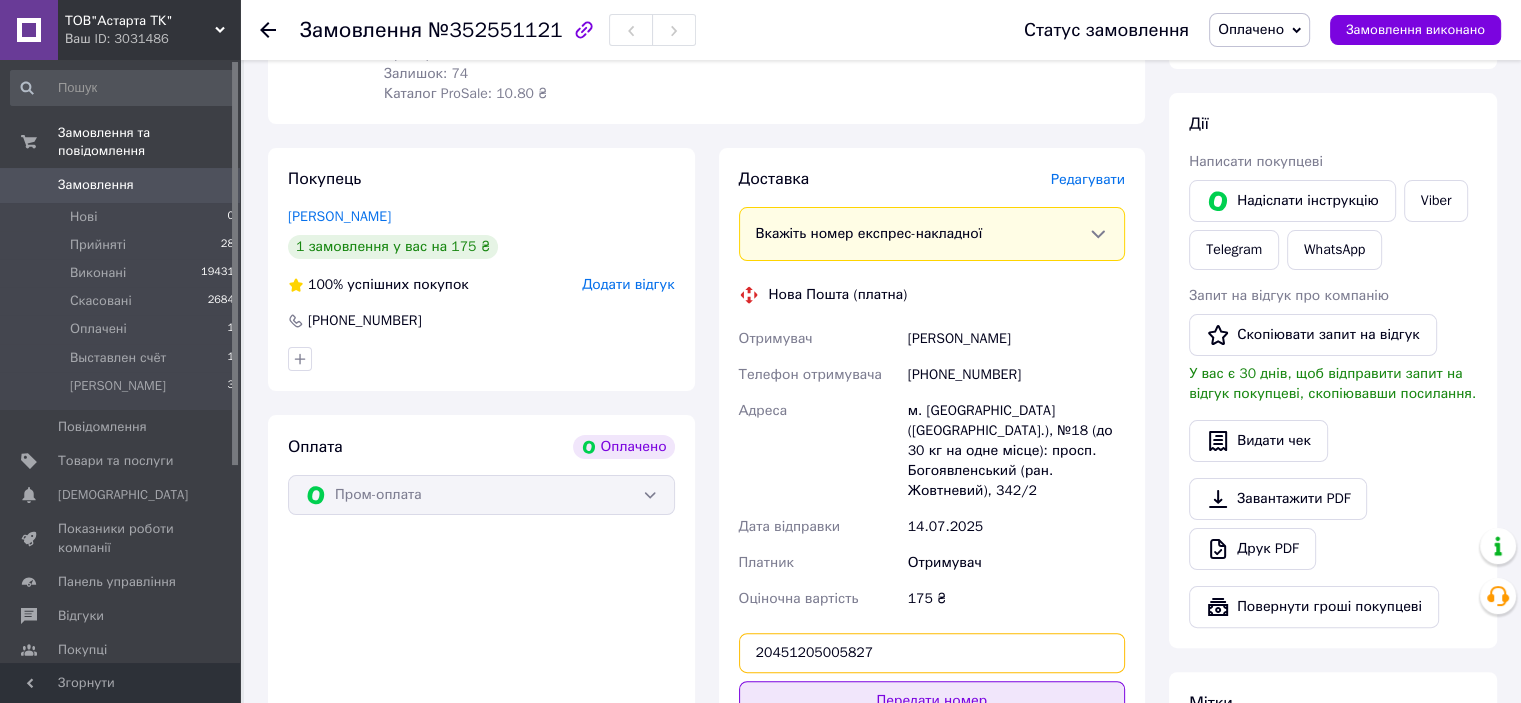 type on "20451205005827" 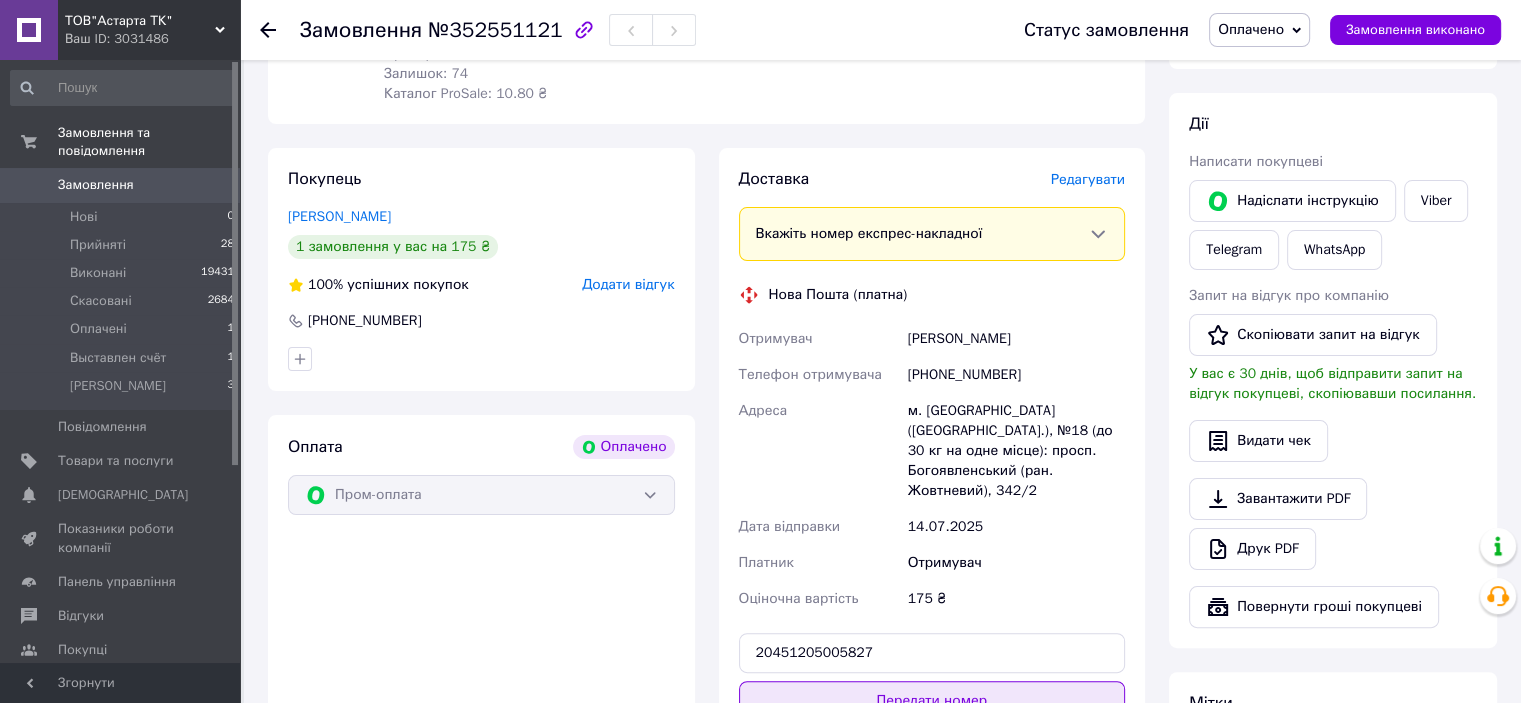 click on "Передати номер" at bounding box center [932, 701] 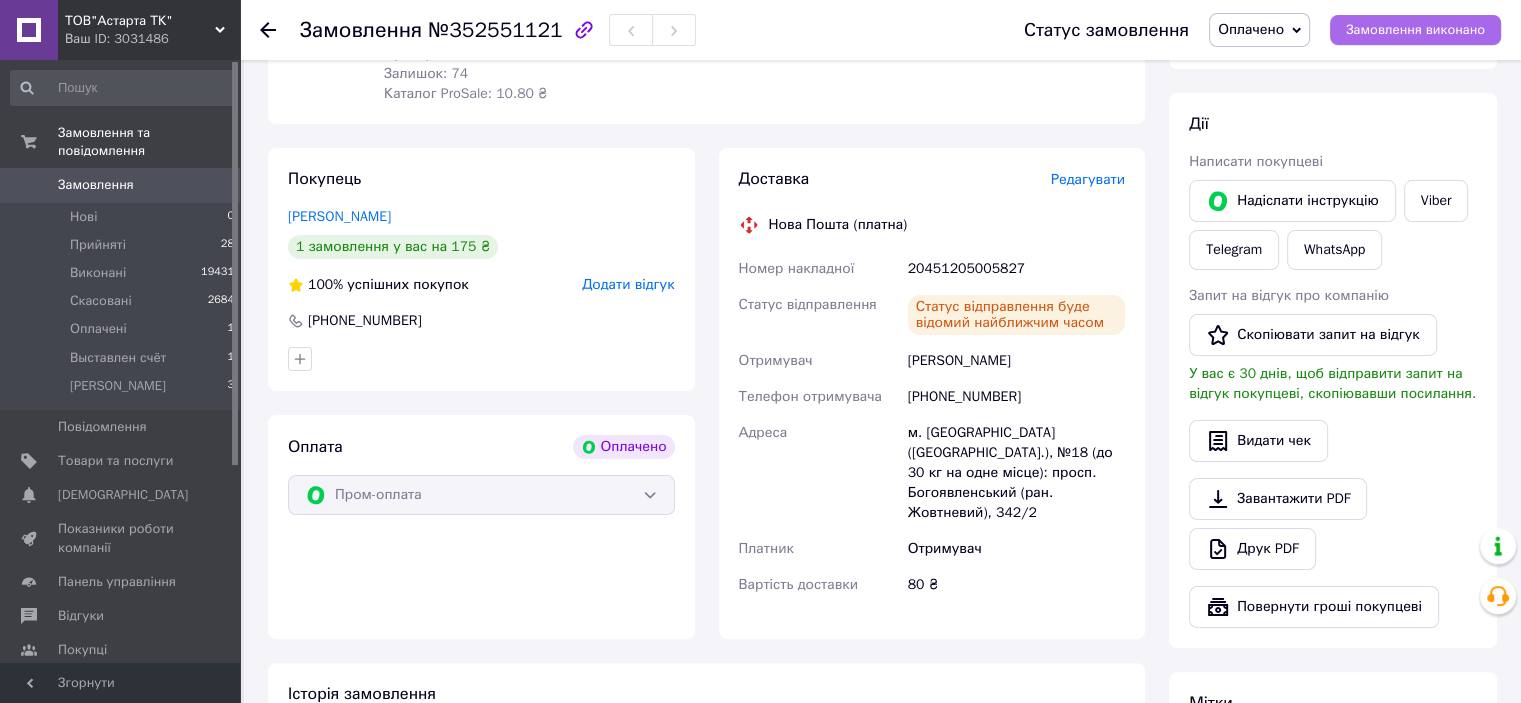 click on "Замовлення виконано" at bounding box center [1415, 30] 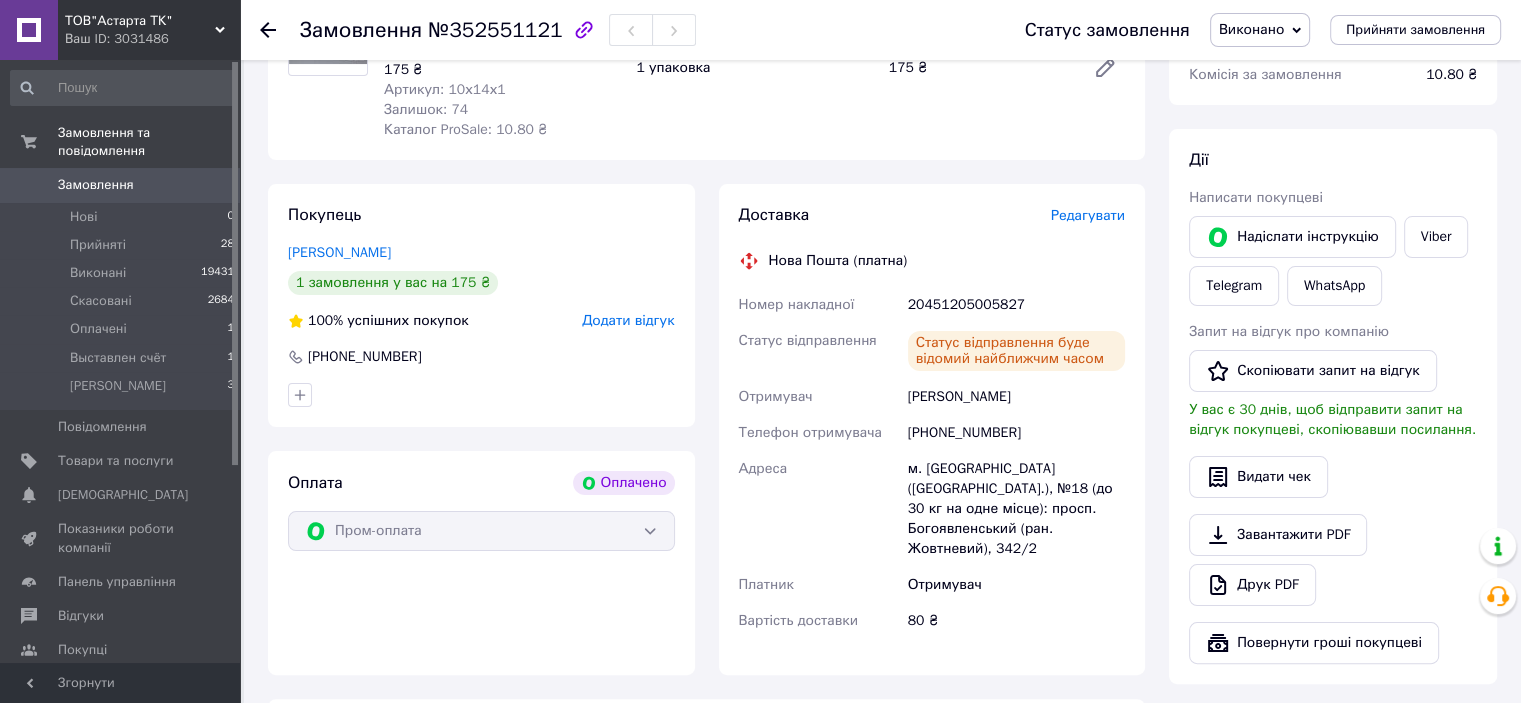 scroll, scrollTop: 300, scrollLeft: 0, axis: vertical 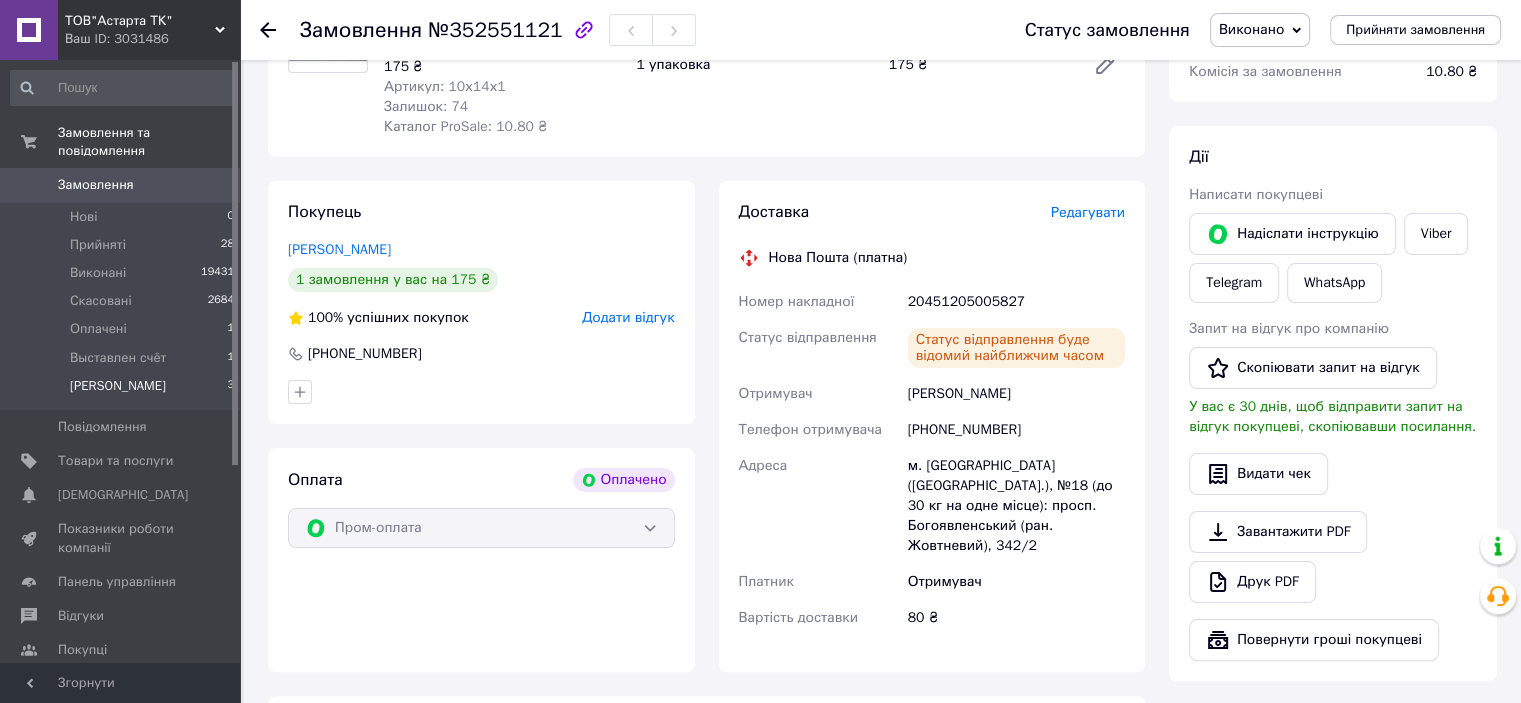 click on "[PERSON_NAME]" at bounding box center [118, 386] 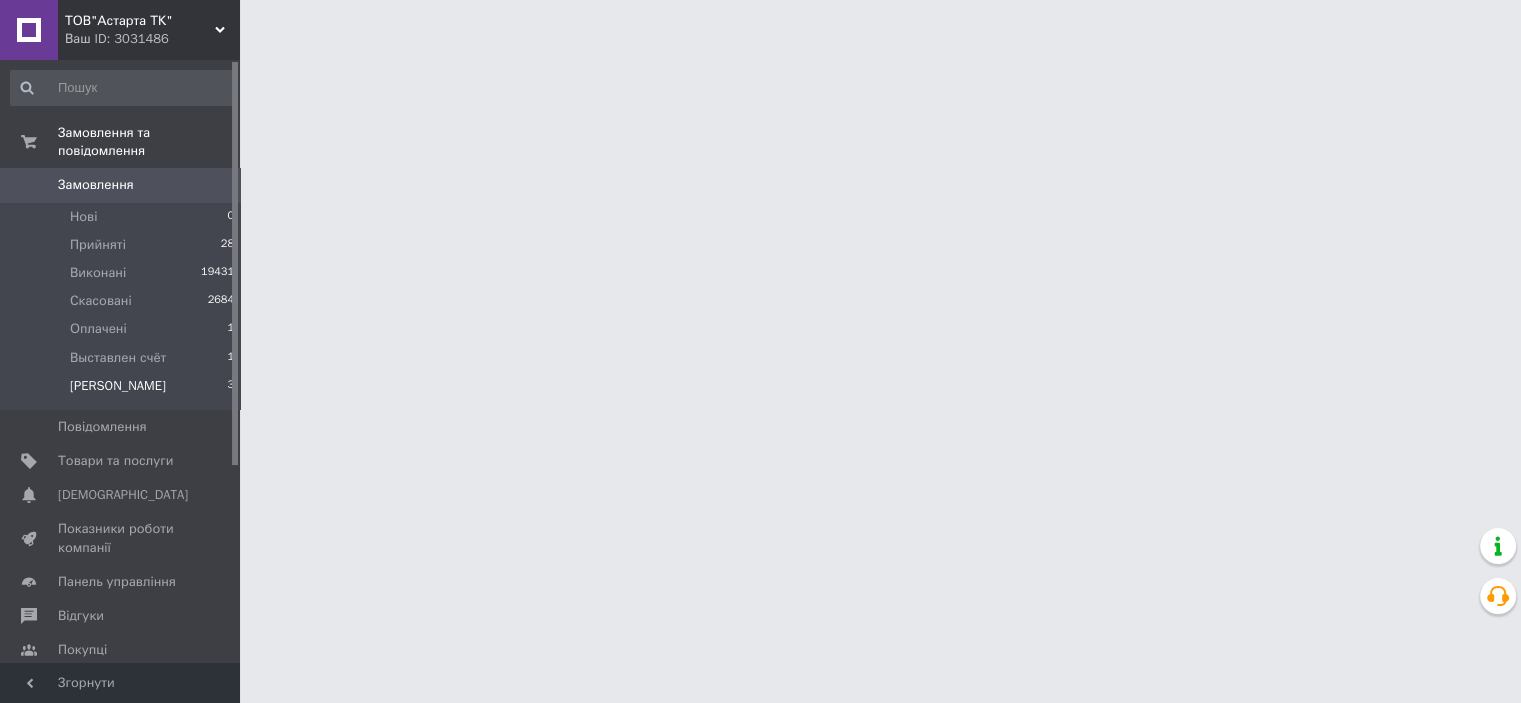scroll, scrollTop: 0, scrollLeft: 0, axis: both 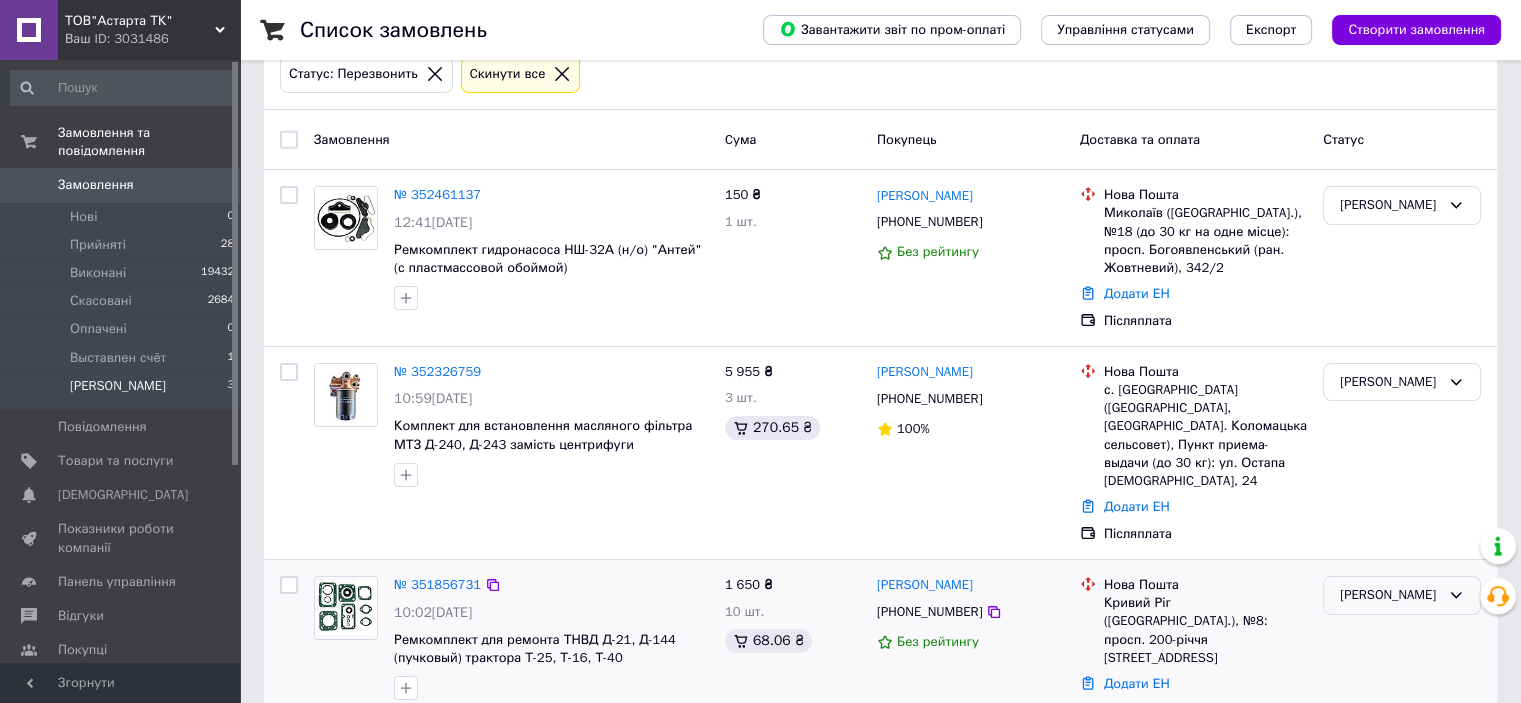 click on "[PERSON_NAME]" at bounding box center [1390, 595] 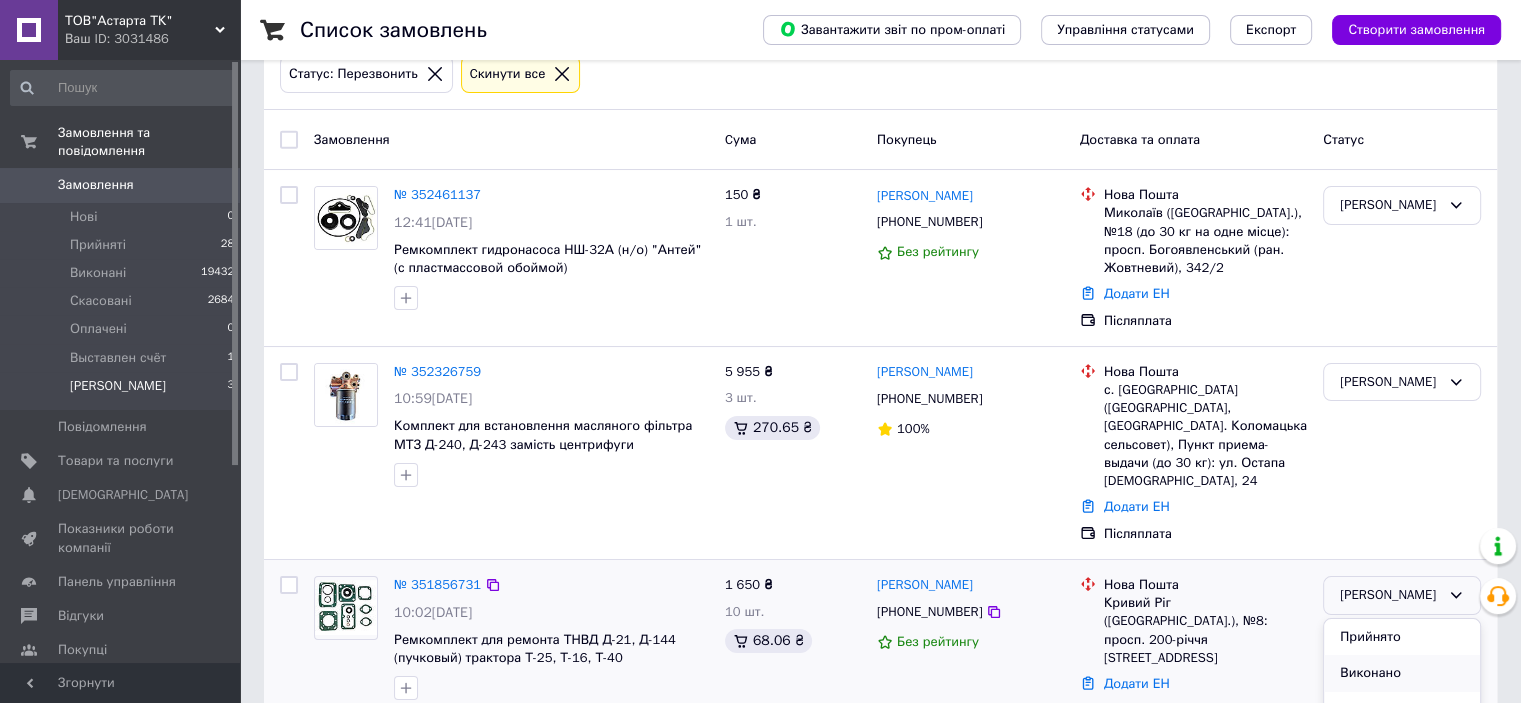 click on "Виконано" at bounding box center (1402, 673) 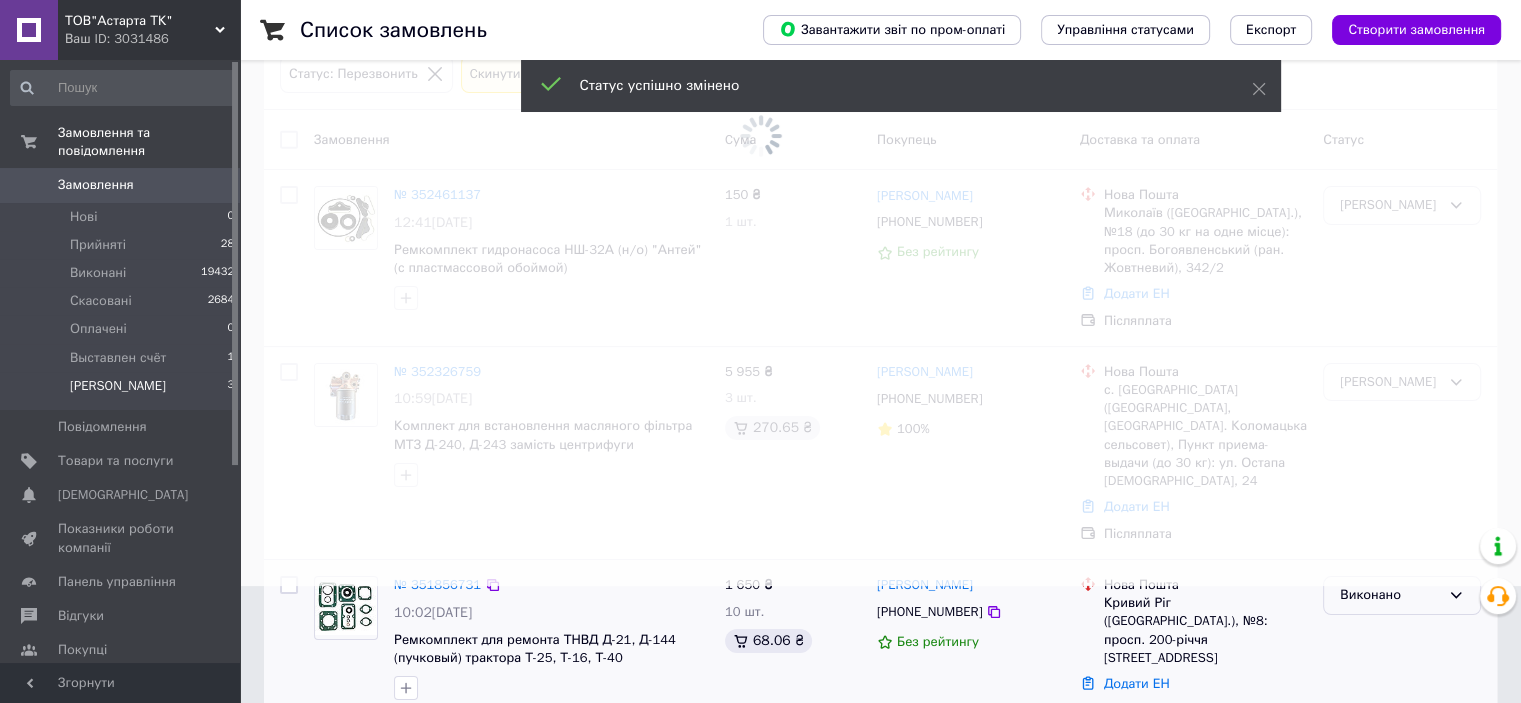 scroll, scrollTop: 116, scrollLeft: 0, axis: vertical 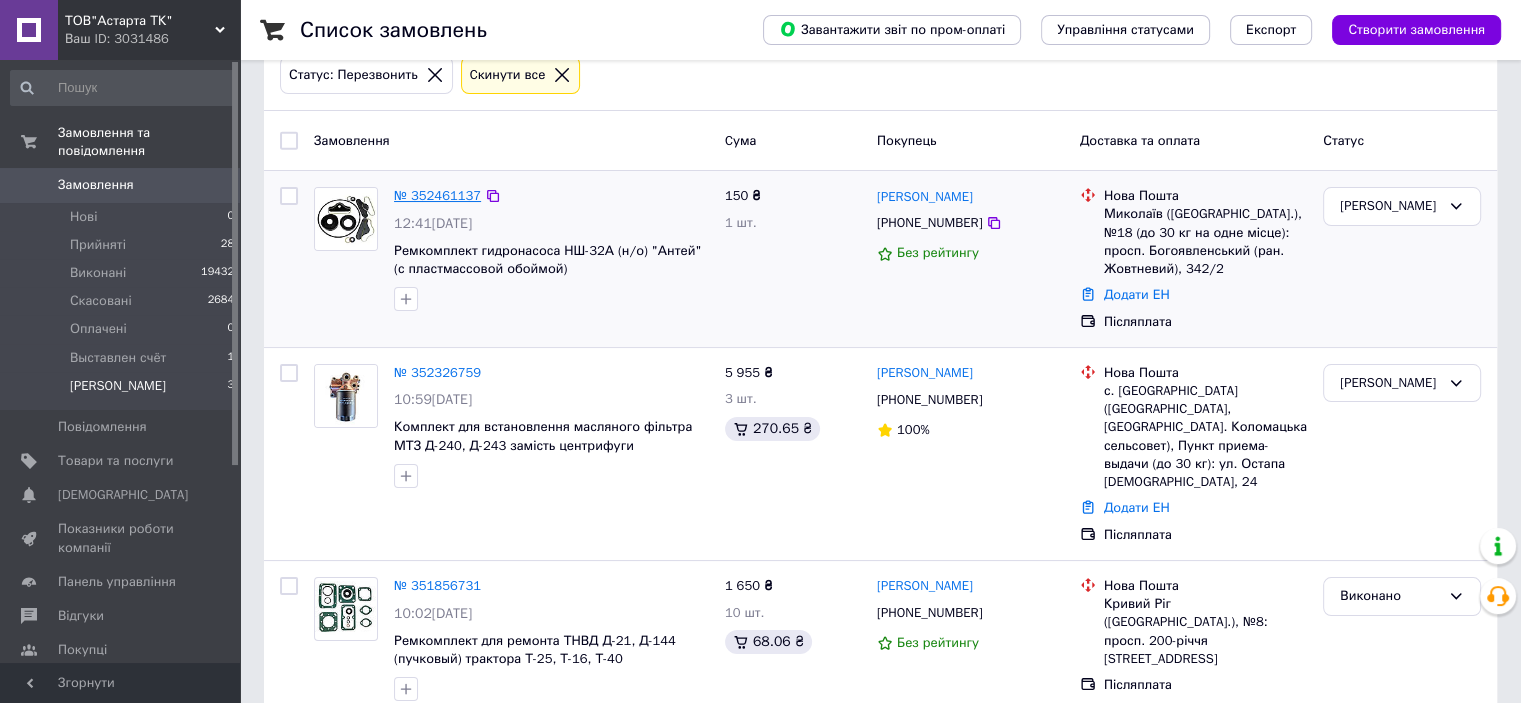 click on "№ 352461137" at bounding box center [437, 195] 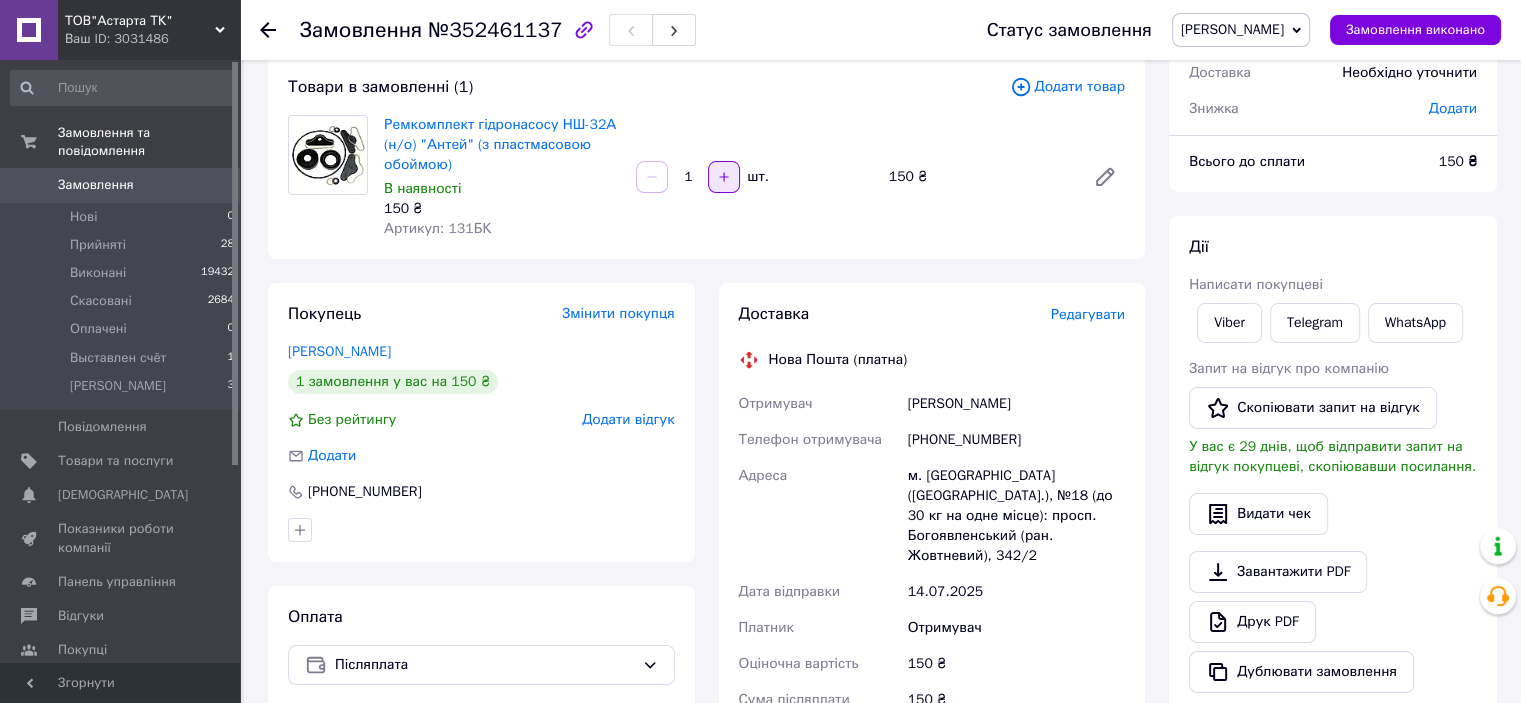 click 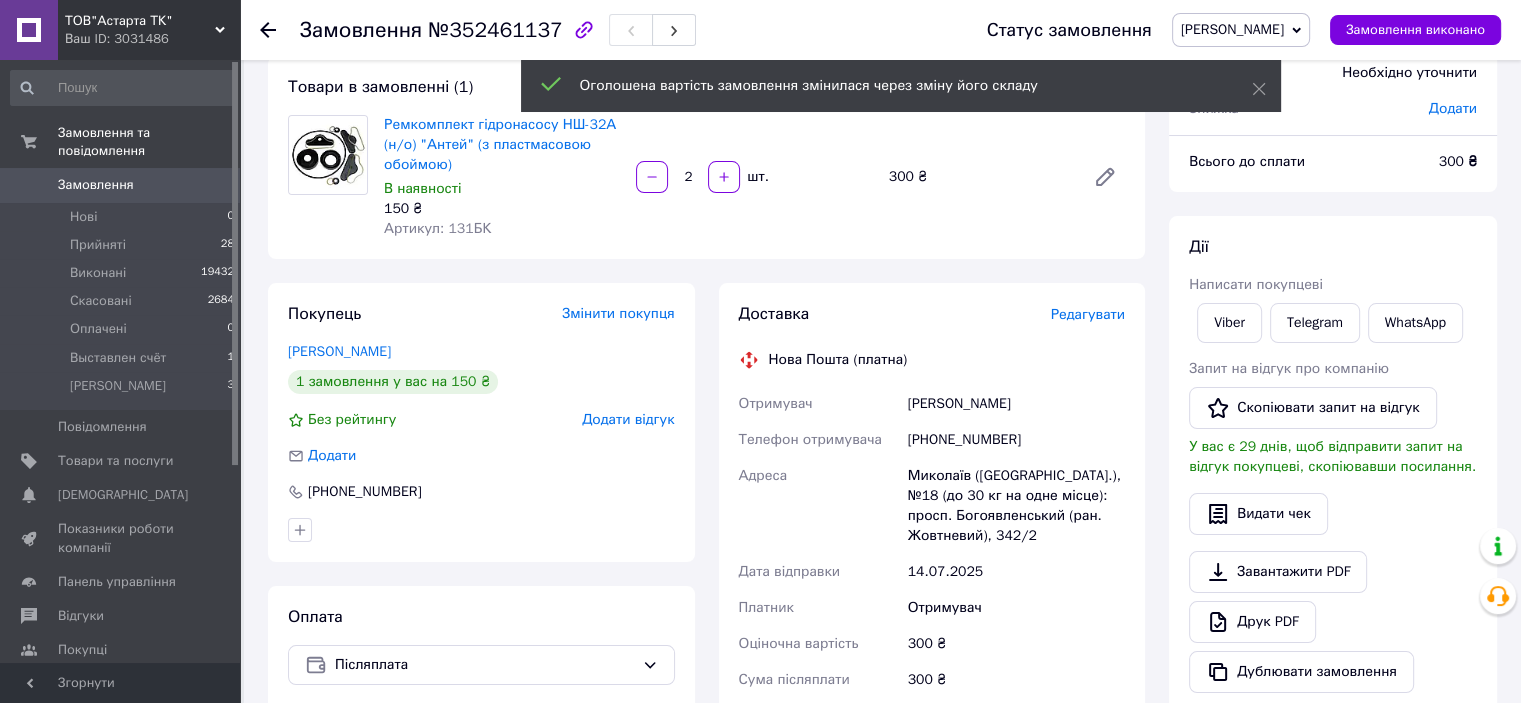 click on "Ремкомплект гідронасосу НШ-32А (н/о) "Антей" (з пластмасовою обоймою) В наявності 150 ₴ Артикул: 131БК 2   шт. 300 ₴" at bounding box center [754, 177] 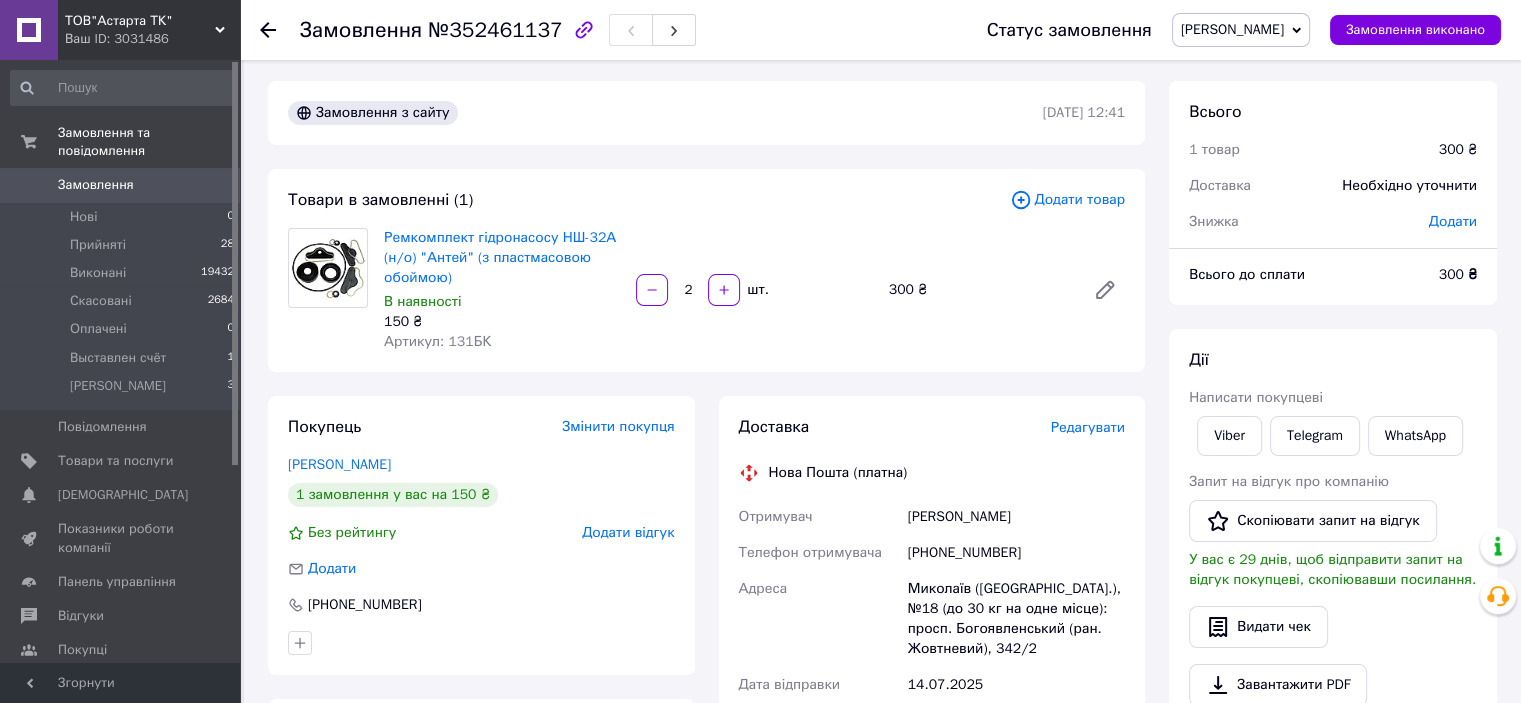 scroll, scrollTop: 0, scrollLeft: 0, axis: both 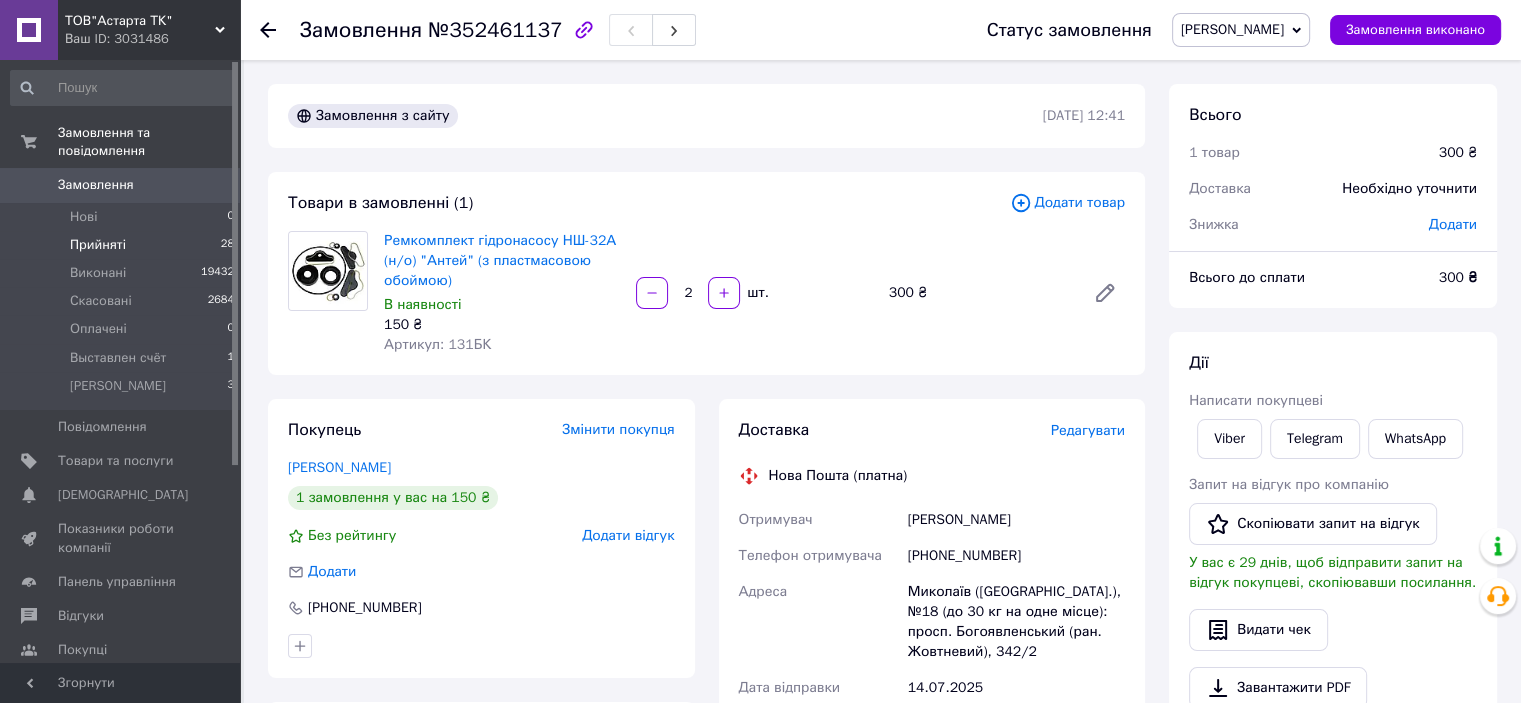 click on "Прийняті" at bounding box center (98, 245) 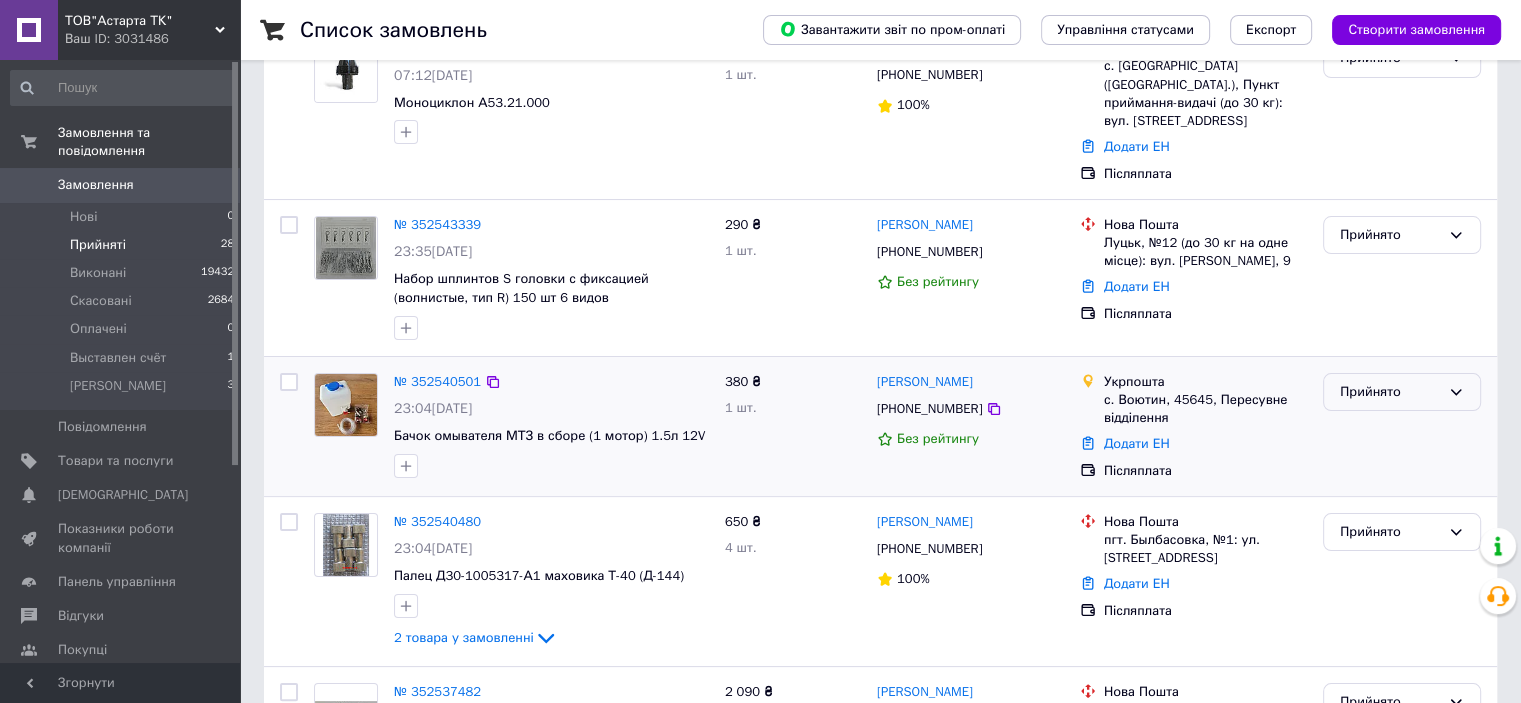 scroll, scrollTop: 266, scrollLeft: 0, axis: vertical 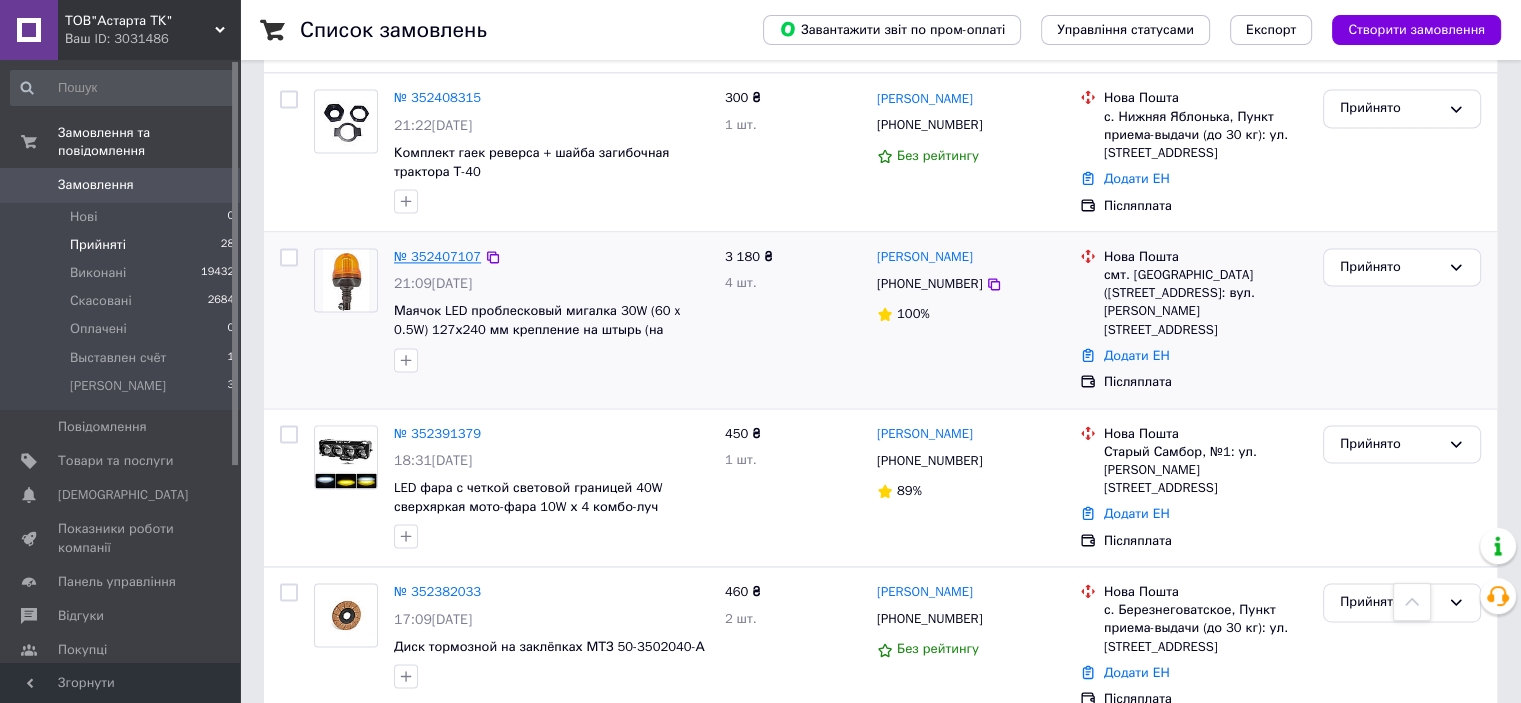 click on "№ 352407107" at bounding box center (437, 256) 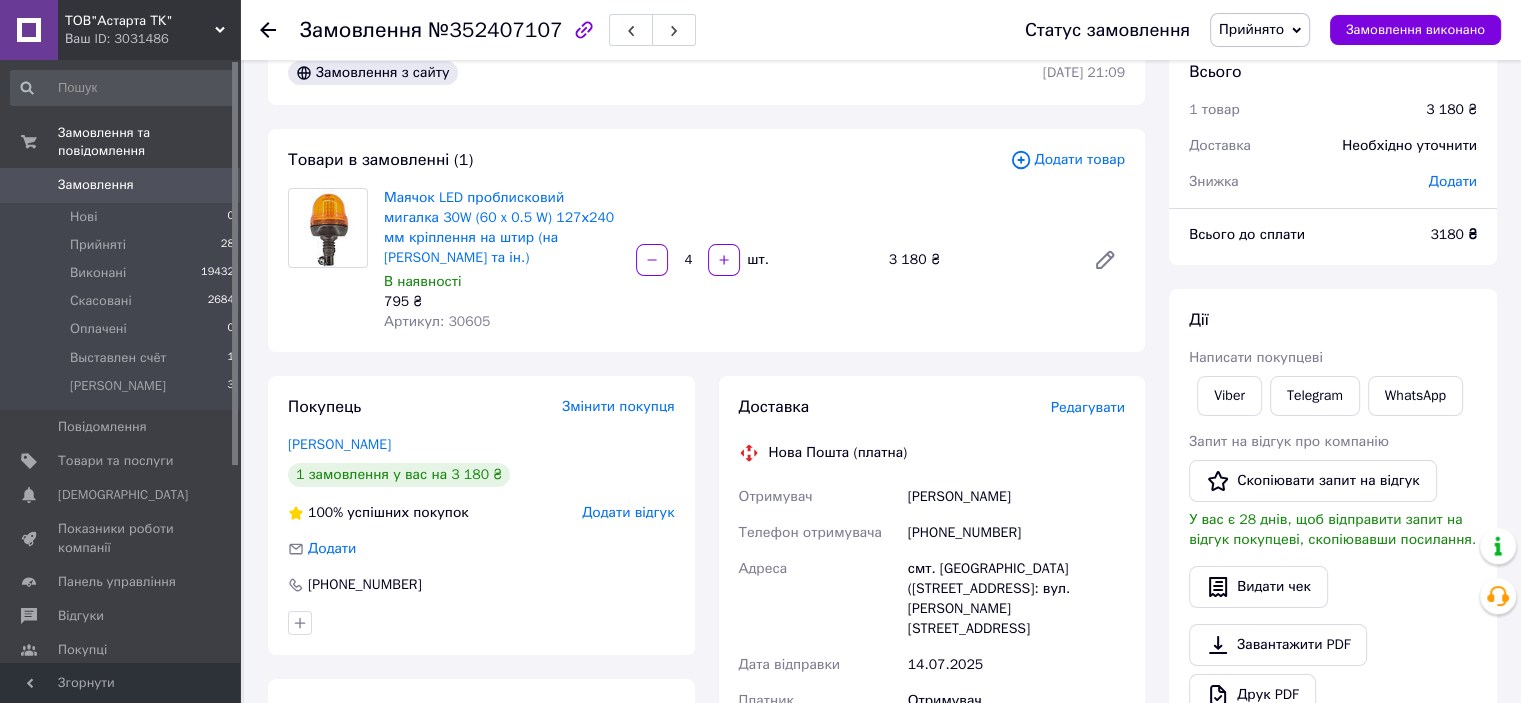 scroll, scrollTop: 0, scrollLeft: 0, axis: both 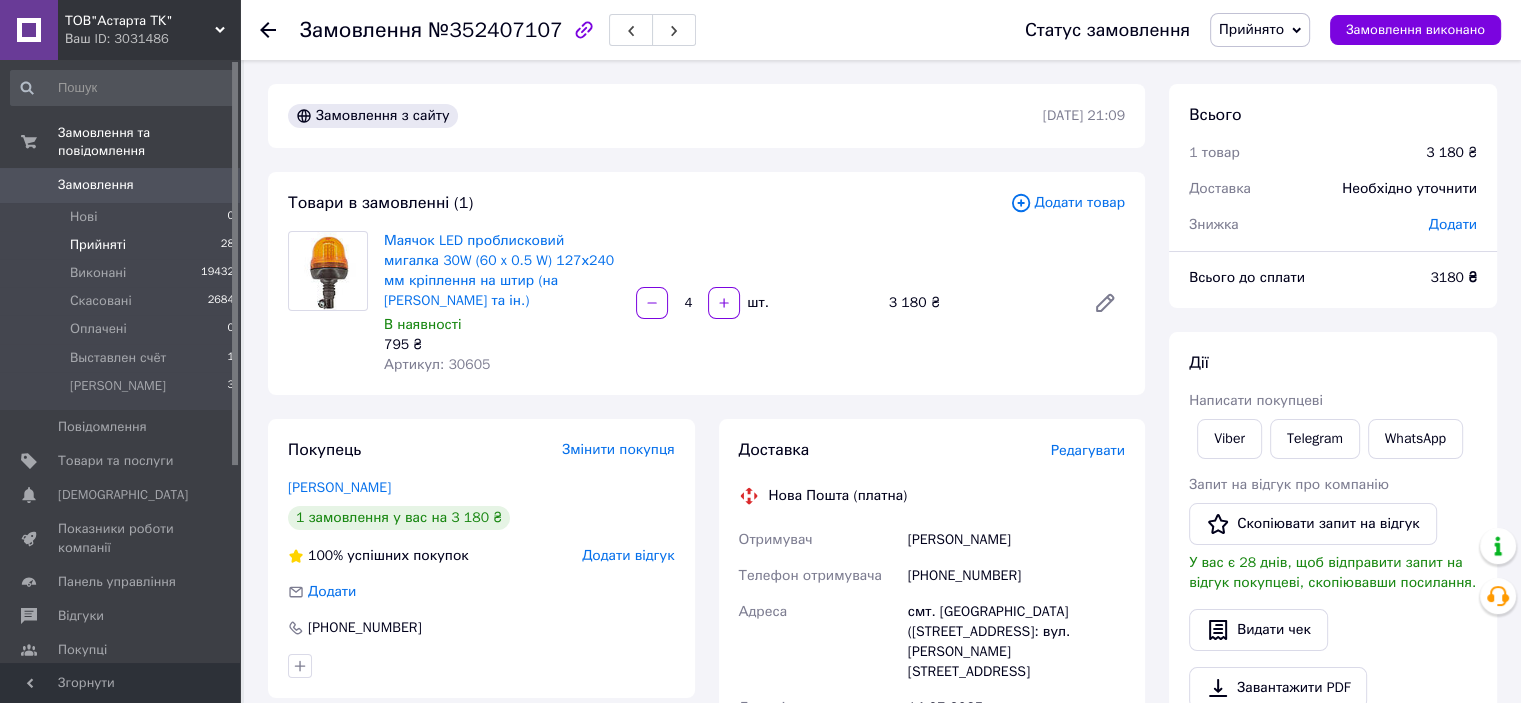 click on "Прийняті" at bounding box center (98, 245) 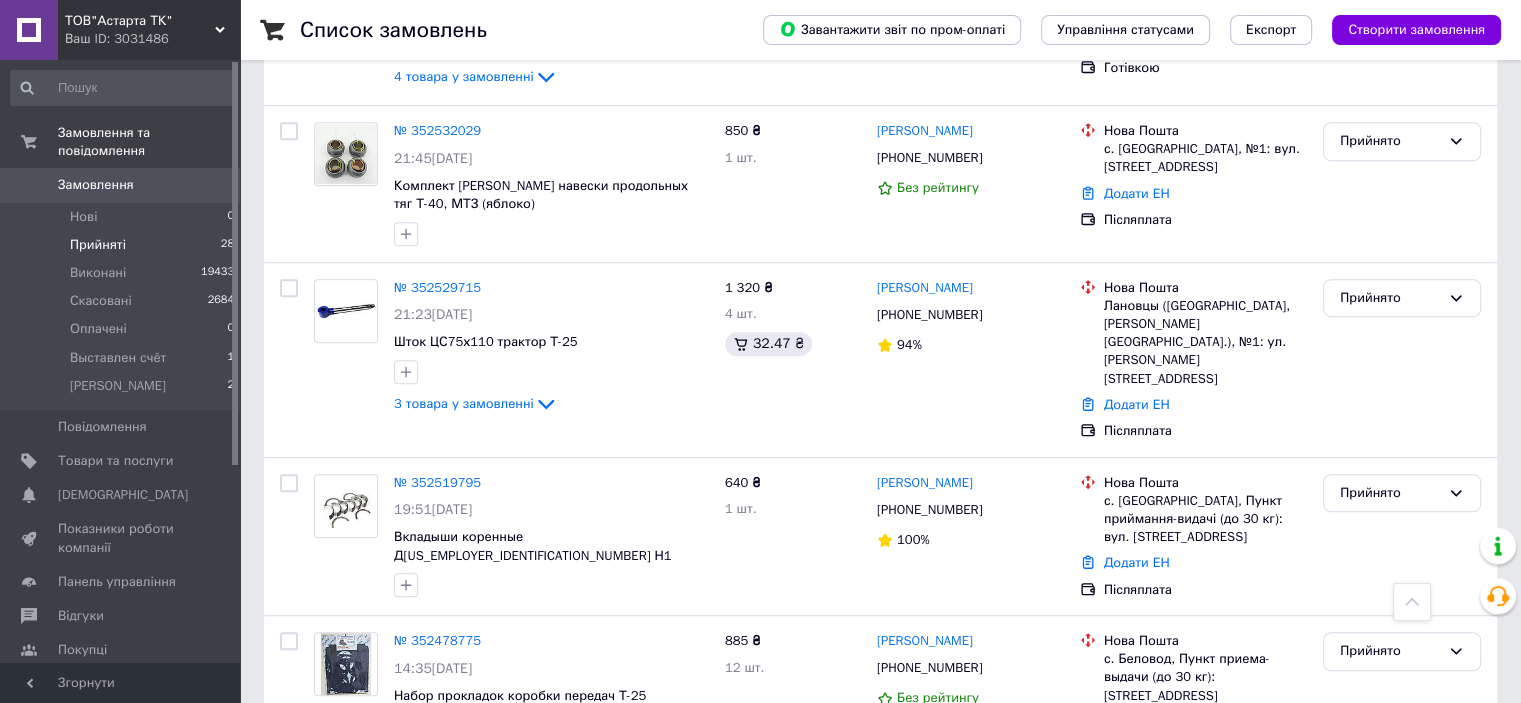 scroll, scrollTop: 1233, scrollLeft: 0, axis: vertical 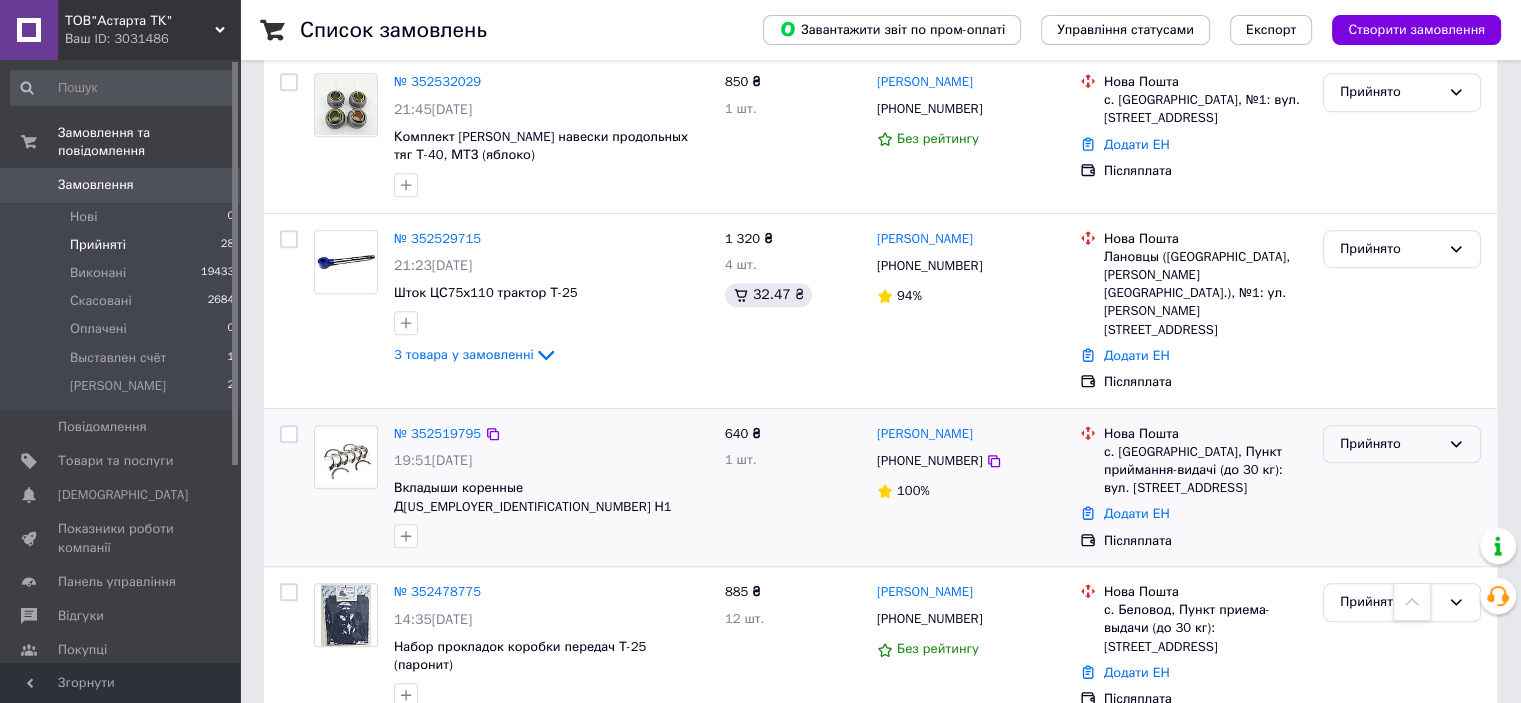 click on "Прийнято" at bounding box center (1390, 444) 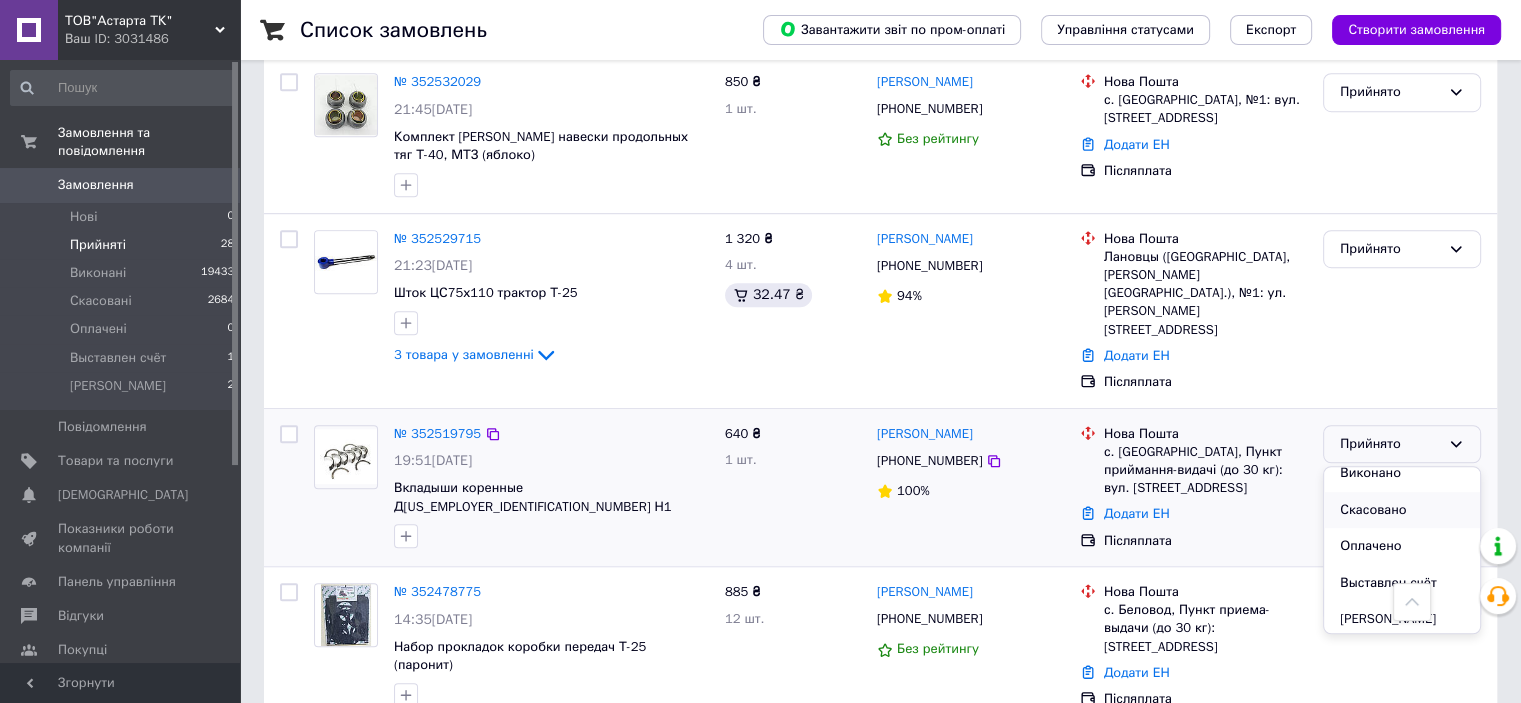 scroll, scrollTop: 16, scrollLeft: 0, axis: vertical 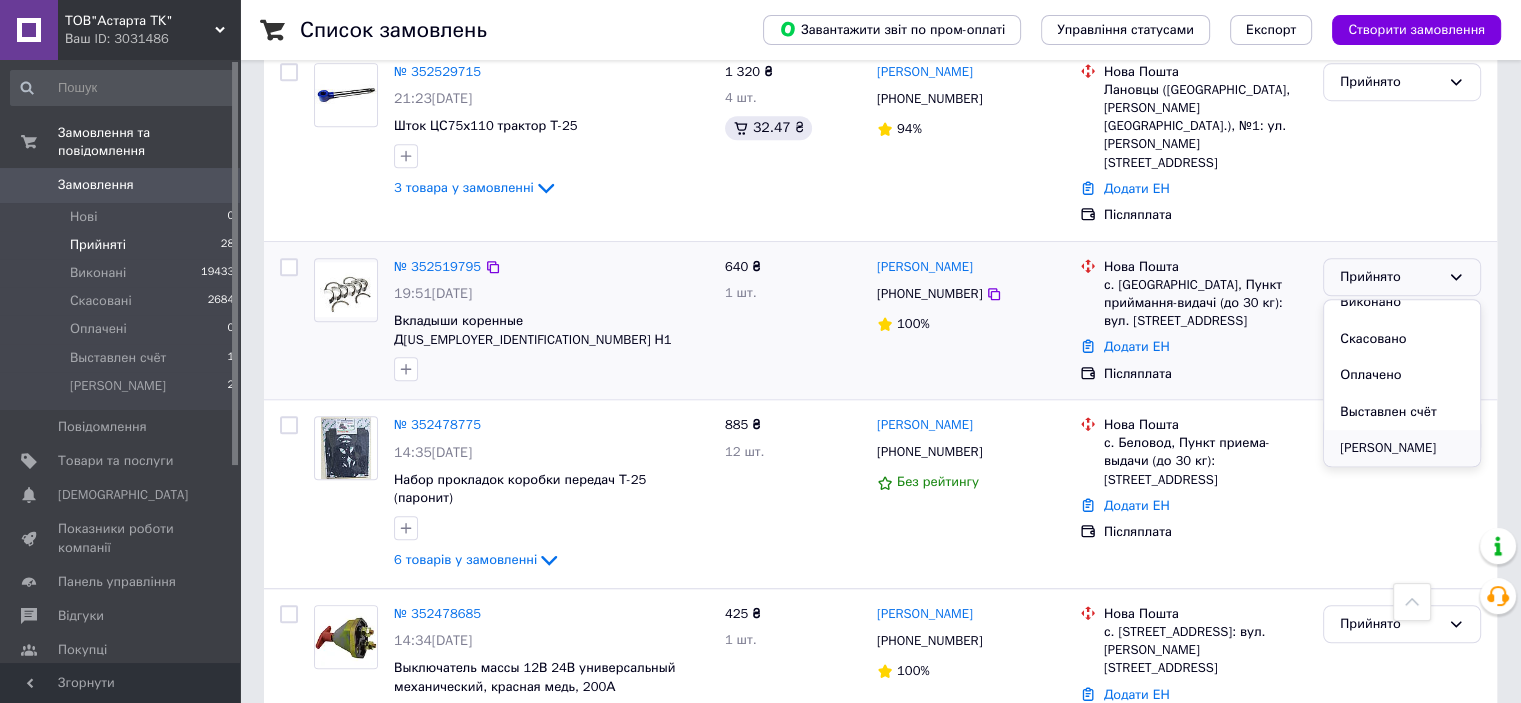 click on "[PERSON_NAME]" at bounding box center (1402, 448) 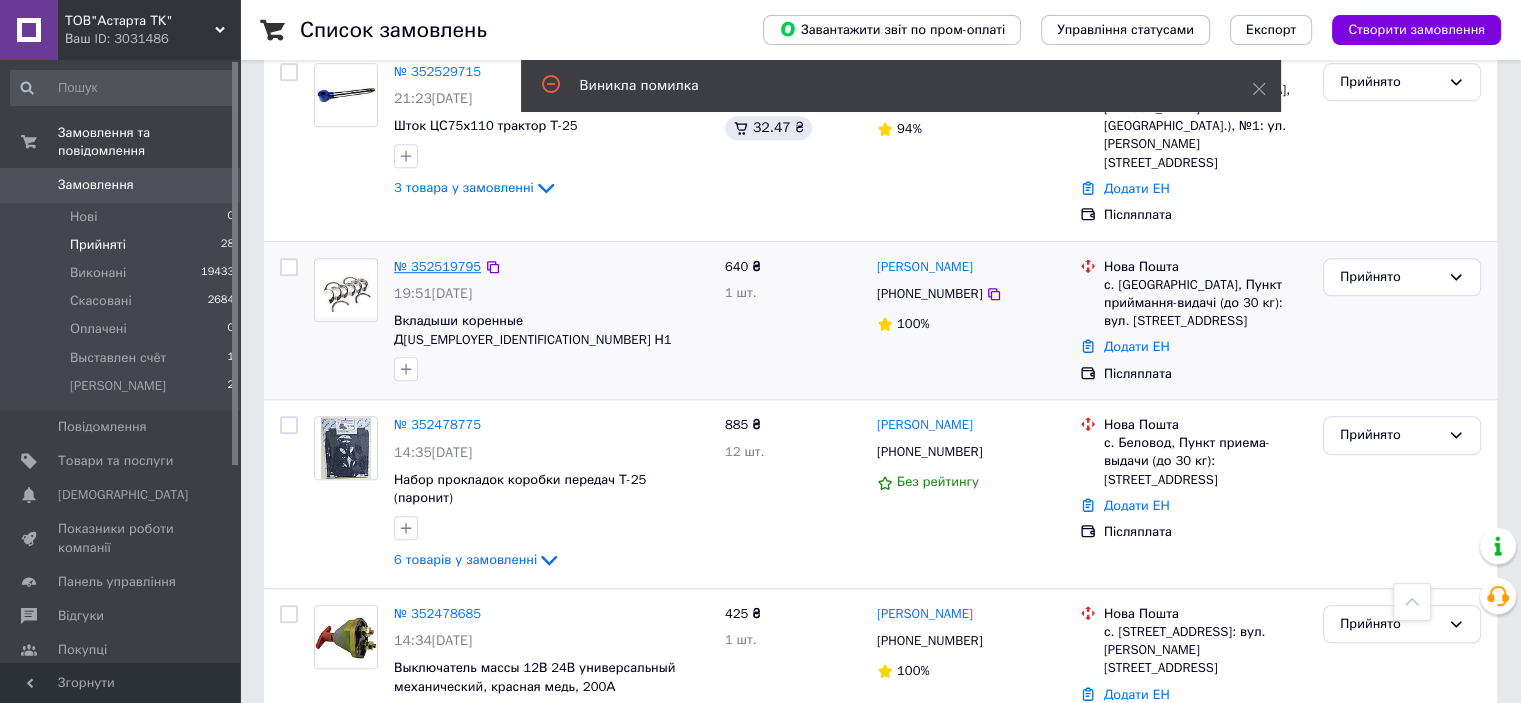 click on "№ 352519795" at bounding box center (437, 266) 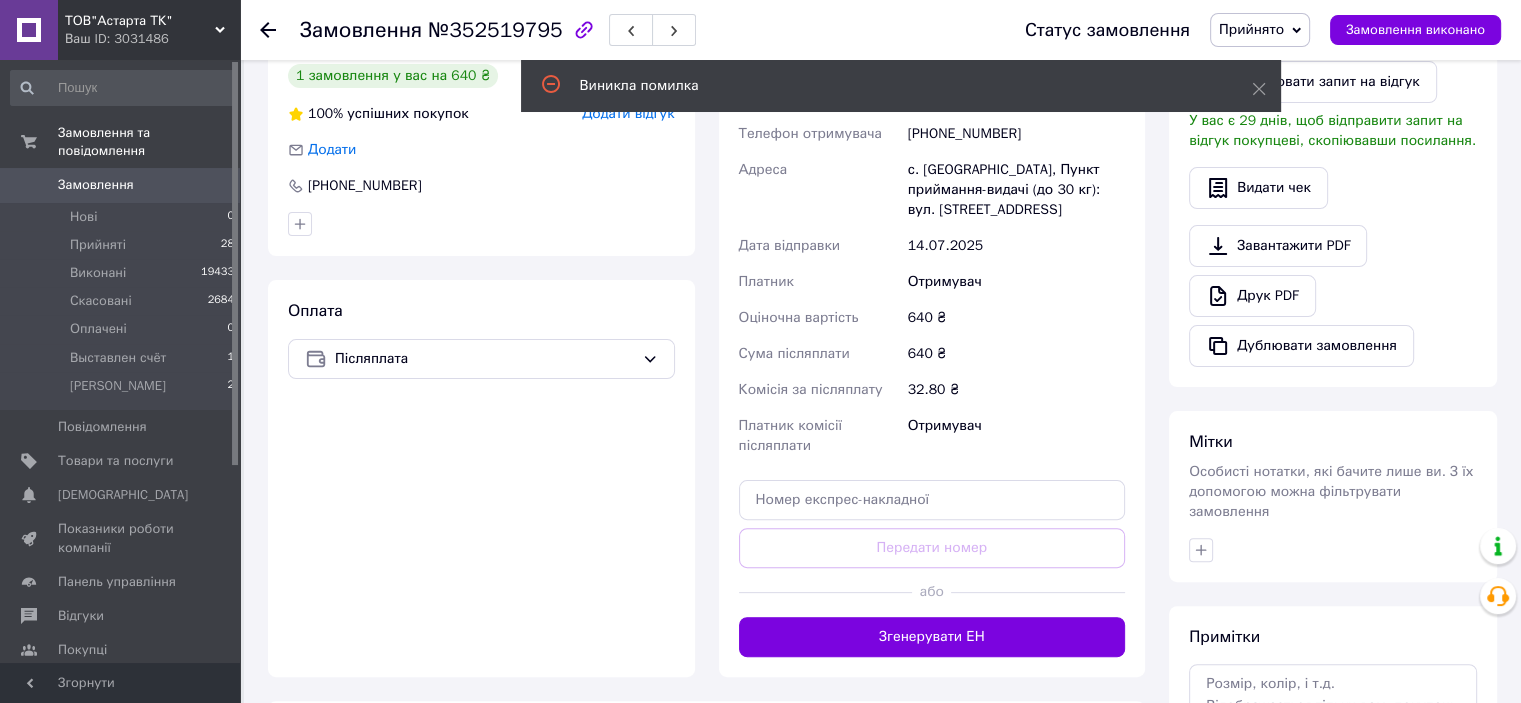 scroll, scrollTop: 344, scrollLeft: 0, axis: vertical 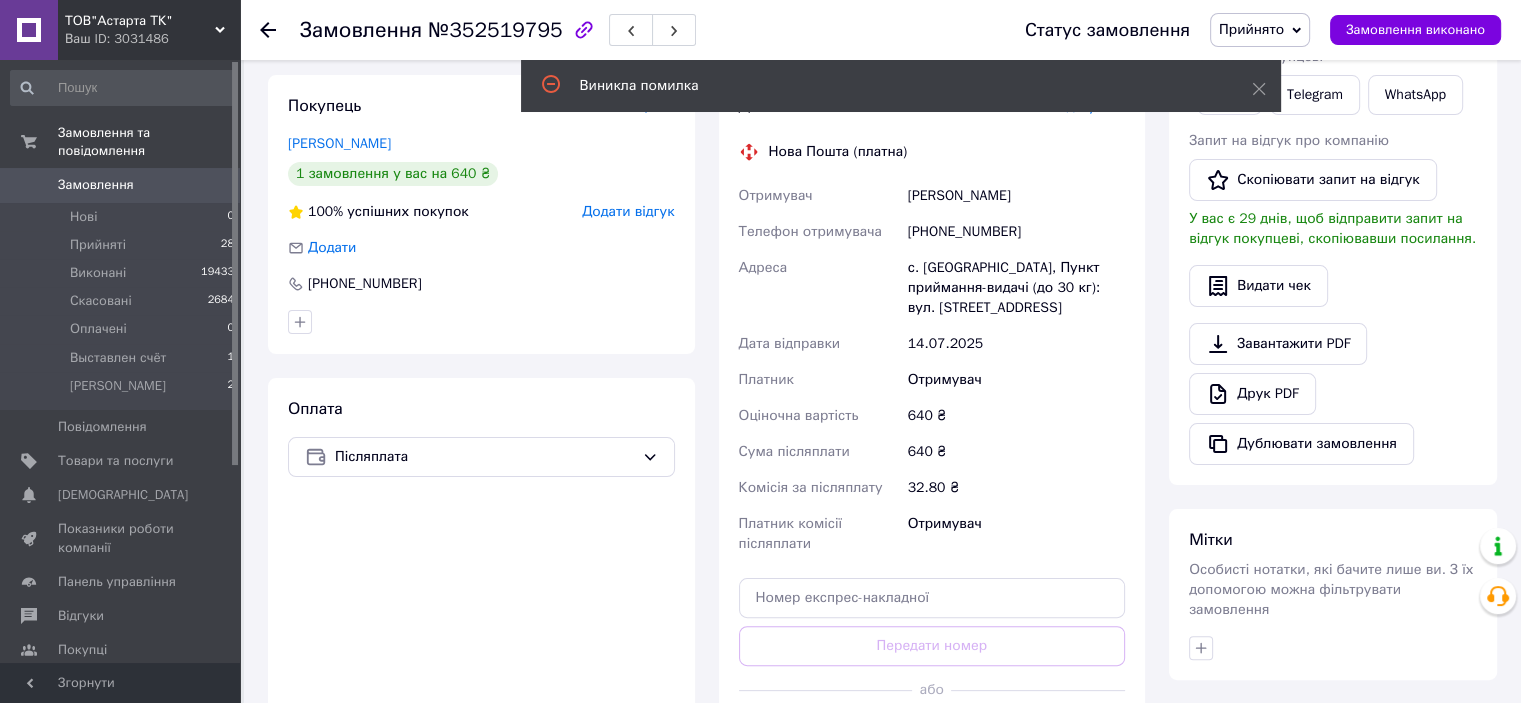 click on "Прийнято" at bounding box center [1251, 29] 